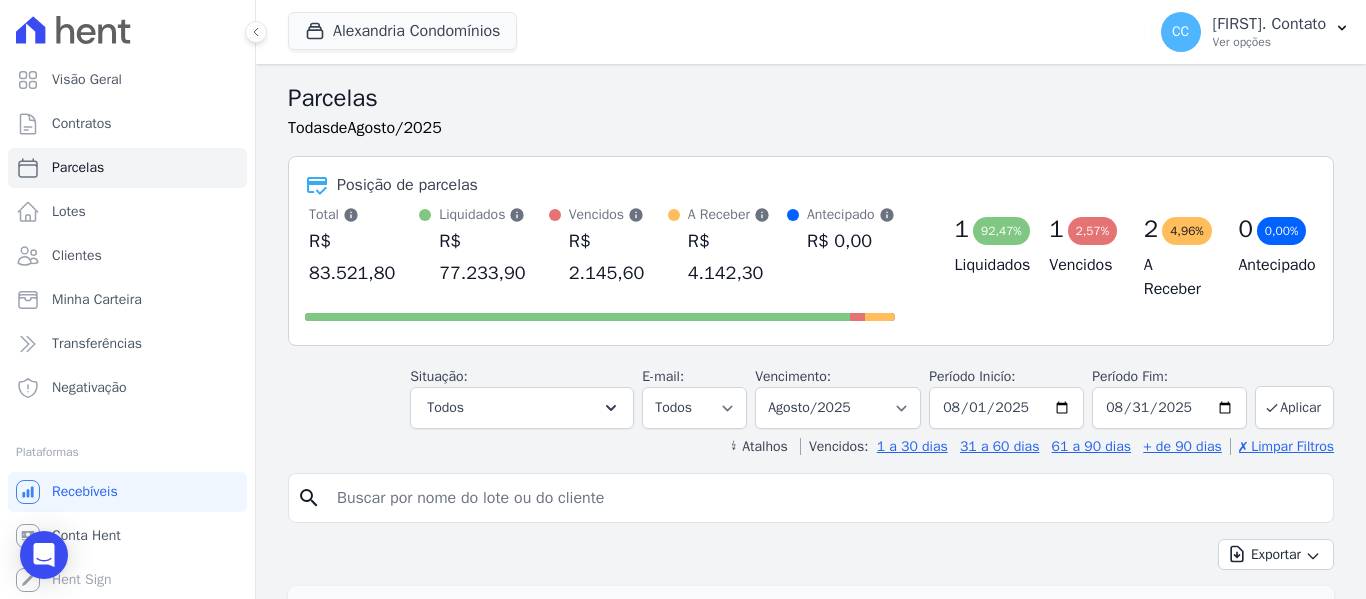 select 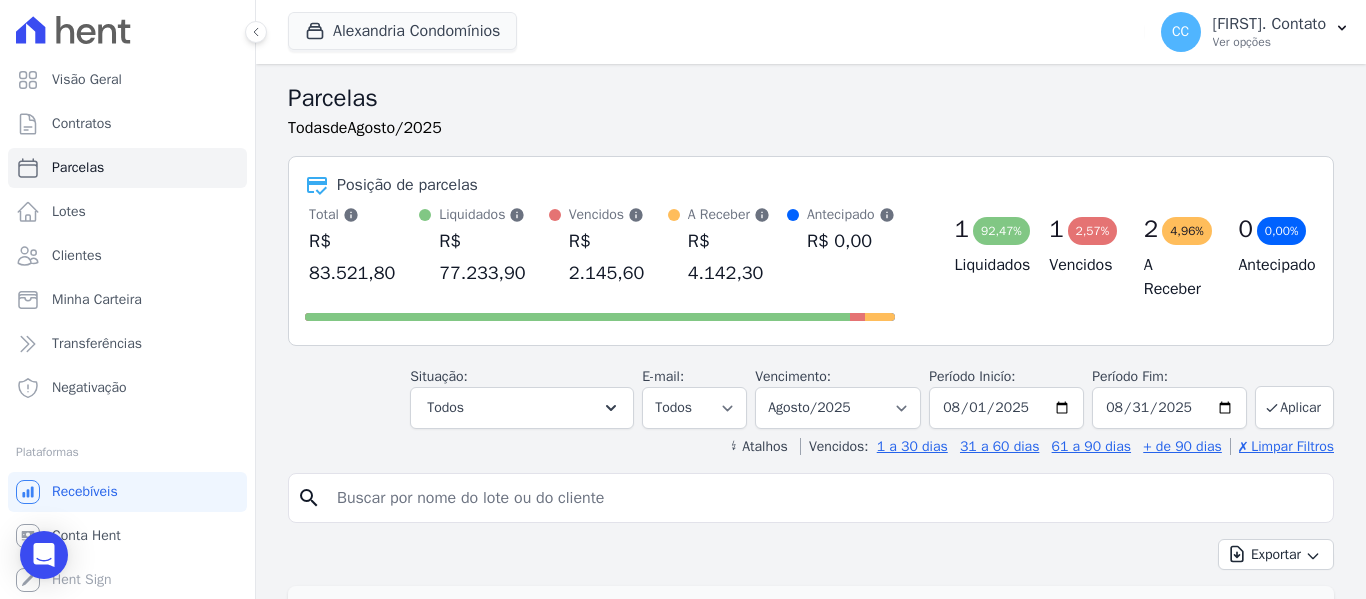 click at bounding box center (825, 498) 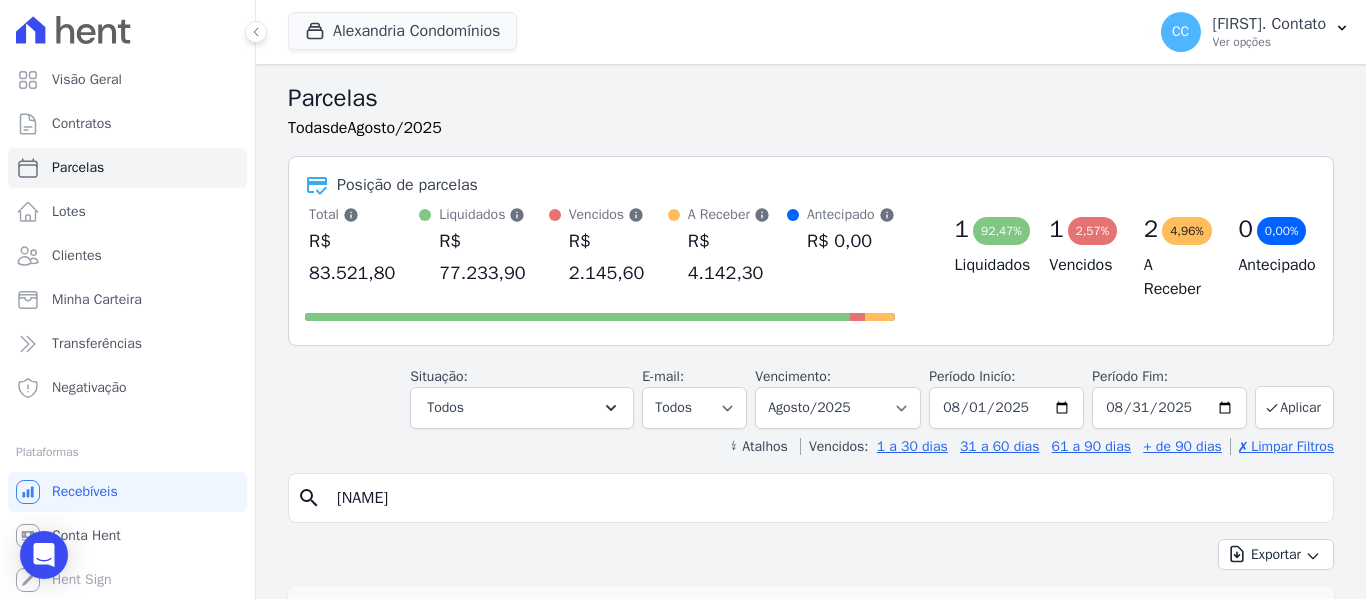 type on "[FIRST] [MIDDLE]" 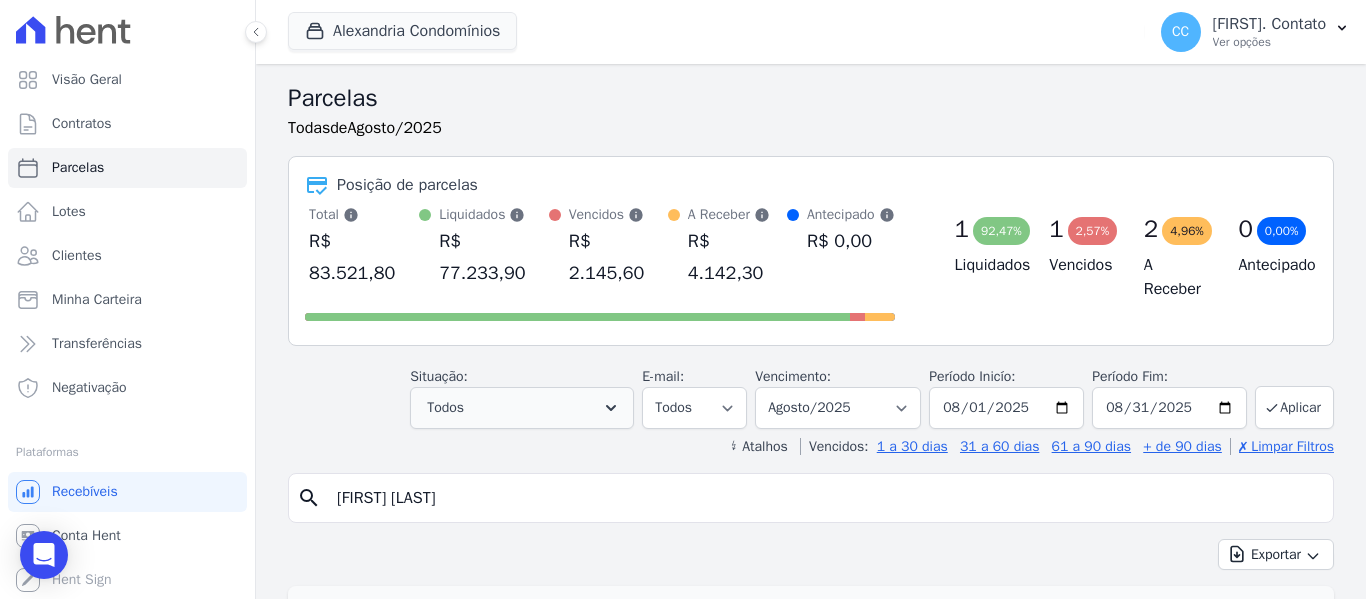 select 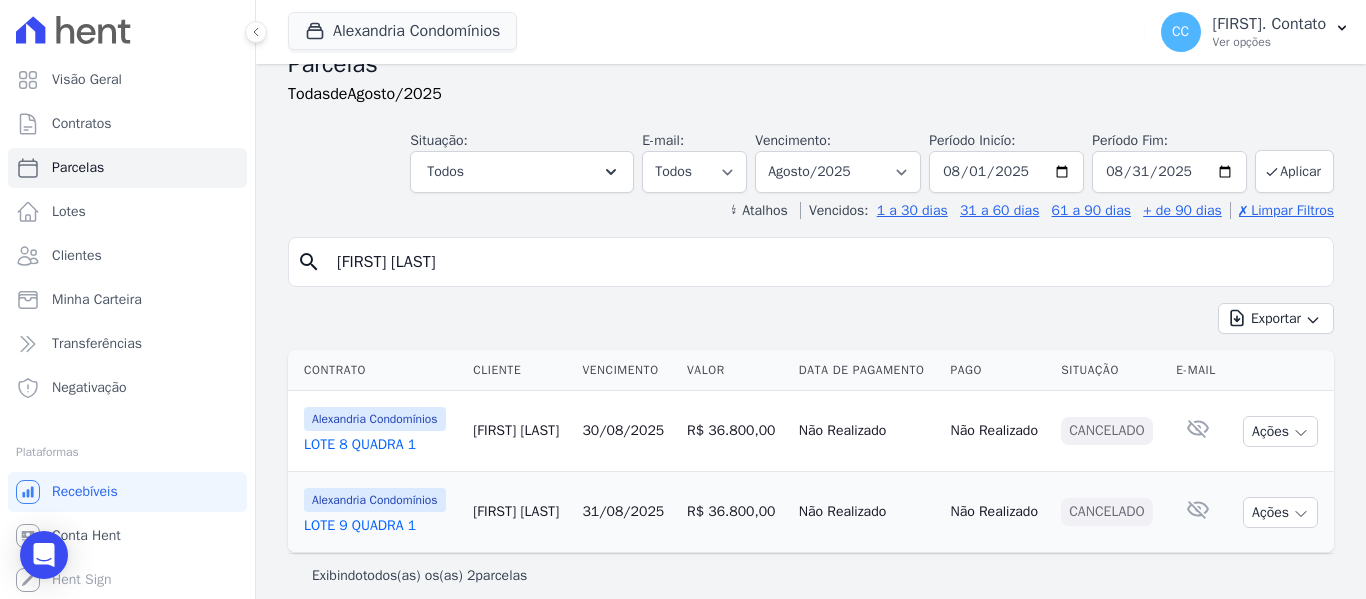 scroll, scrollTop: 49, scrollLeft: 0, axis: vertical 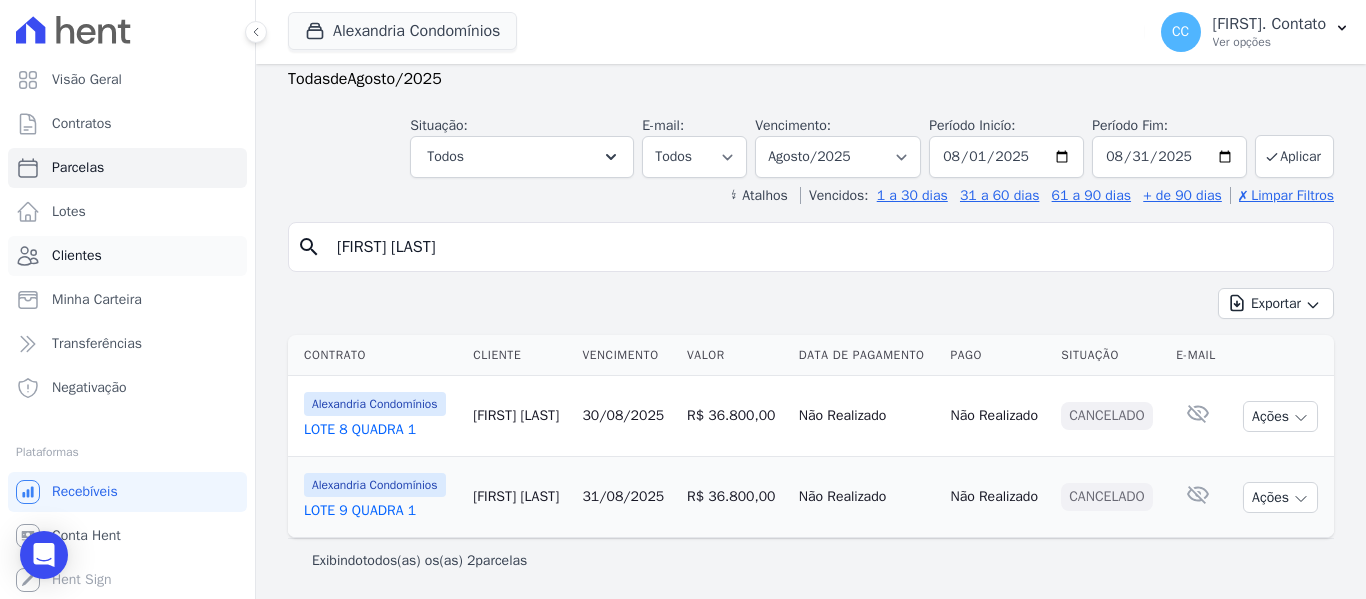 click on "Clientes" at bounding box center [77, 256] 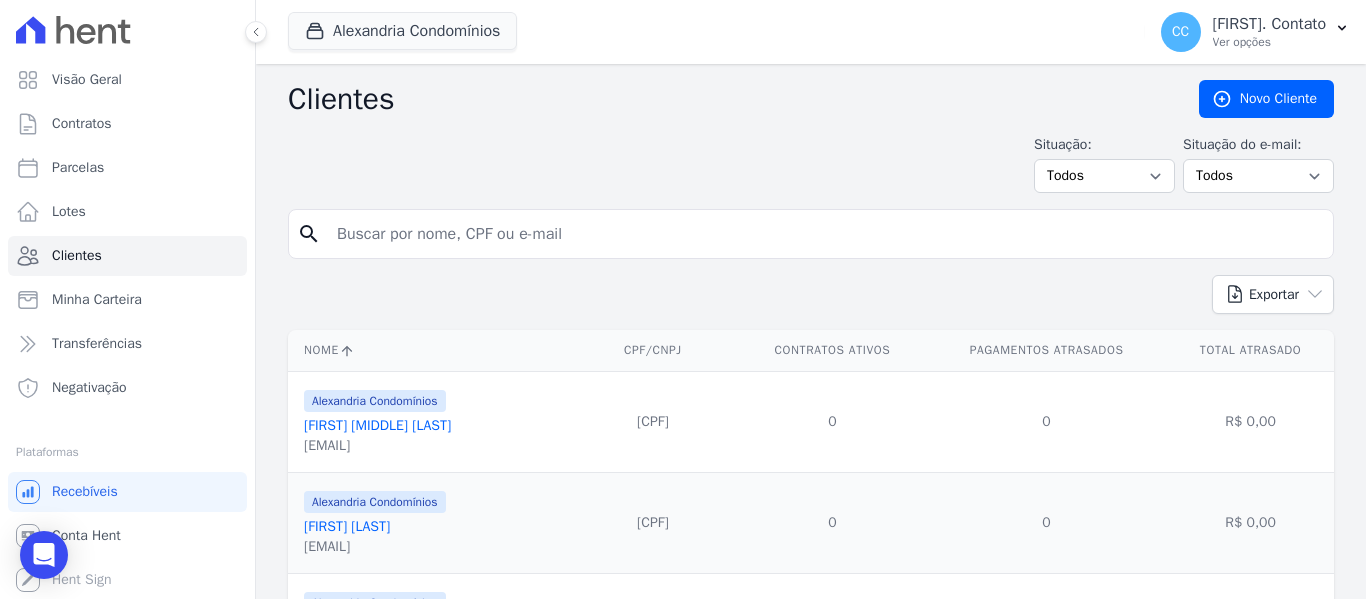 click at bounding box center (825, 234) 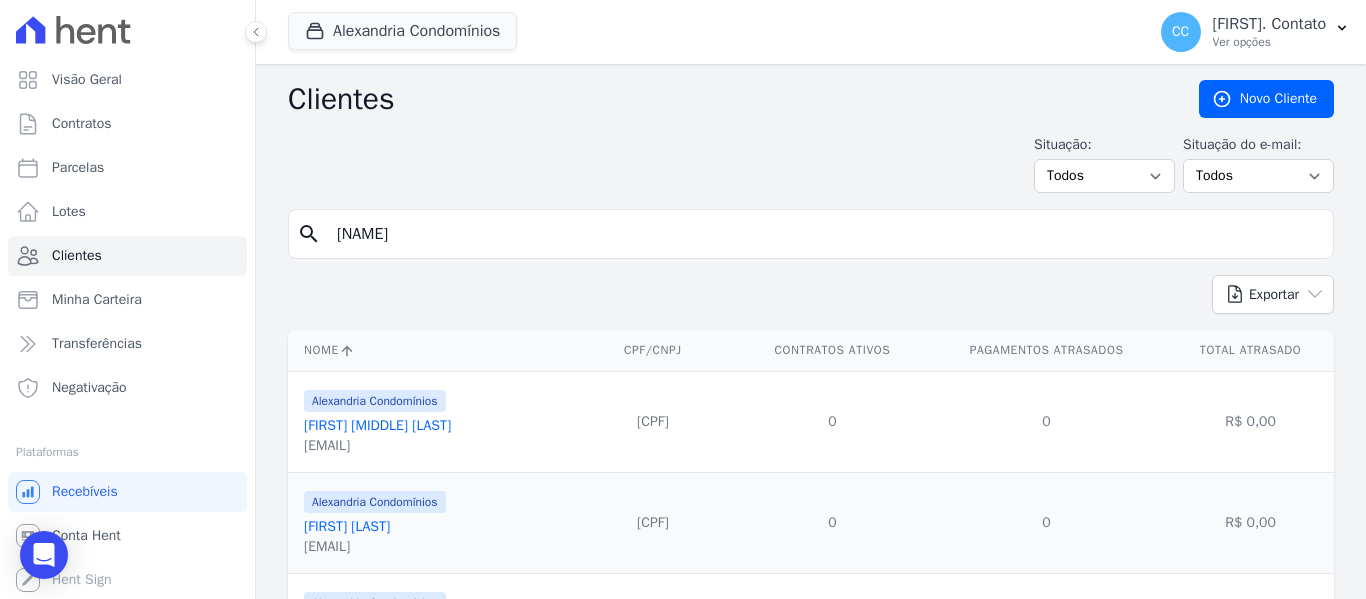 type on "[FIRST] [MIDDLE]" 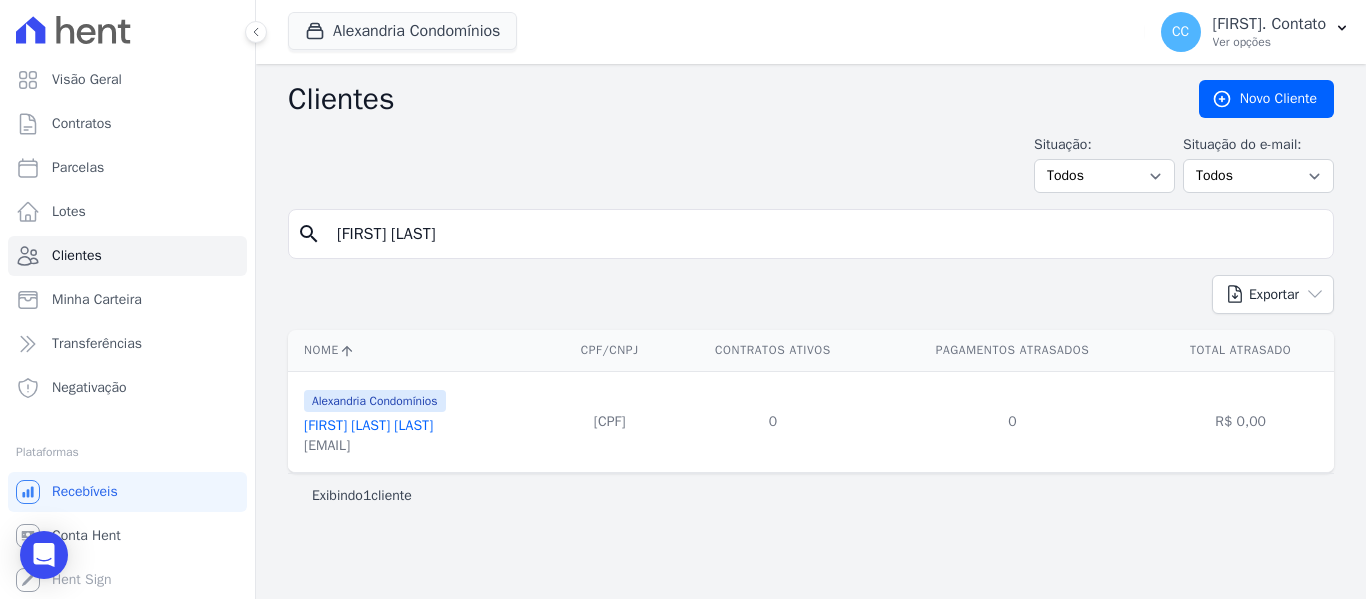 click on "[FIRST] [MIDDLE] [LAST]" at bounding box center [368, 425] 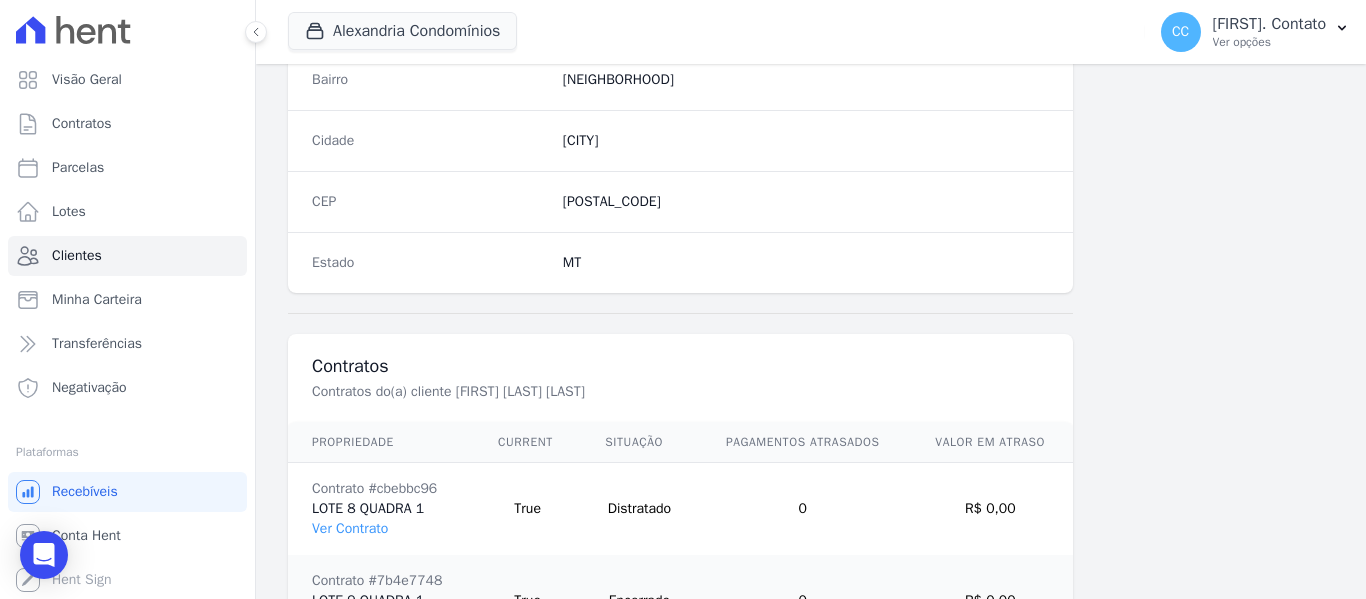 scroll, scrollTop: 1364, scrollLeft: 0, axis: vertical 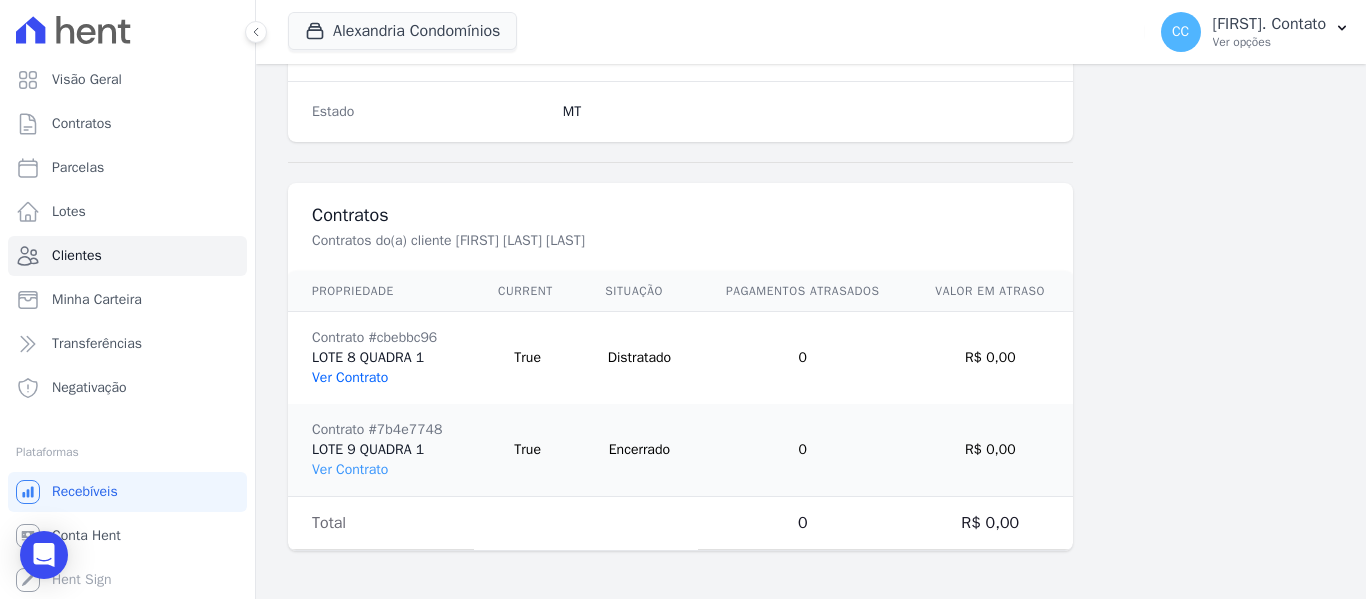 click on "Ver Contrato" at bounding box center [350, 377] 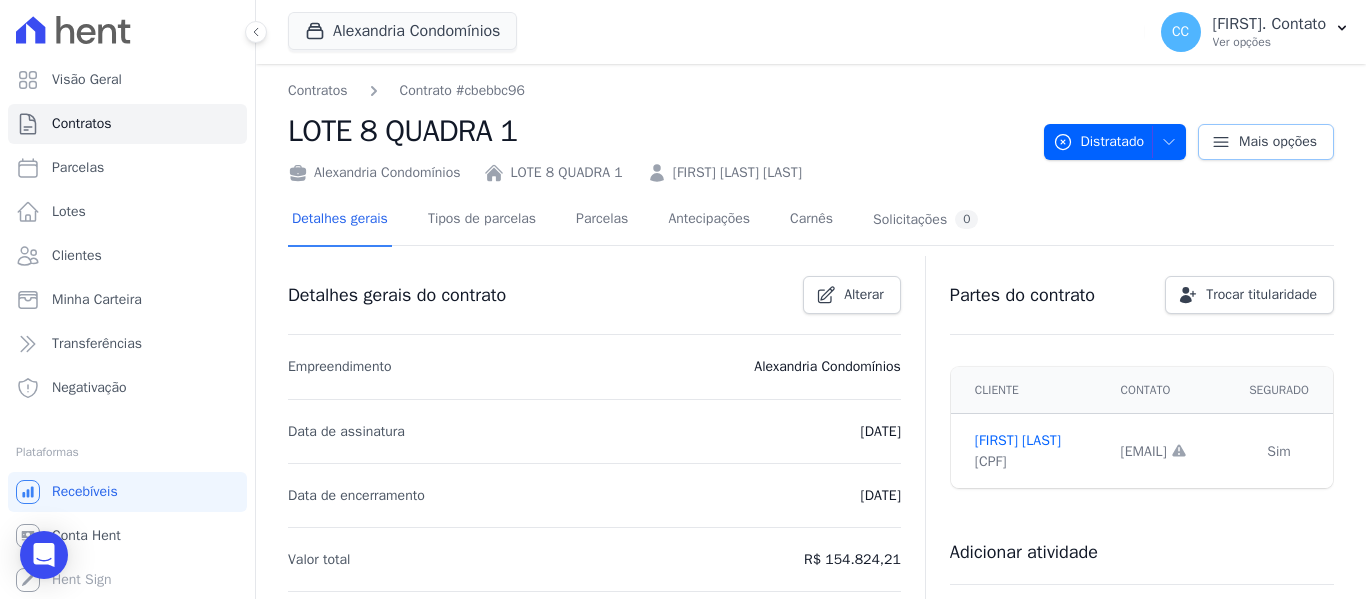 click on "Mais opções" at bounding box center [1266, 142] 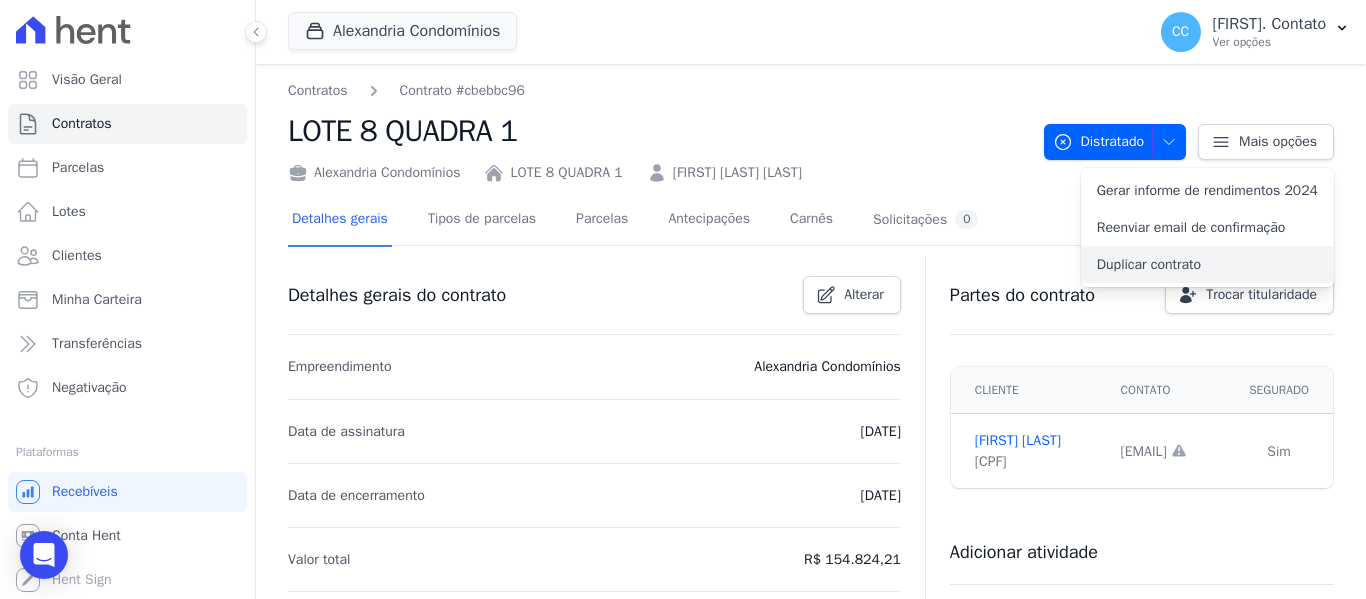 click on "Duplicar contrato" at bounding box center (1207, 264) 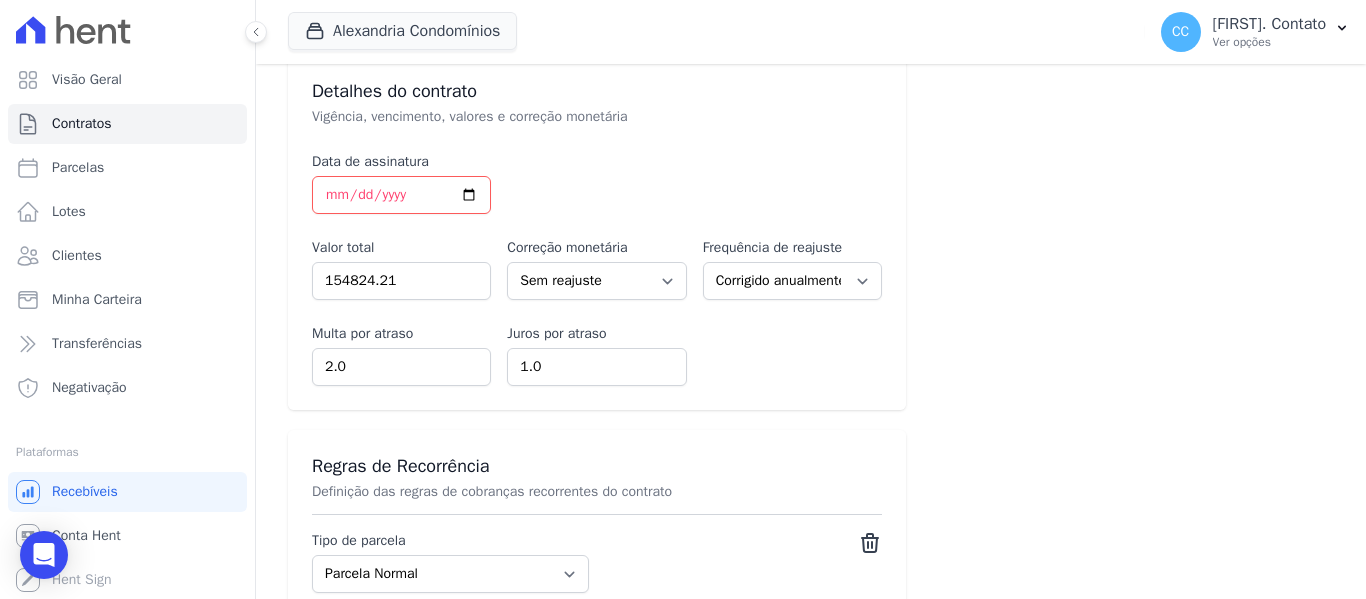 scroll, scrollTop: 900, scrollLeft: 0, axis: vertical 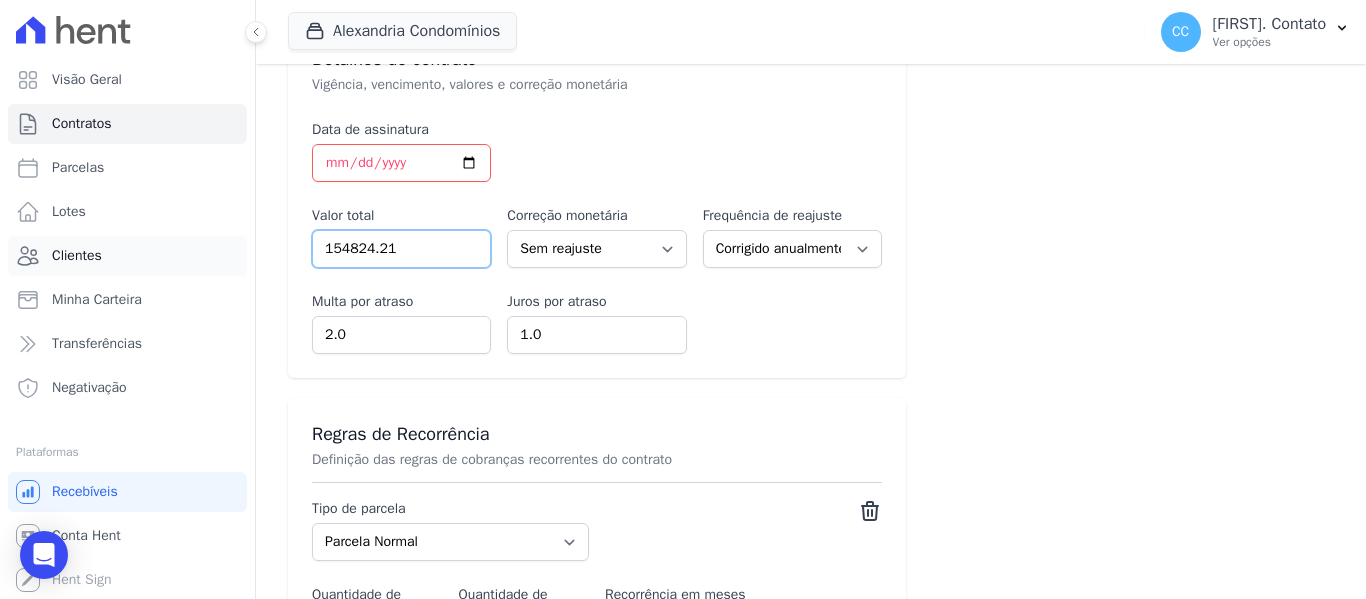 drag, startPoint x: 306, startPoint y: 246, endPoint x: 219, endPoint y: 247, distance: 87.005745 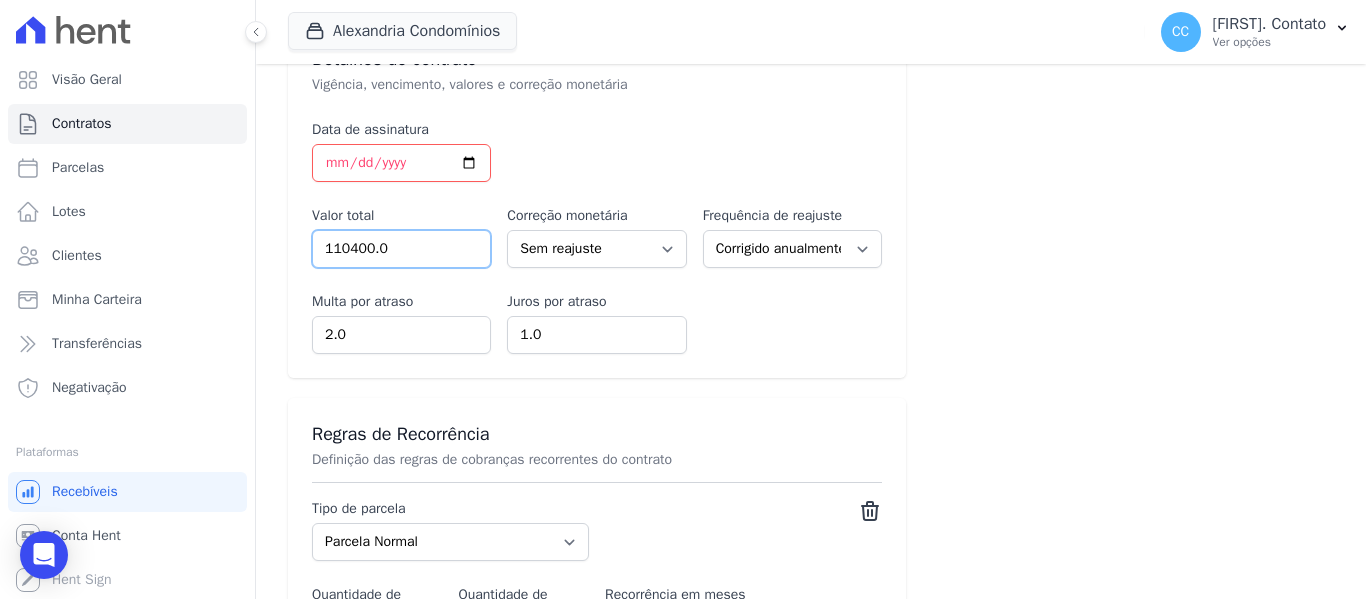 type on "110400.00" 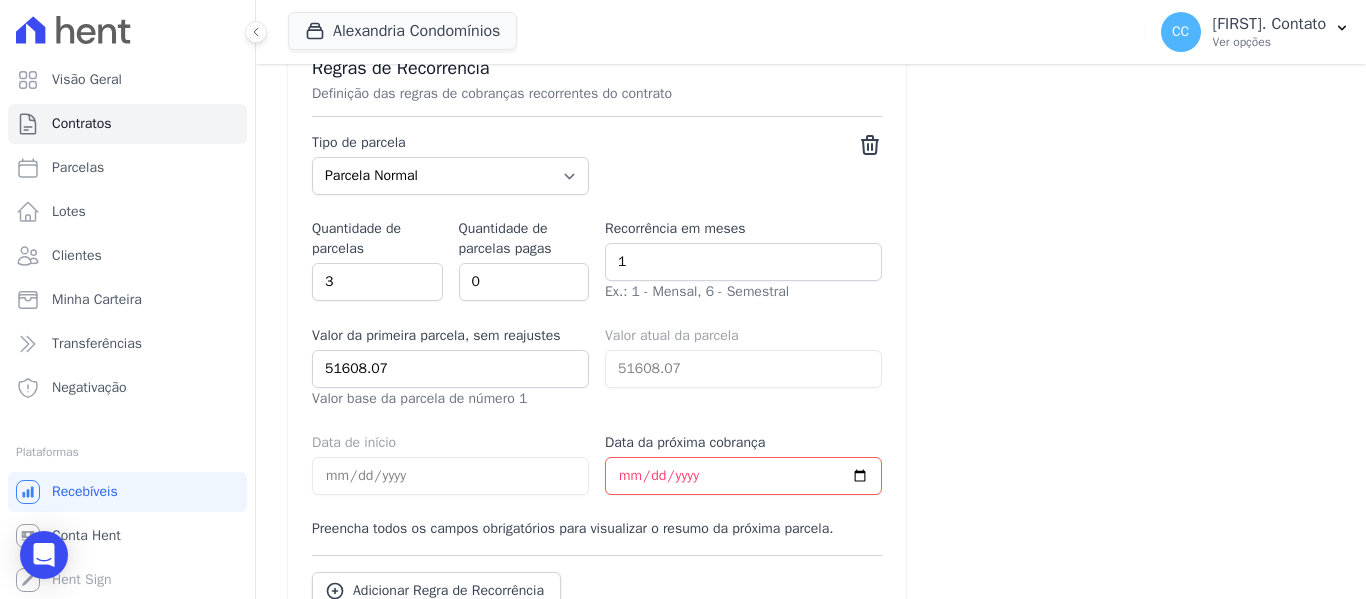 scroll, scrollTop: 1300, scrollLeft: 0, axis: vertical 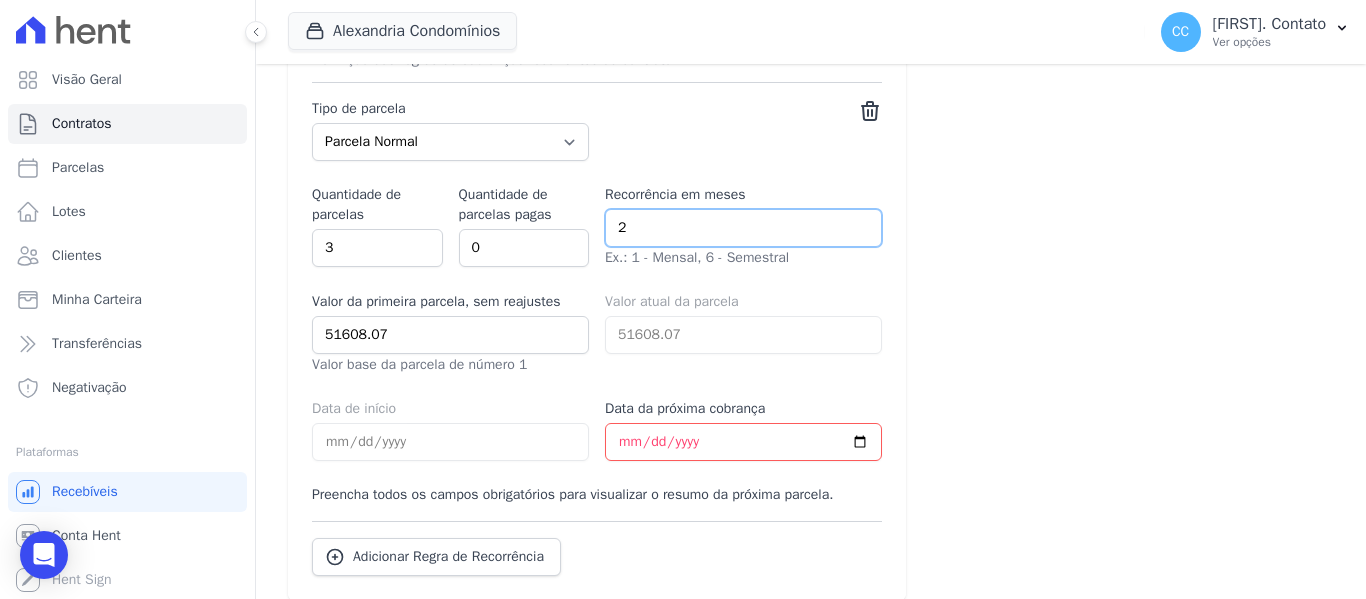 type on "2" 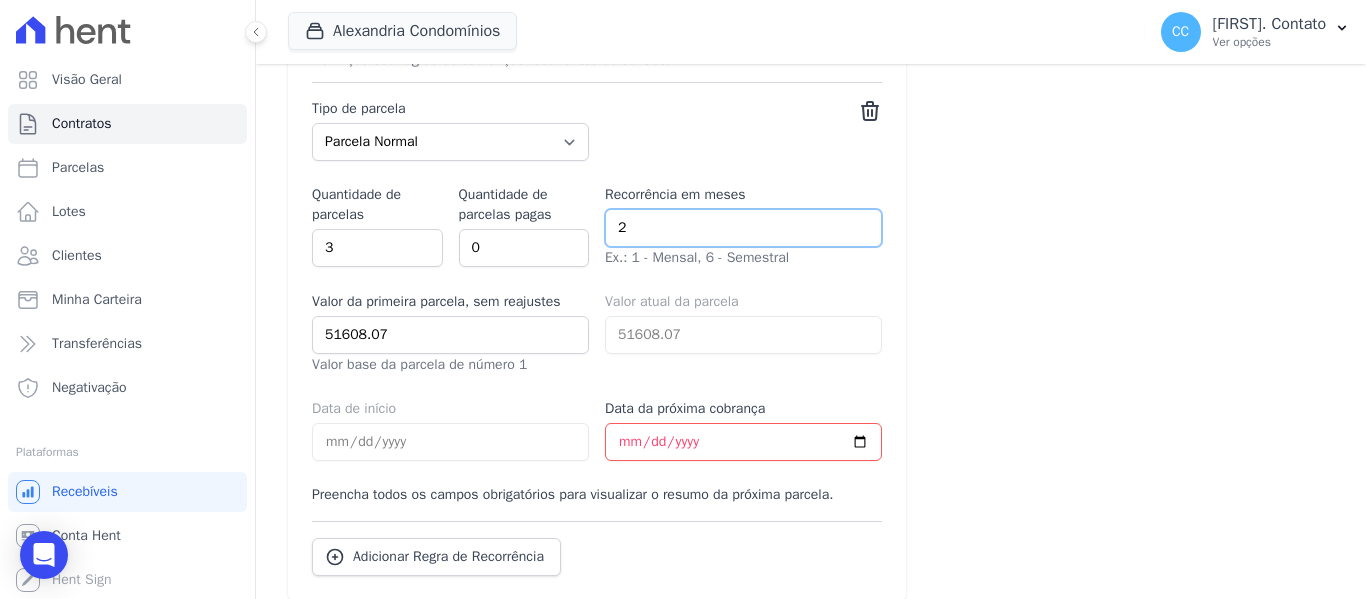 select on "standard" 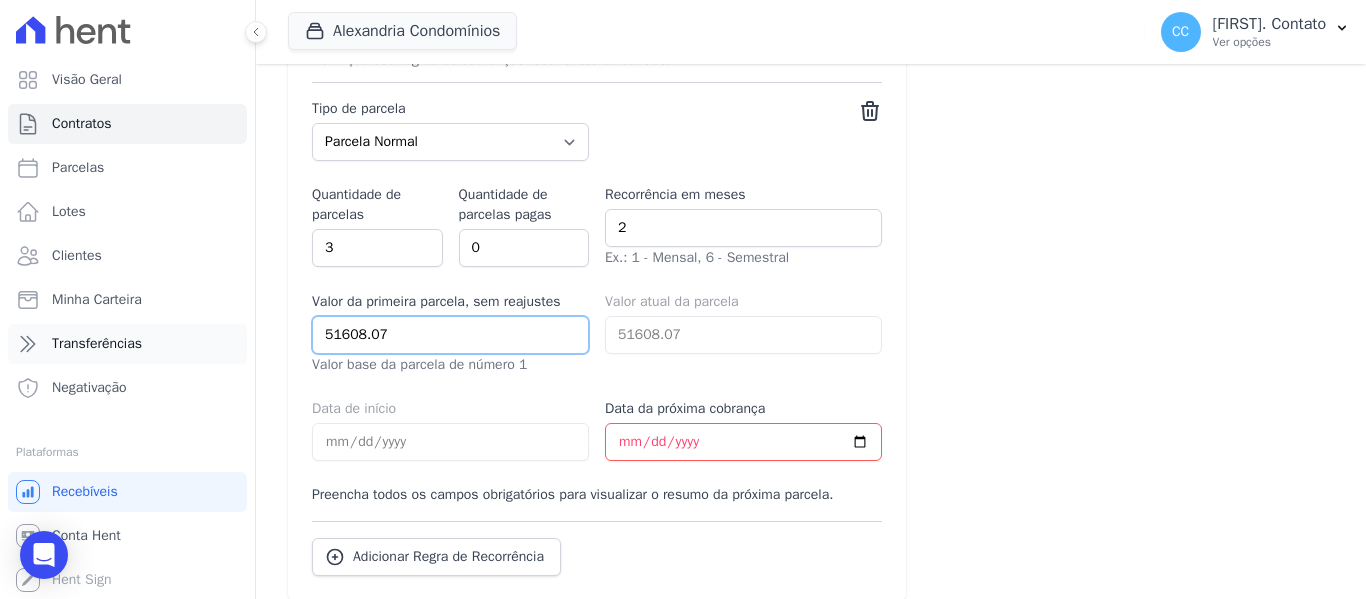 drag, startPoint x: 404, startPoint y: 343, endPoint x: 110, endPoint y: 347, distance: 294.02722 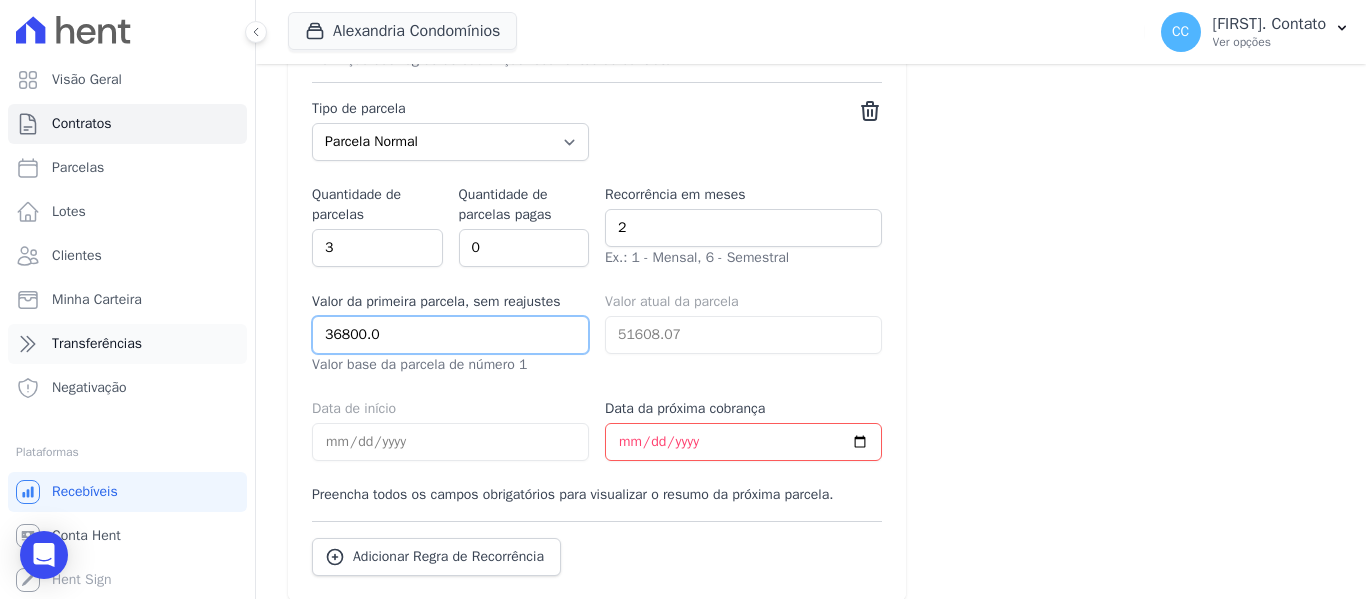 type on "36800.00" 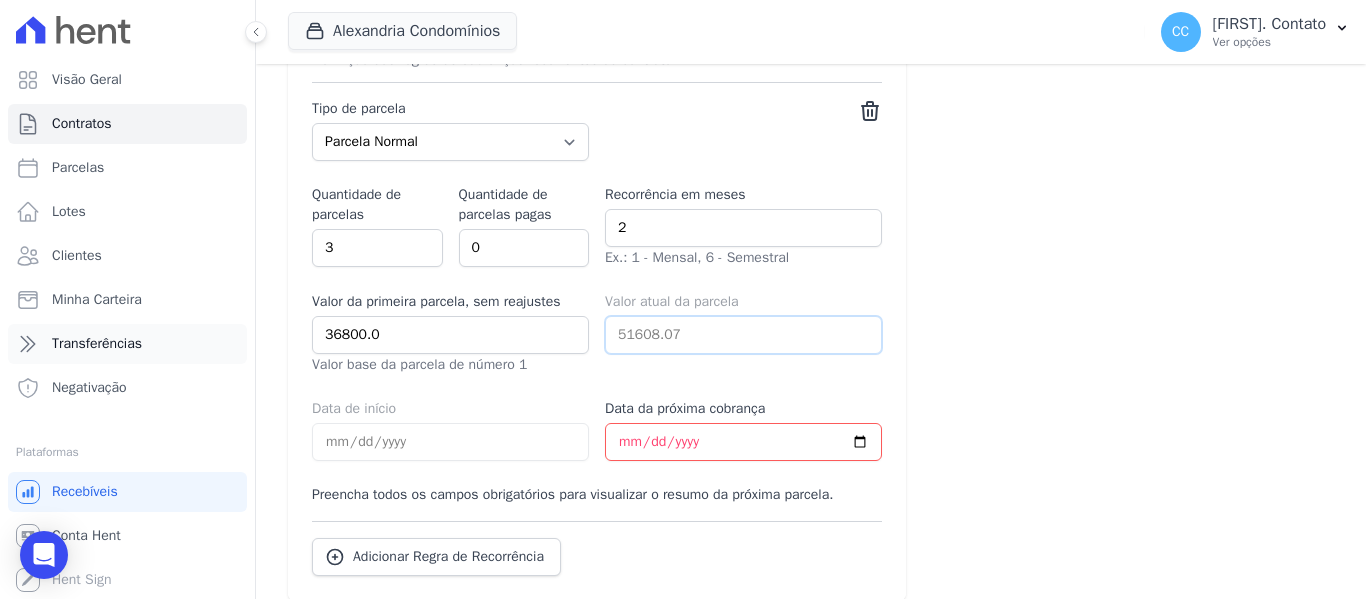select on "standard" 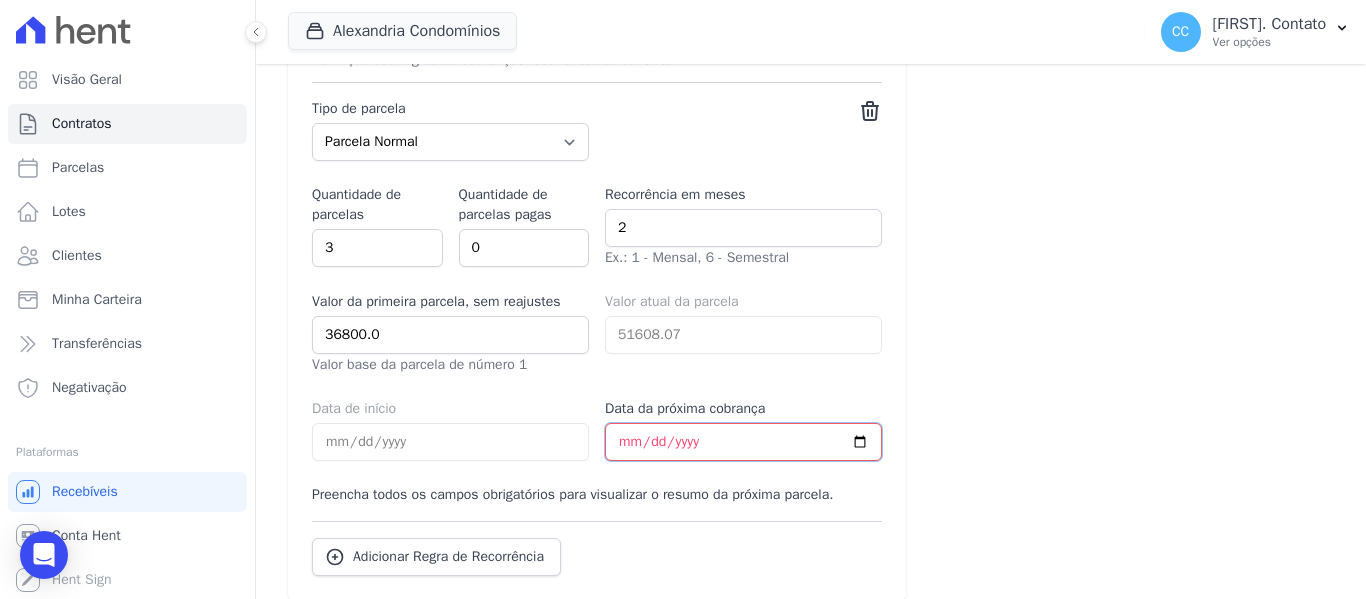 type on "2025-08-30" 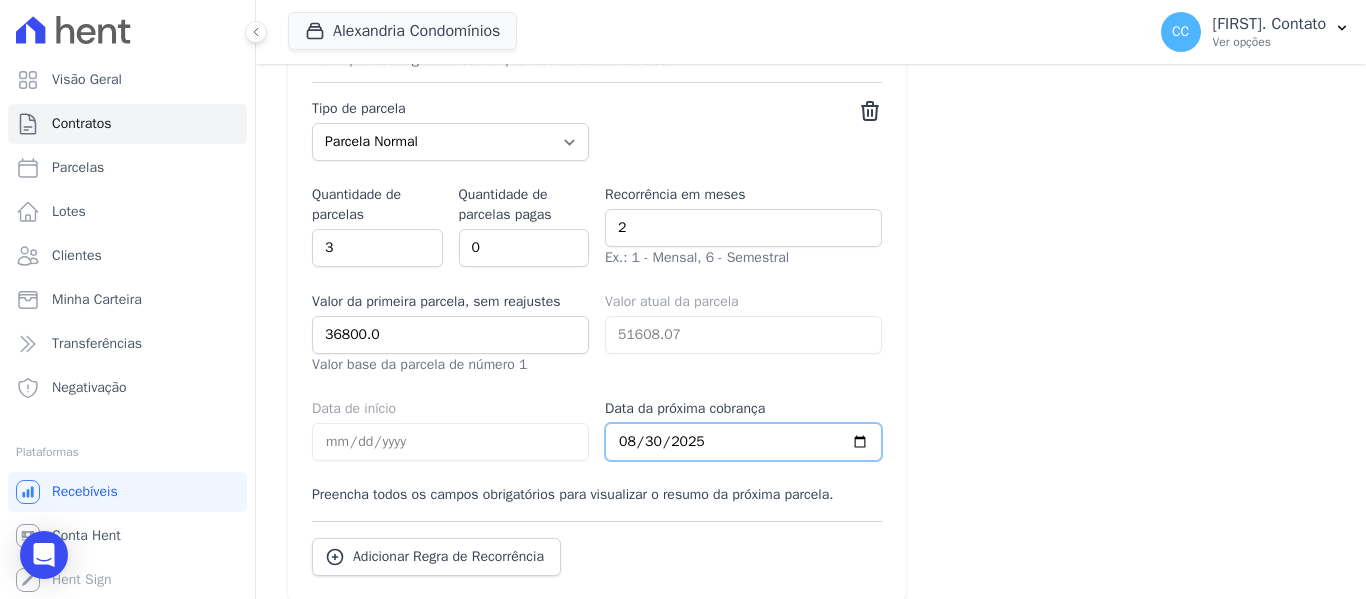 select on "standard" 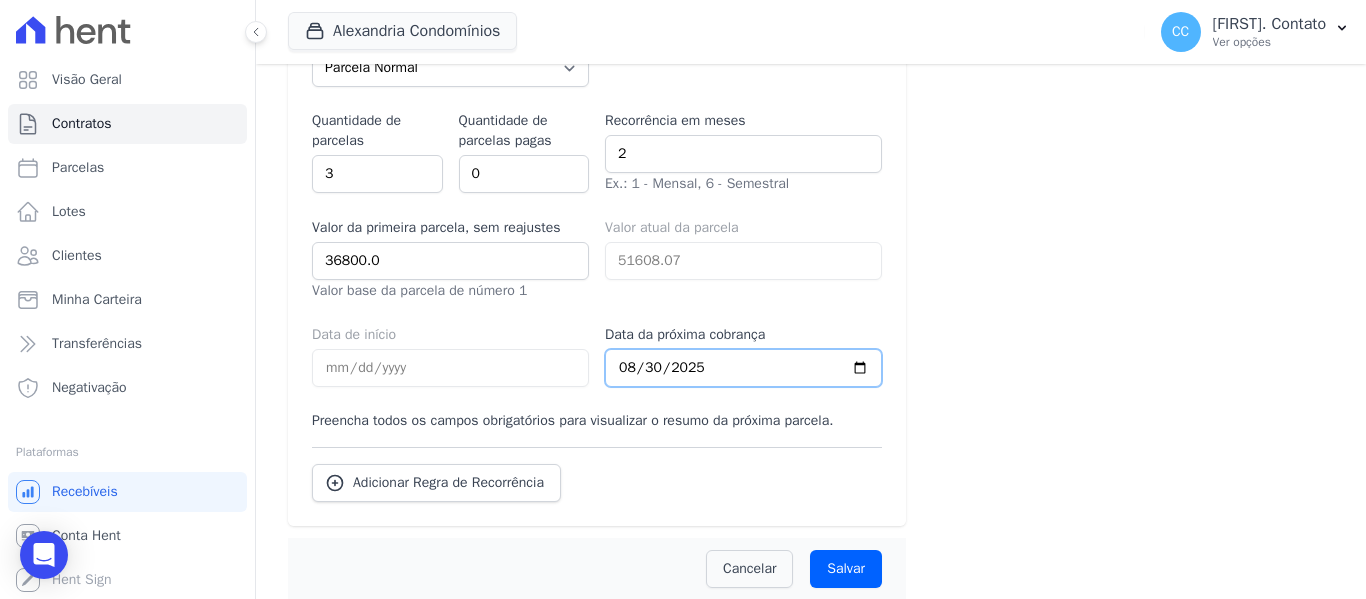 scroll, scrollTop: 1415, scrollLeft: 0, axis: vertical 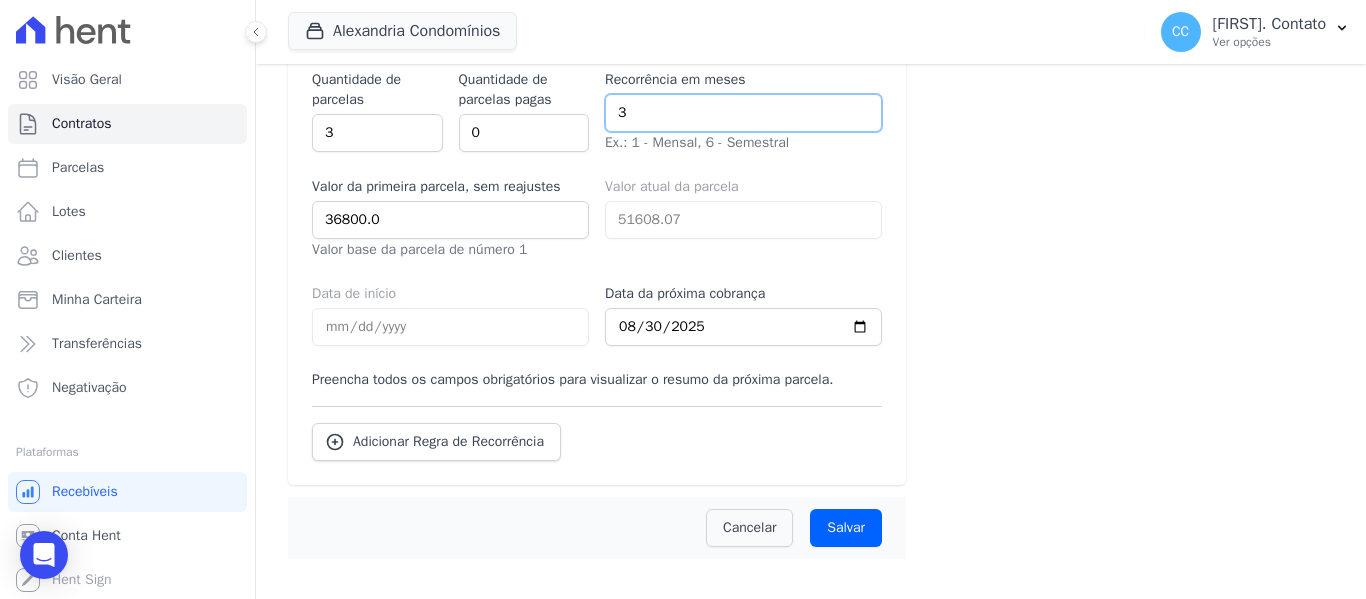 type on "3" 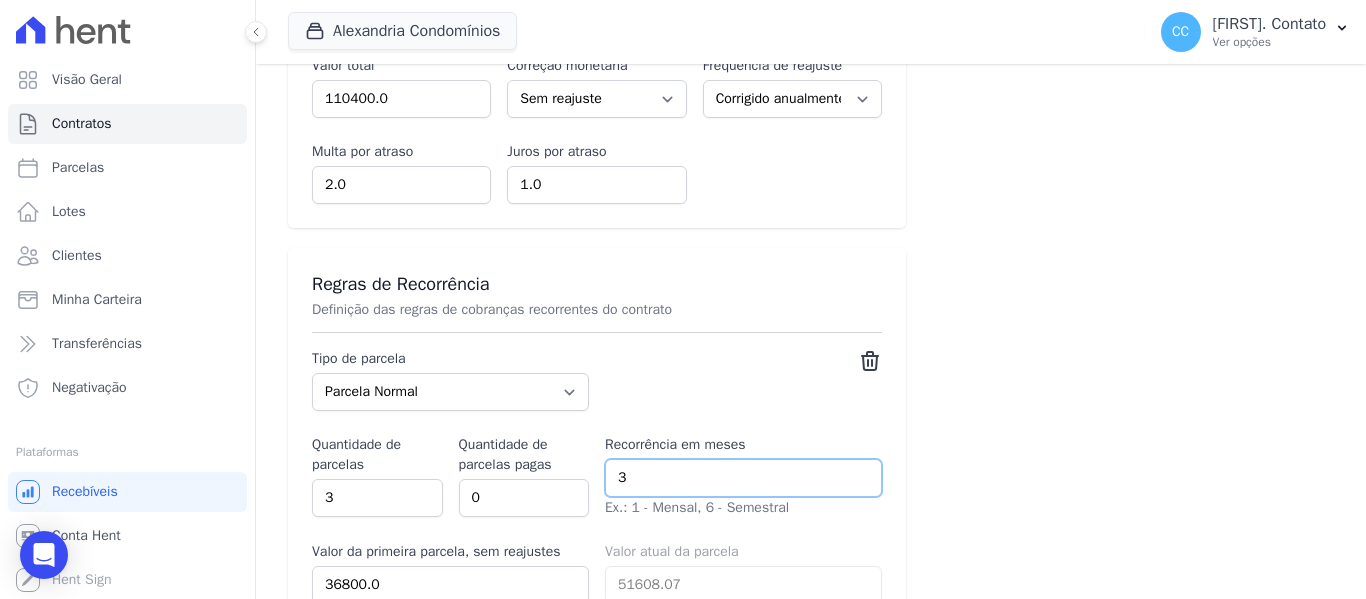 scroll, scrollTop: 1415, scrollLeft: 0, axis: vertical 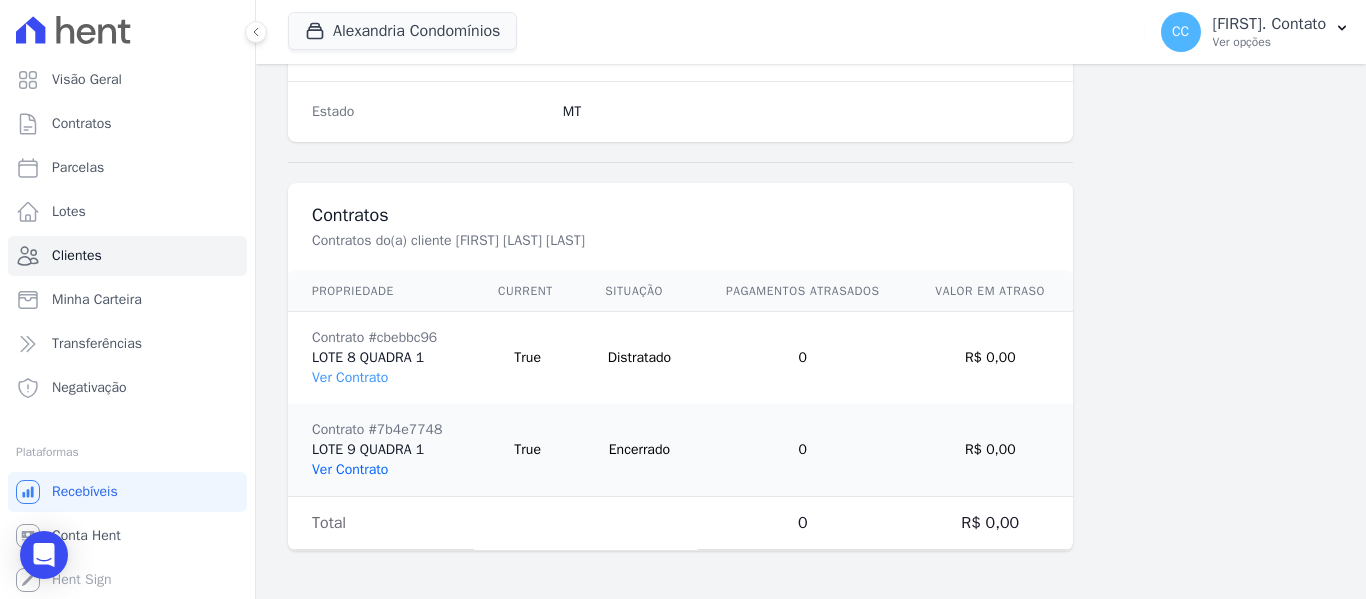 click on "Ver Contrato" at bounding box center (350, 469) 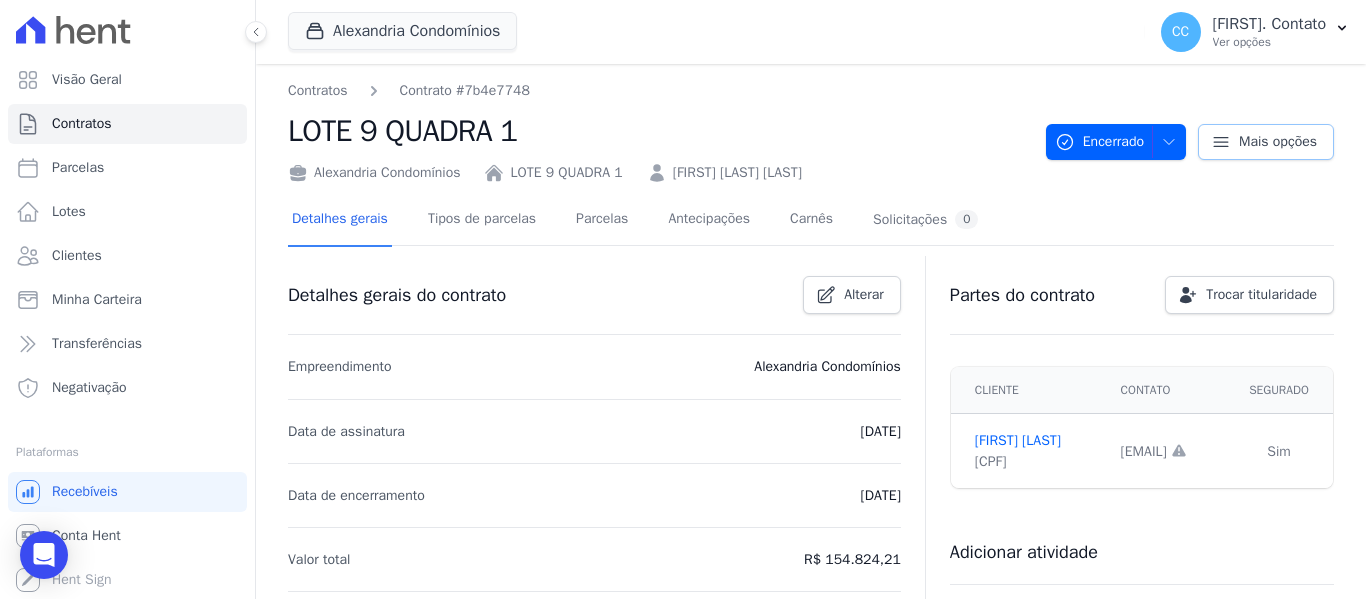 click 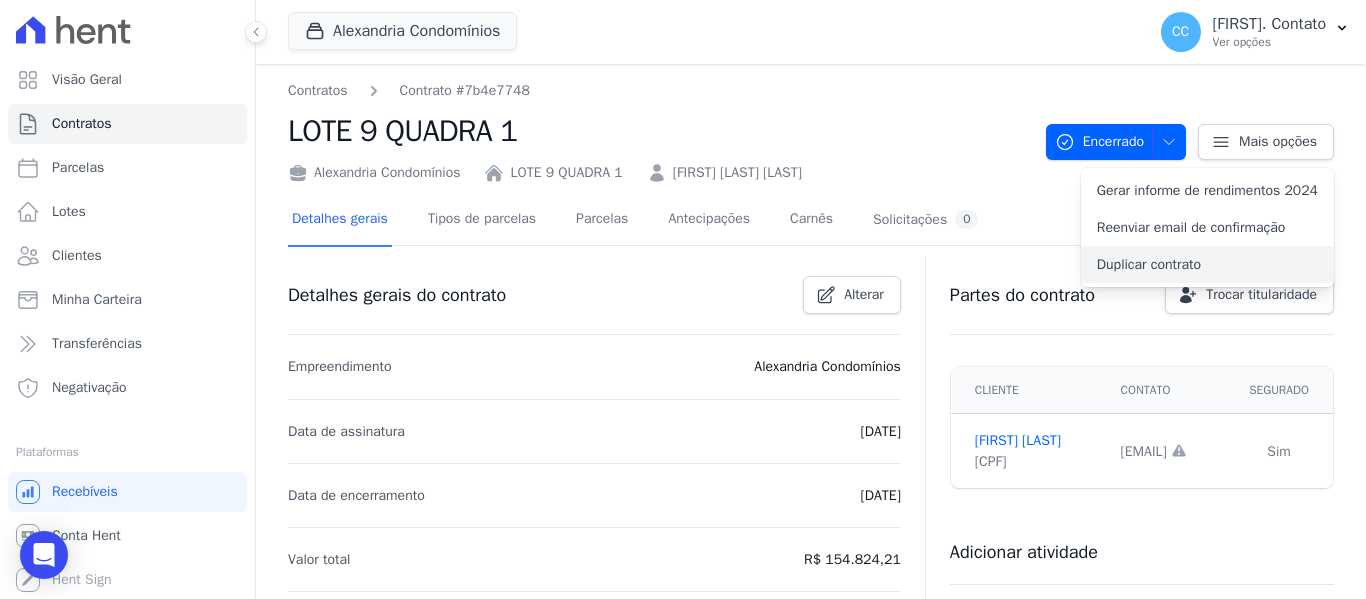 click on "Duplicar contrato" at bounding box center (1207, 264) 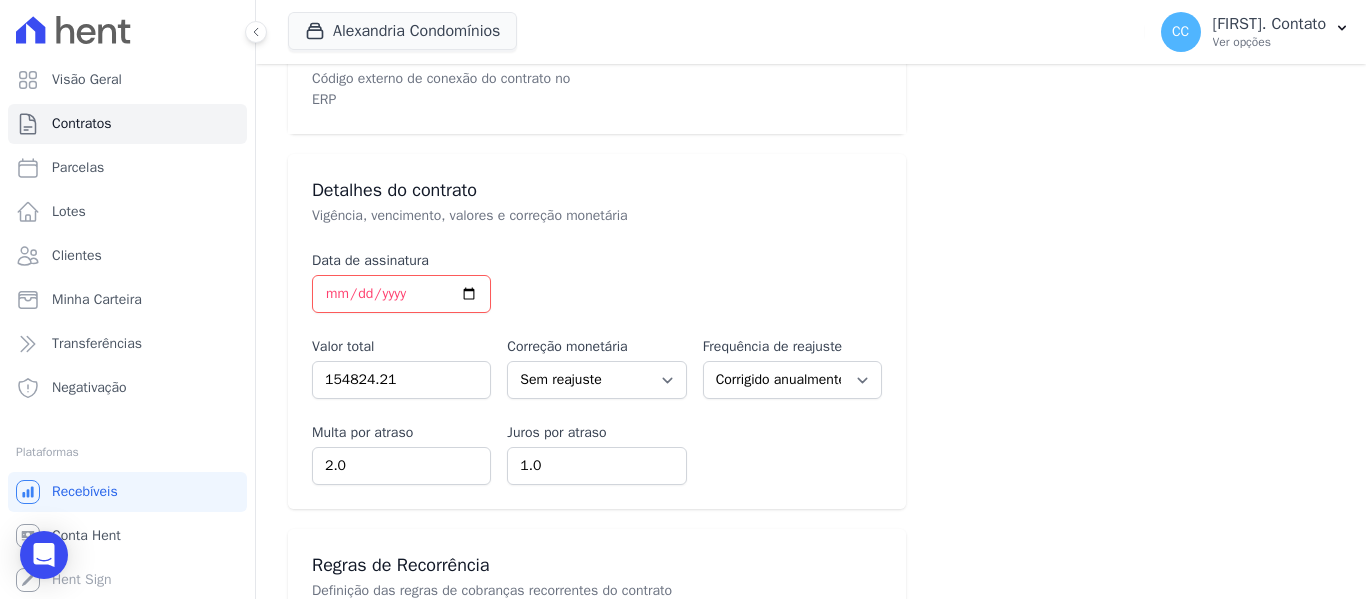 scroll, scrollTop: 800, scrollLeft: 0, axis: vertical 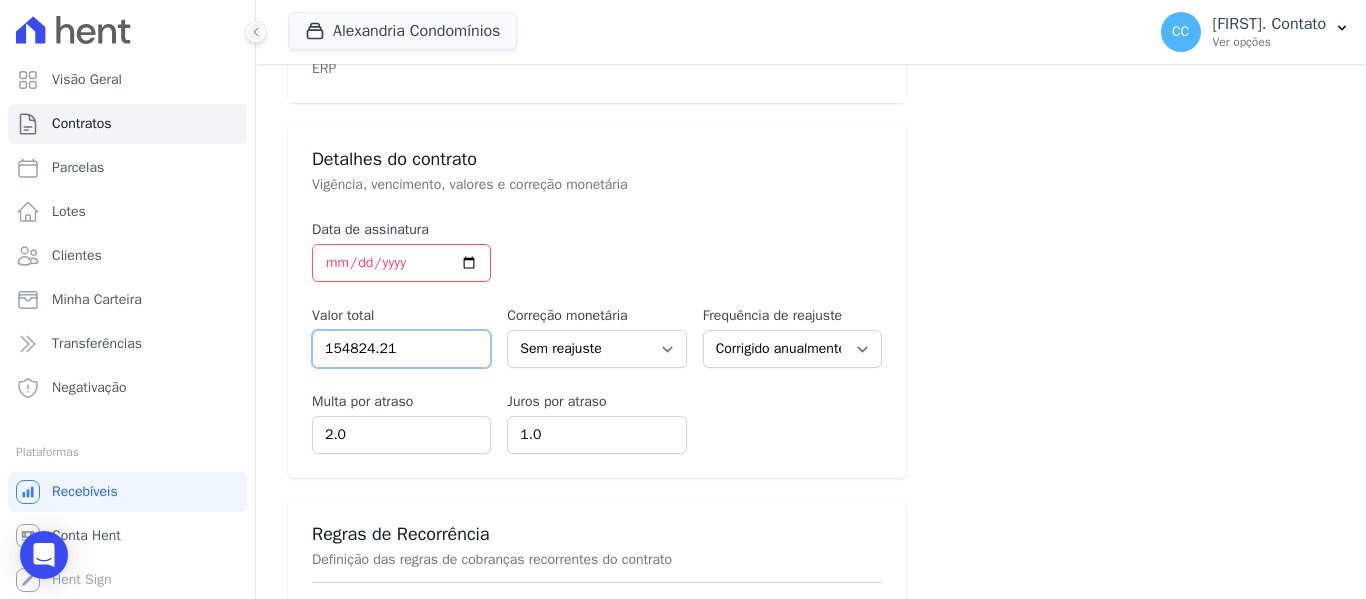drag, startPoint x: 435, startPoint y: 342, endPoint x: 0, endPoint y: 338, distance: 435.0184 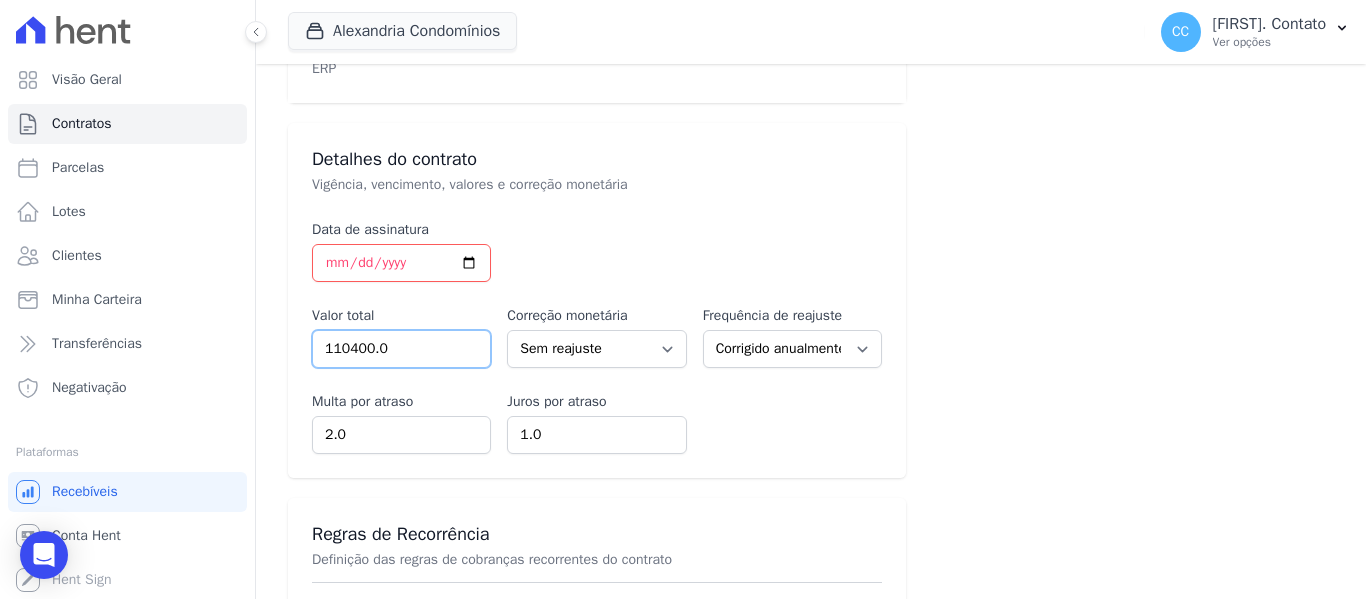 type on "110400.00" 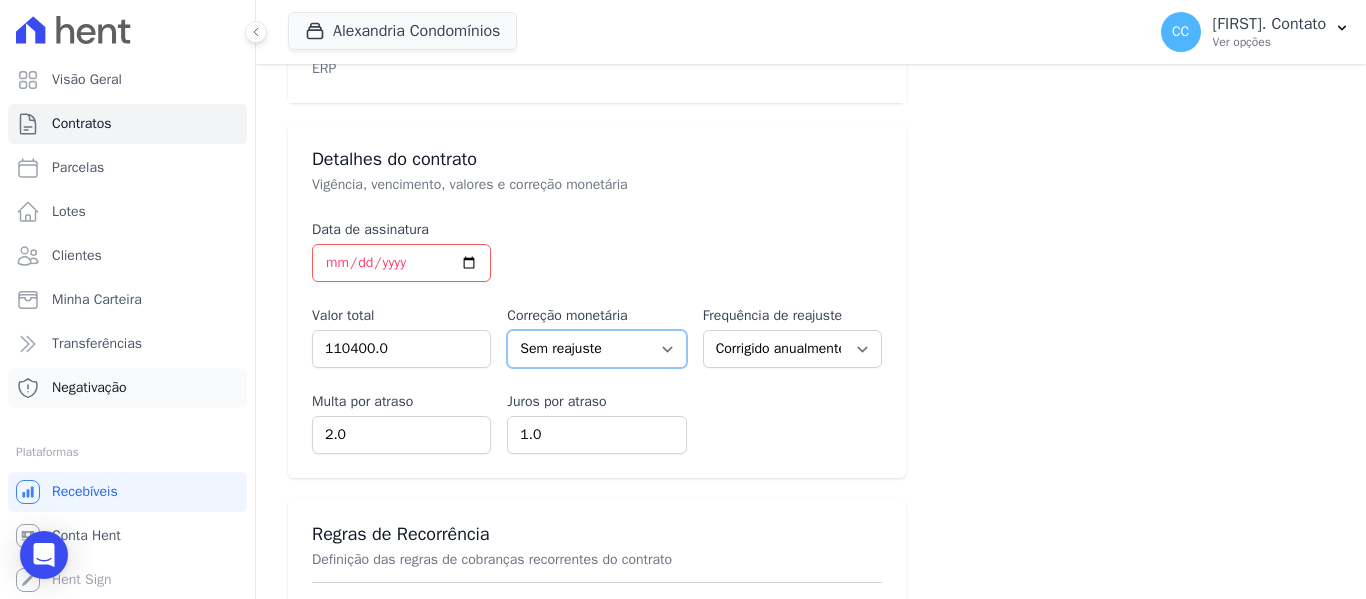 scroll, scrollTop: 1, scrollLeft: 0, axis: vertical 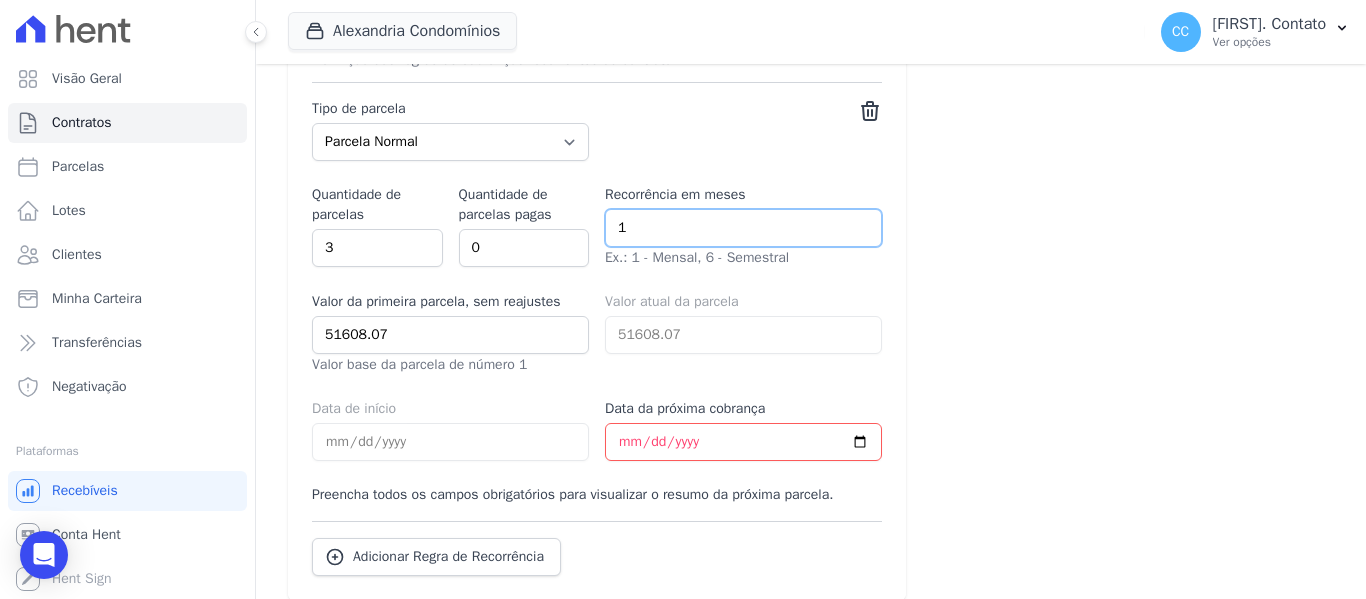 drag, startPoint x: 688, startPoint y: 235, endPoint x: 473, endPoint y: 239, distance: 215.0372 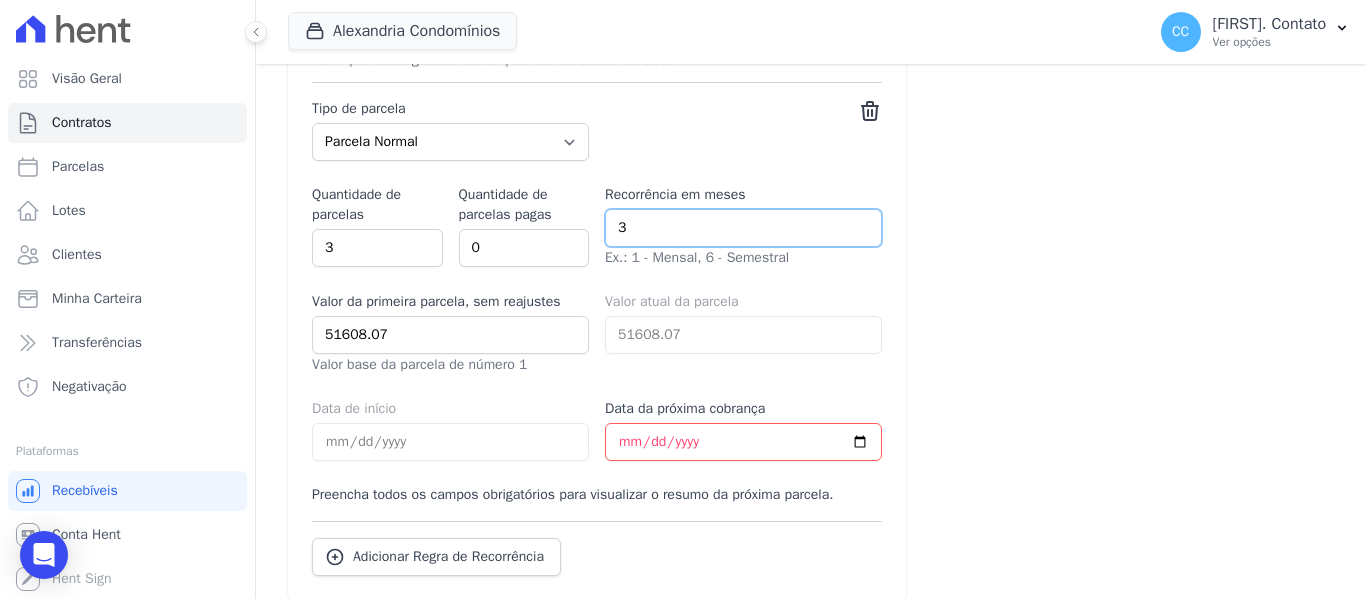 type on "3" 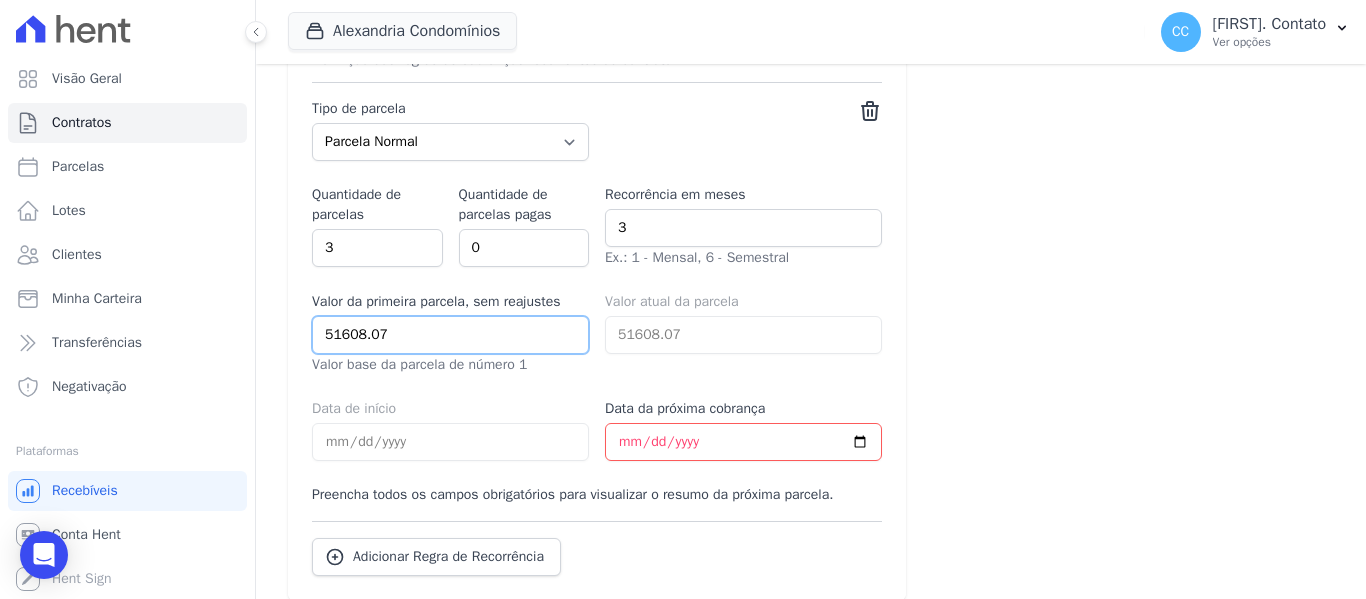 select on "standard" 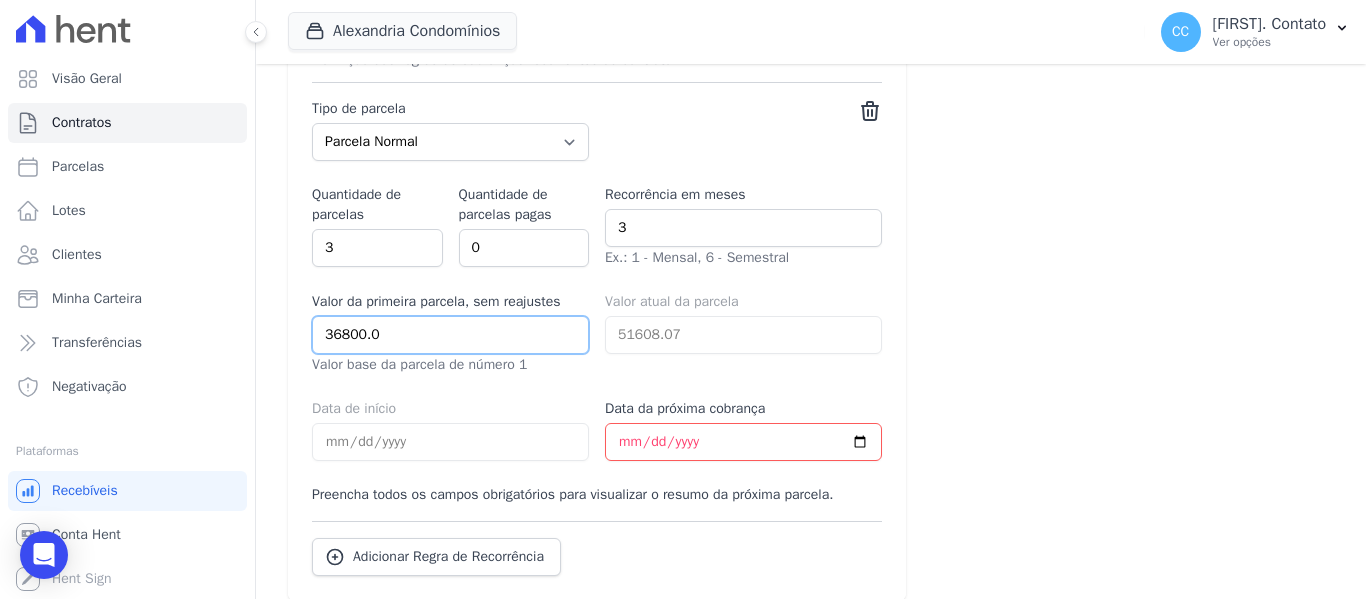 type on "36800.00" 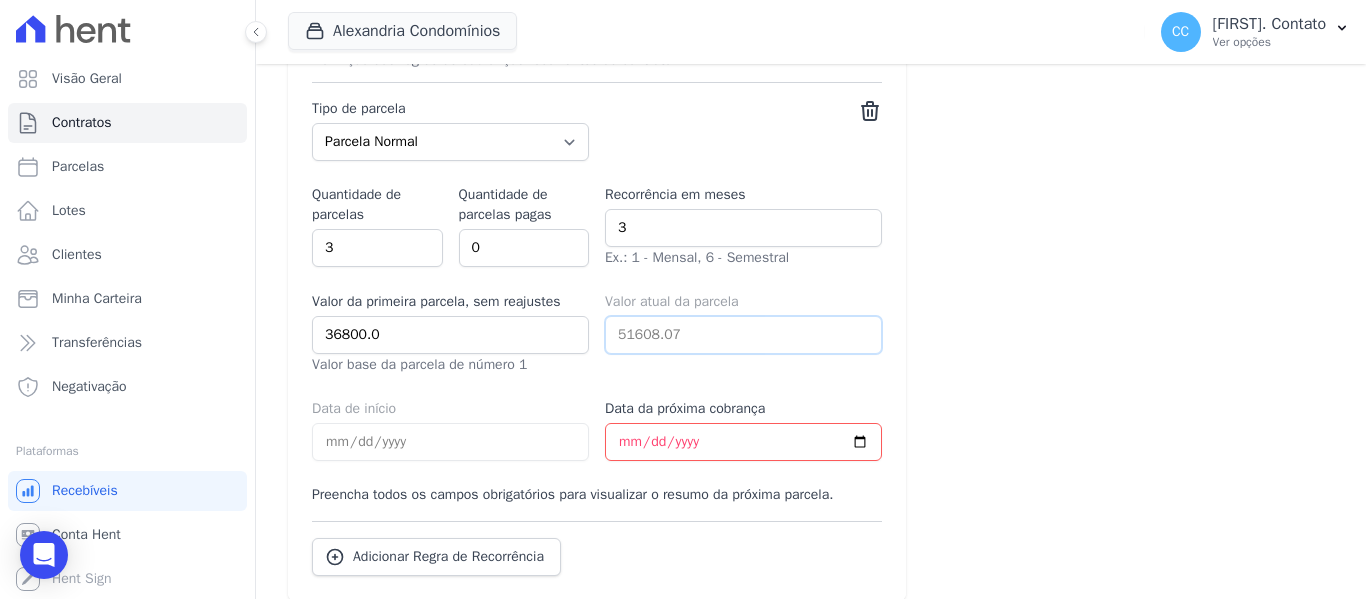 select on "standard" 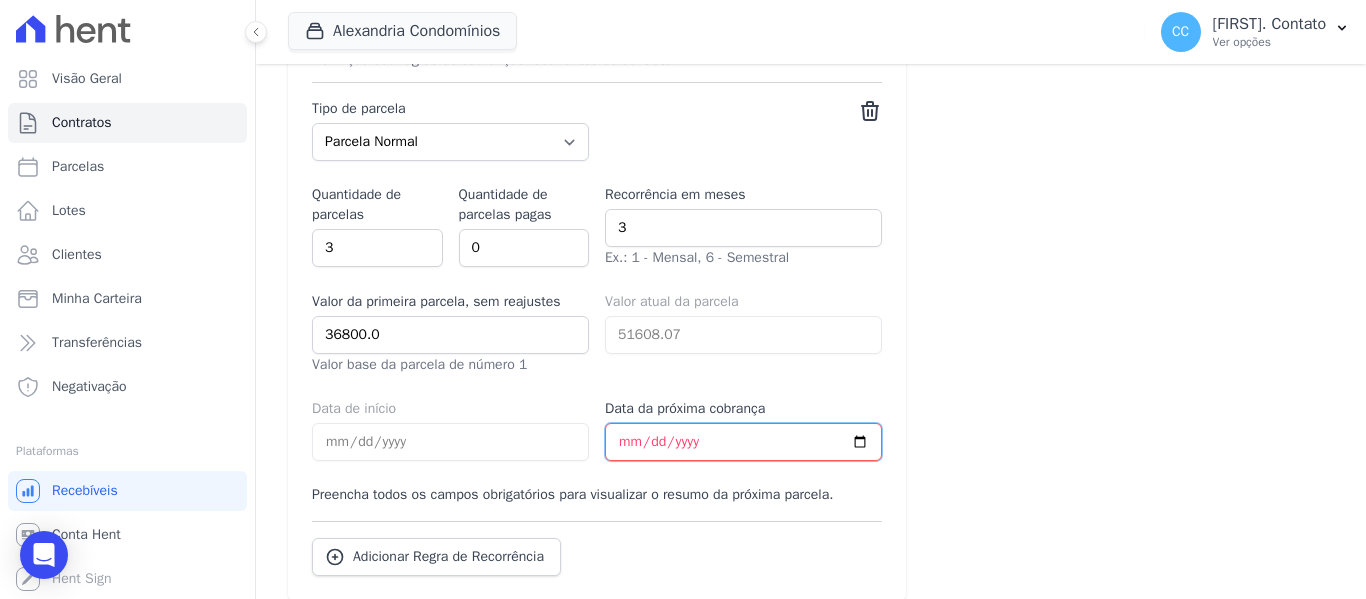 type on "2025-08-30" 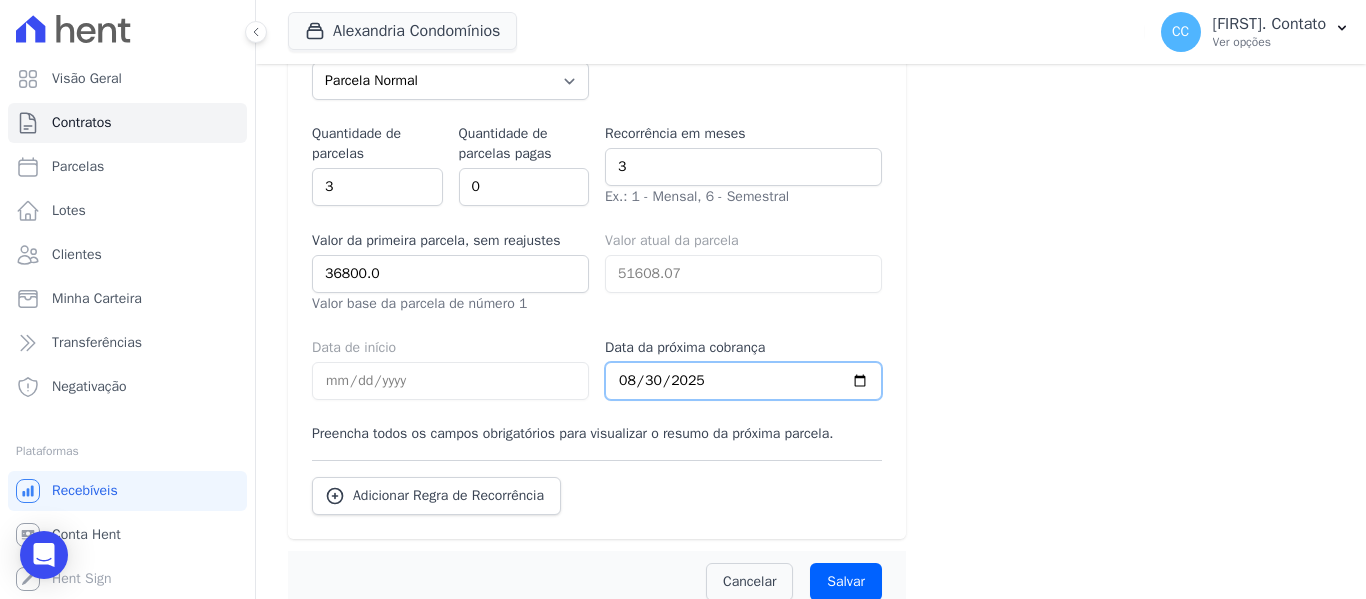 select on "standard" 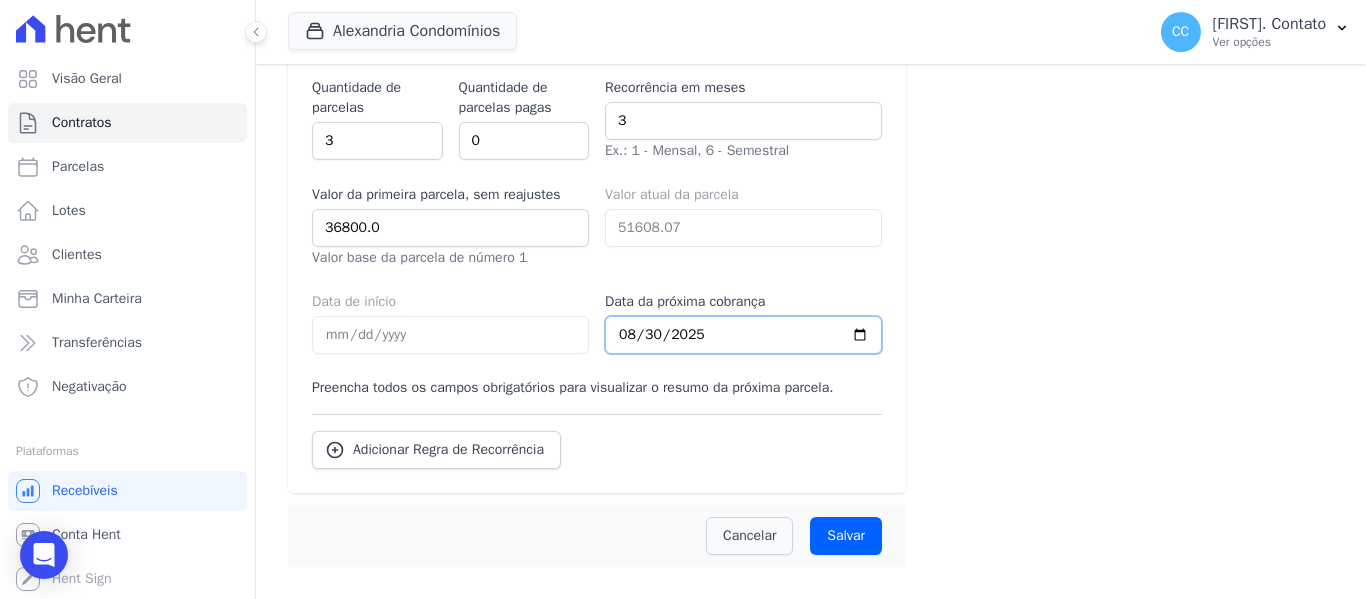scroll, scrollTop: 1415, scrollLeft: 0, axis: vertical 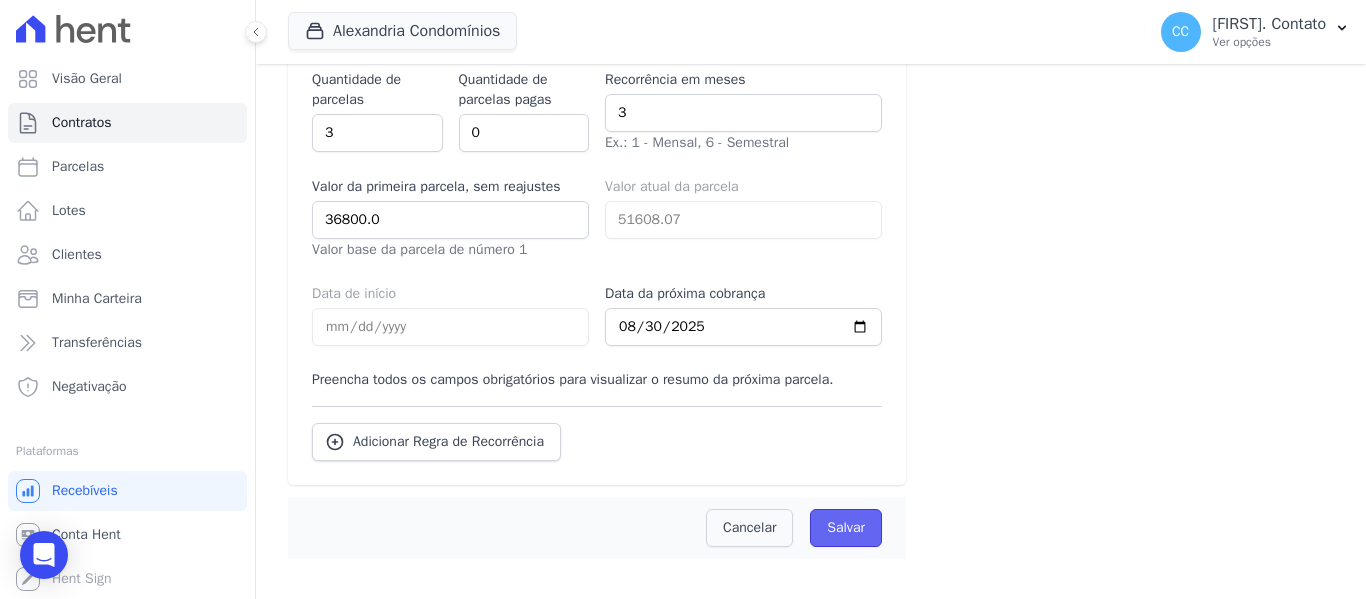 click on "Salvar" at bounding box center [846, 528] 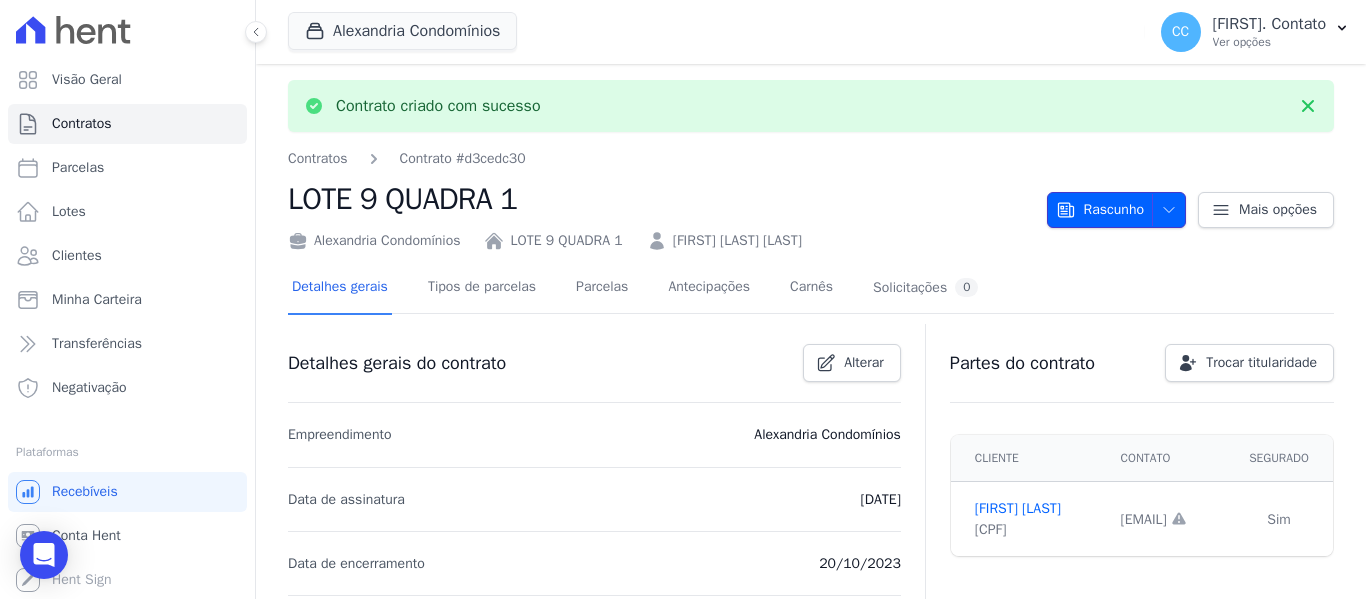click 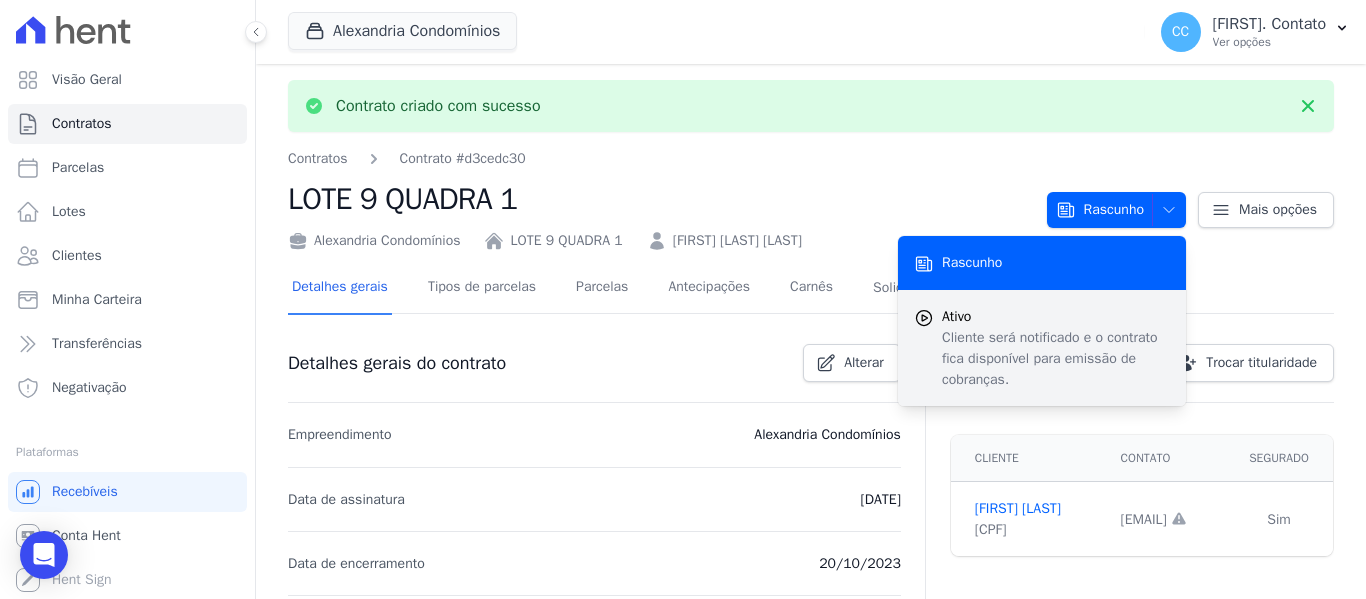 click on "Cliente será notificado e o contrato fica disponível para emissão de cobranças." at bounding box center [1056, 358] 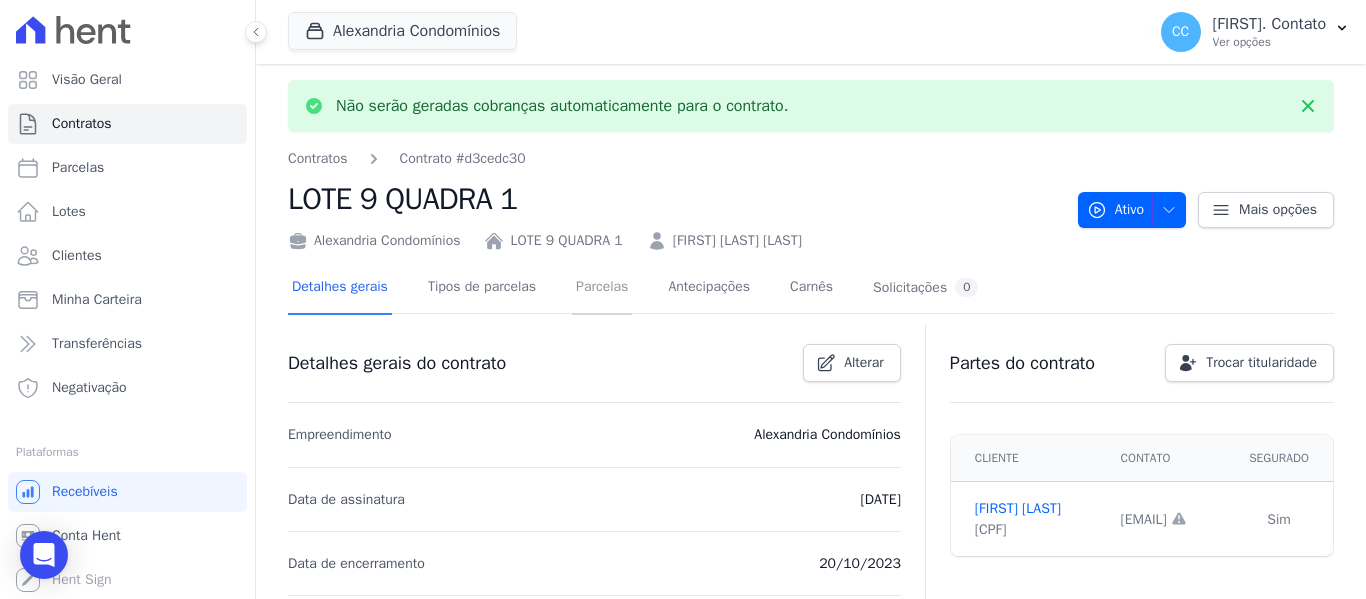 click on "Parcelas" at bounding box center (602, 288) 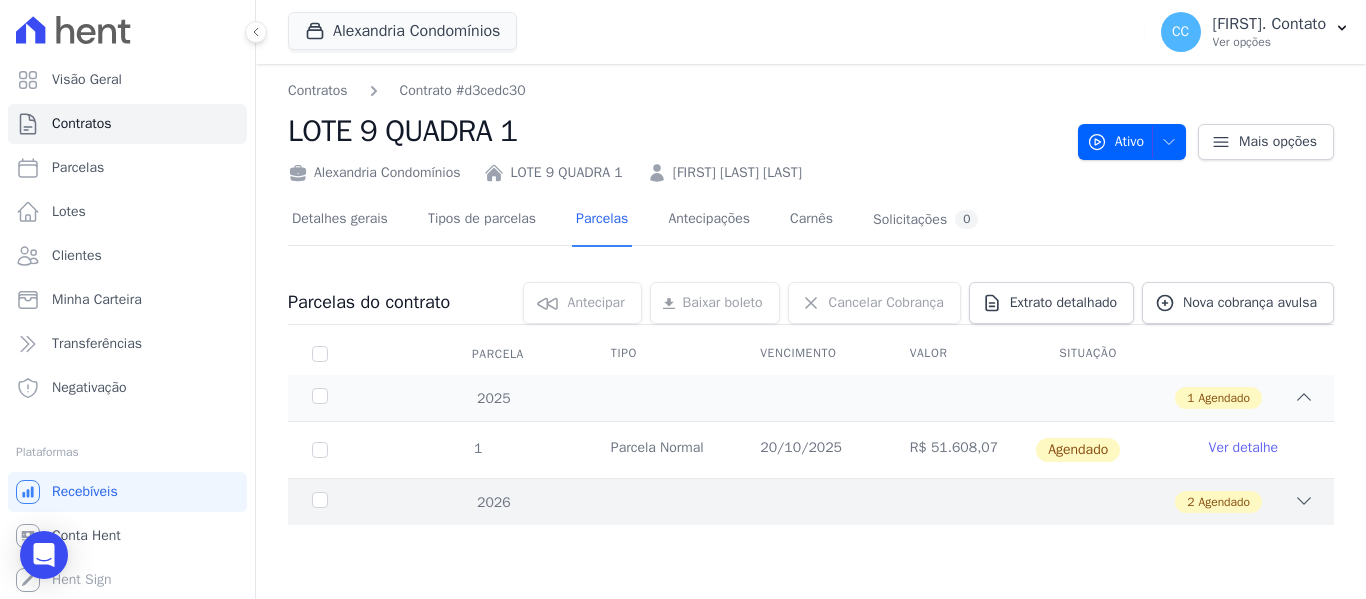 click 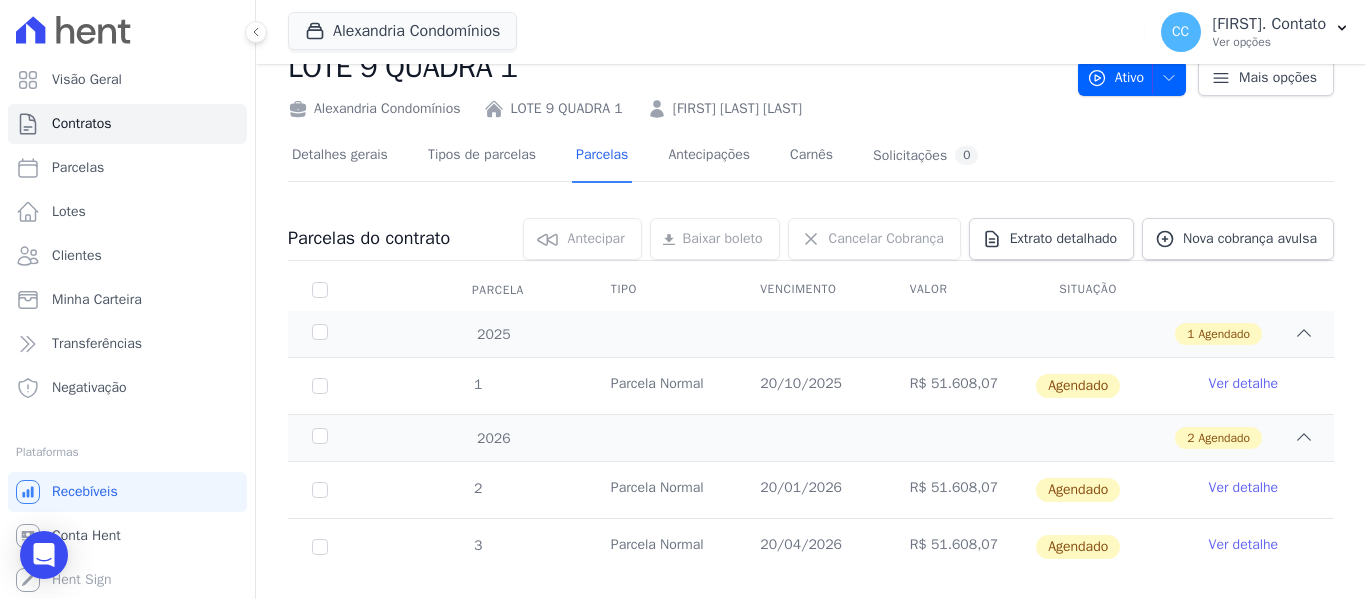 scroll, scrollTop: 100, scrollLeft: 0, axis: vertical 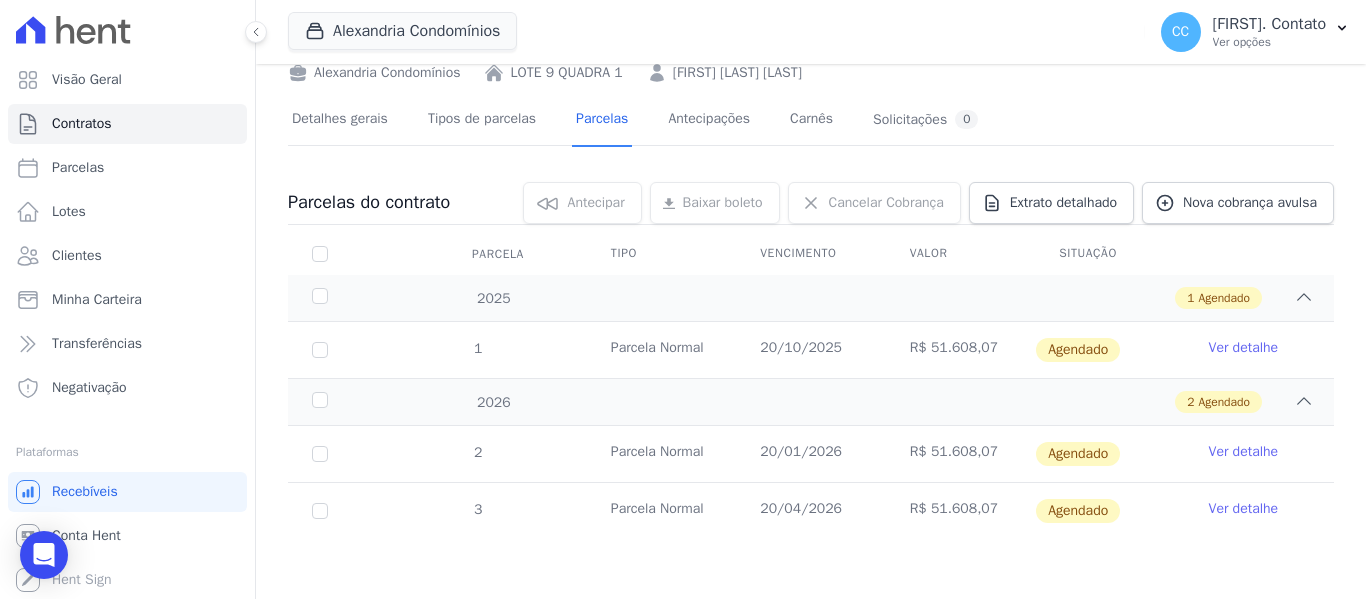 click on "Ver detalhe" at bounding box center [1244, 348] 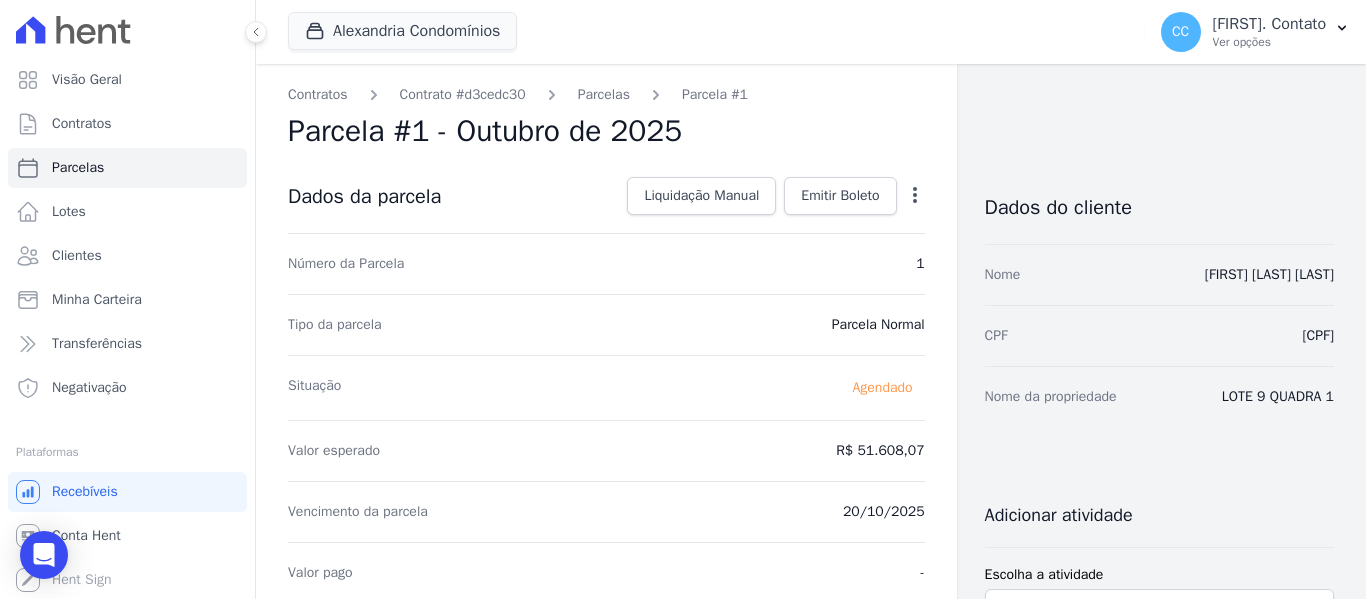 click 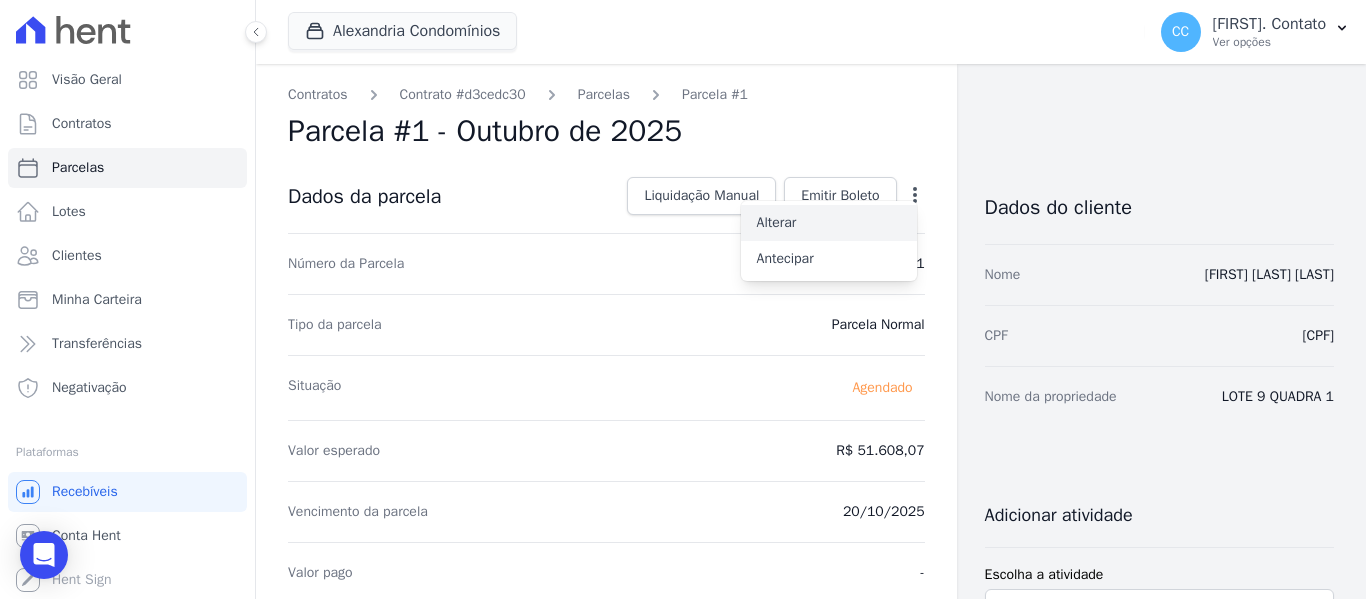 click on "Alterar" at bounding box center (829, 223) 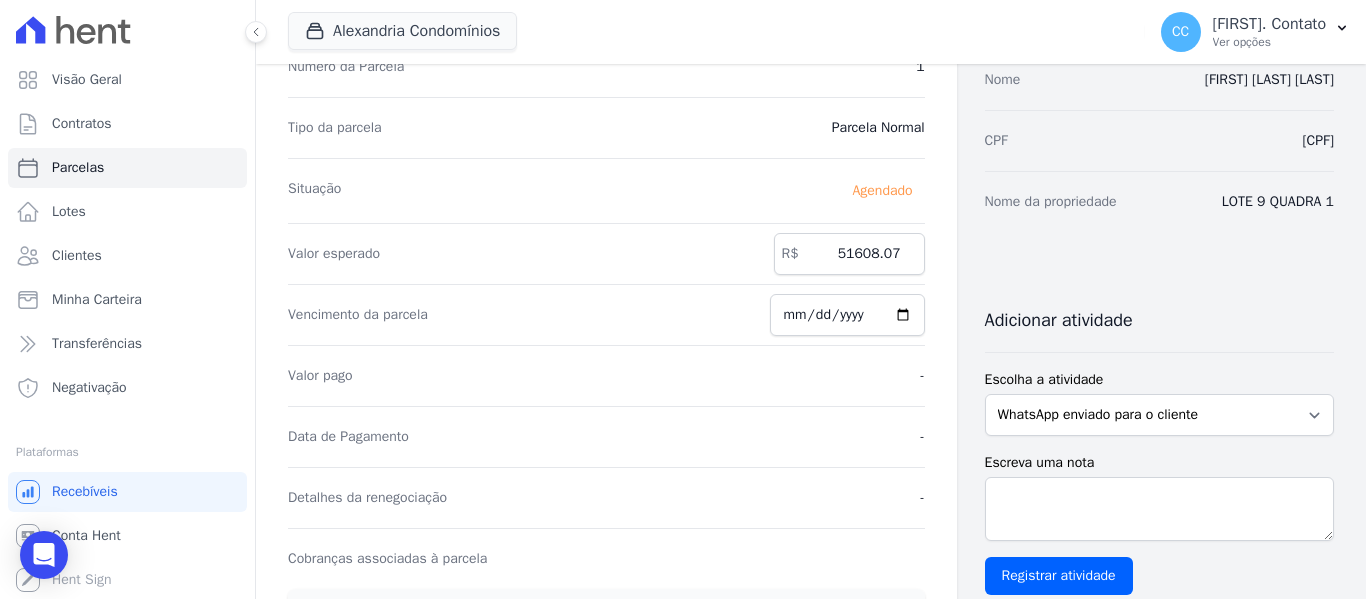 scroll, scrollTop: 200, scrollLeft: 0, axis: vertical 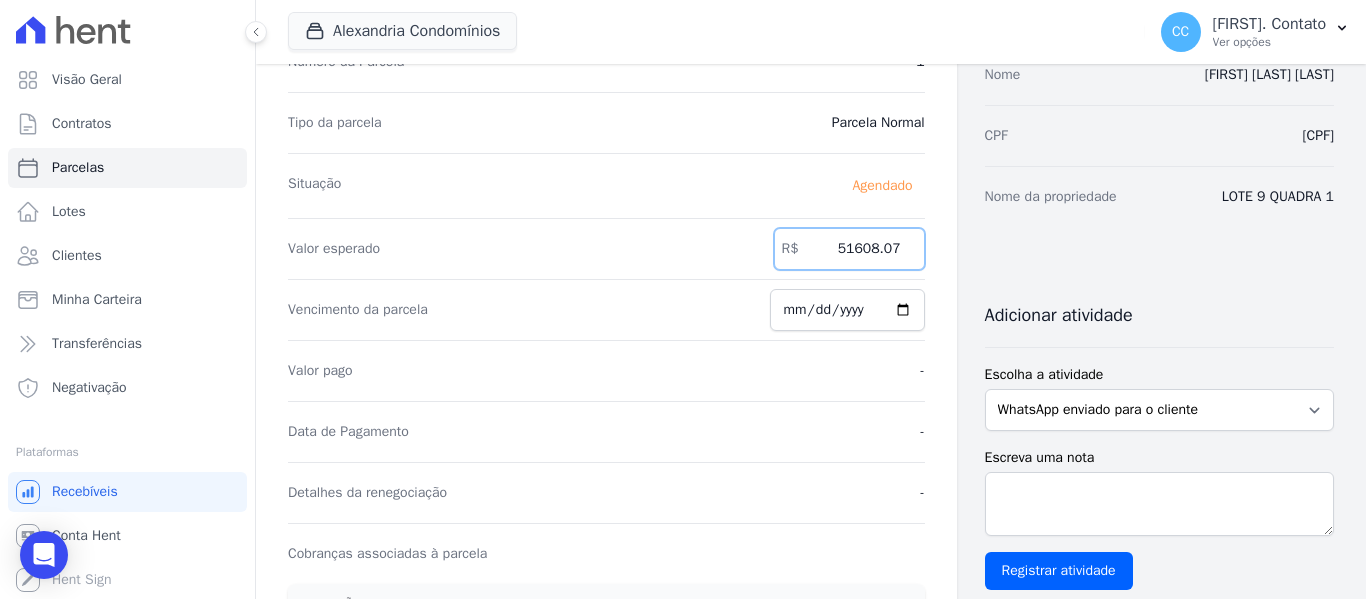 drag, startPoint x: 833, startPoint y: 248, endPoint x: 1013, endPoint y: 246, distance: 180.01111 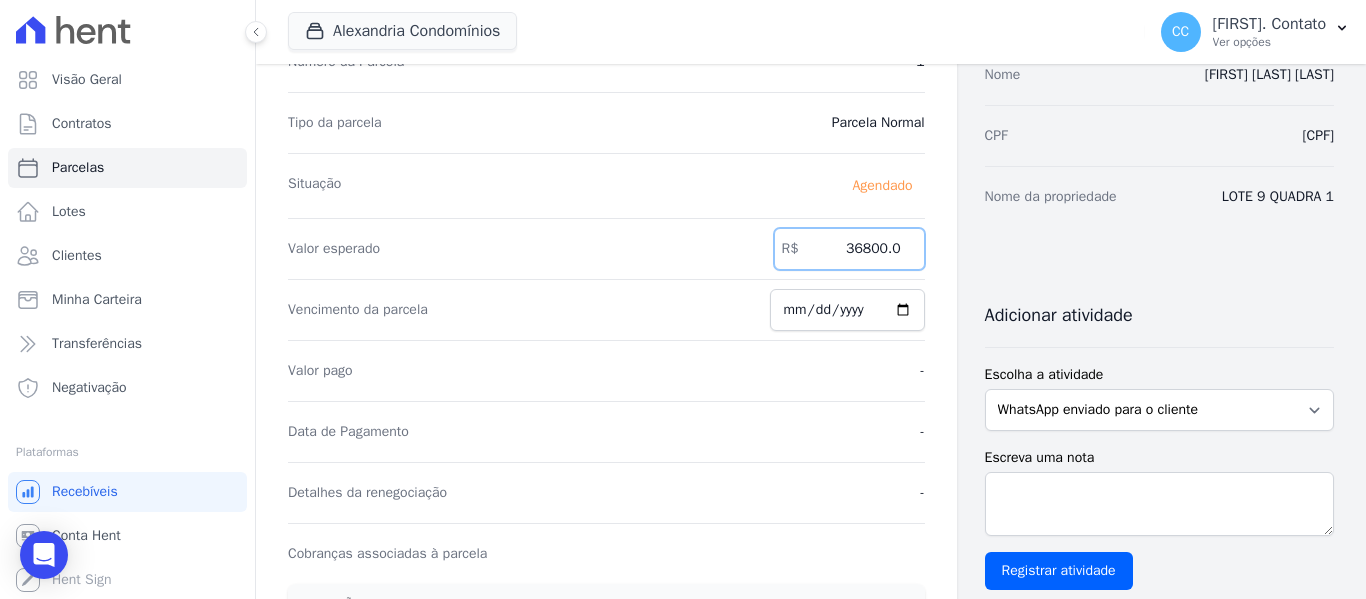 type on "36800.00" 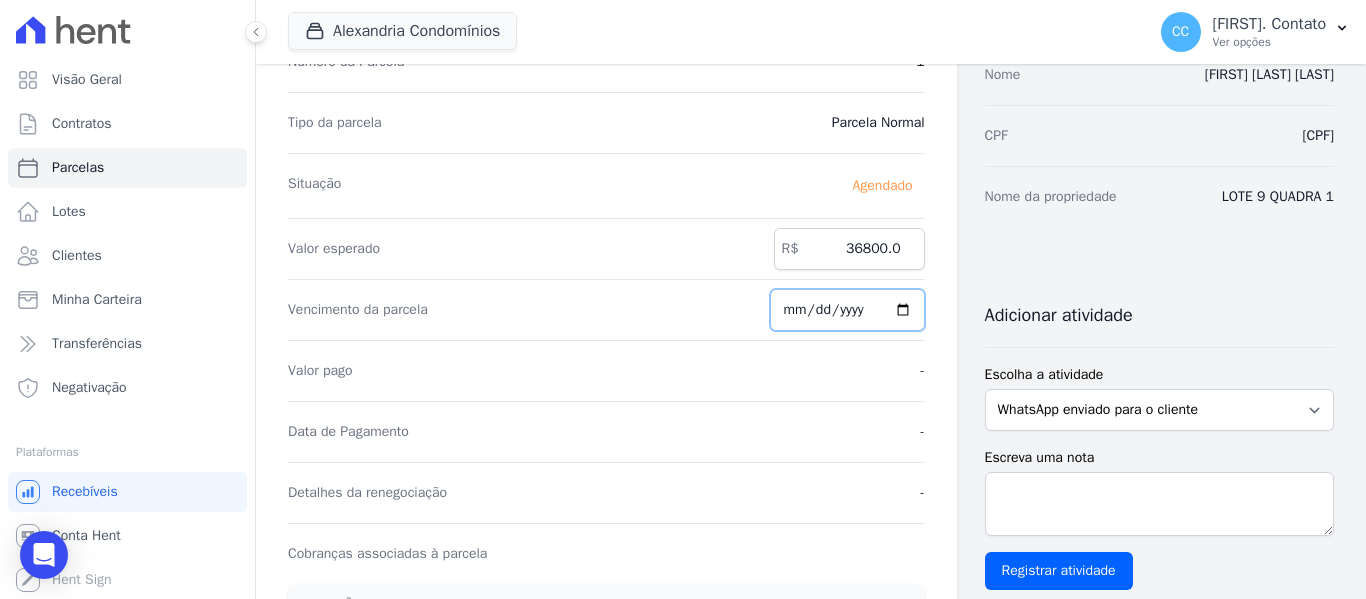 type on "2025-10-30" 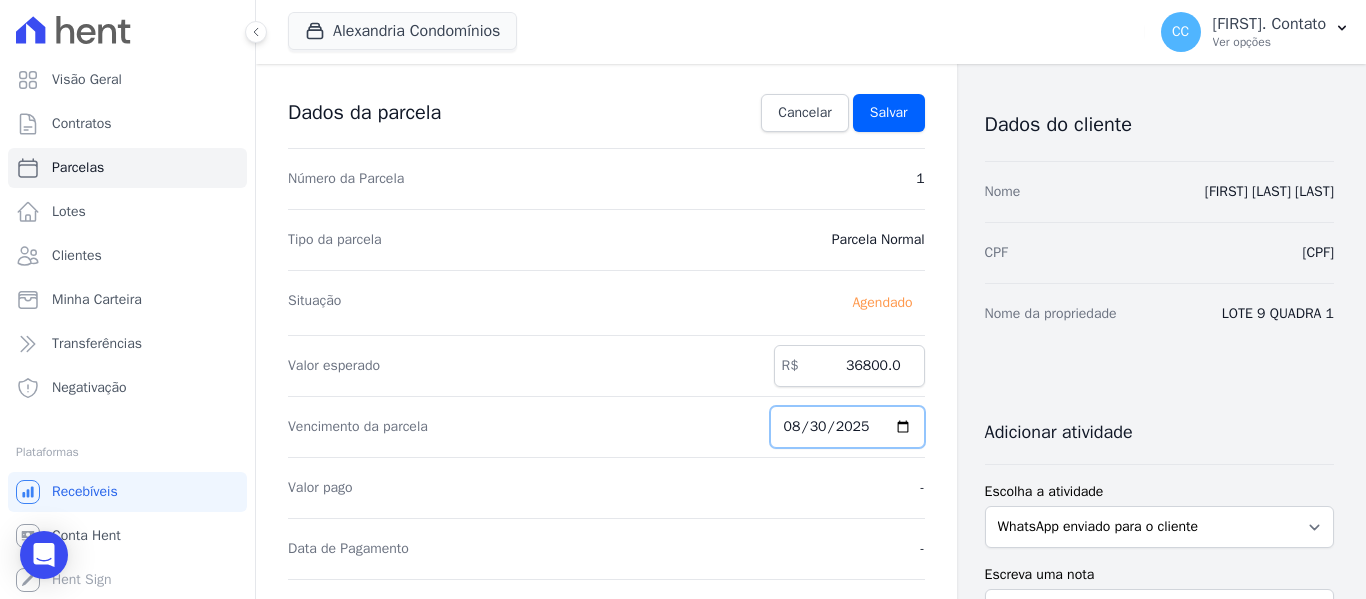 scroll, scrollTop: 0, scrollLeft: 0, axis: both 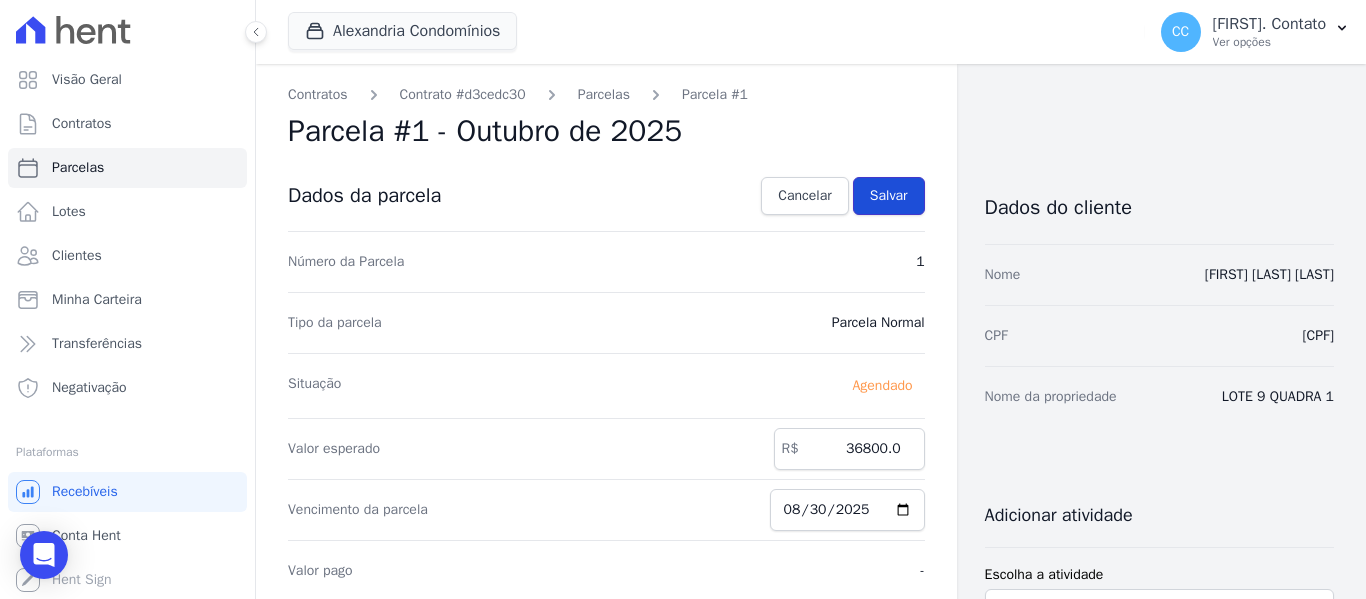 click on "Salvar" at bounding box center [889, 196] 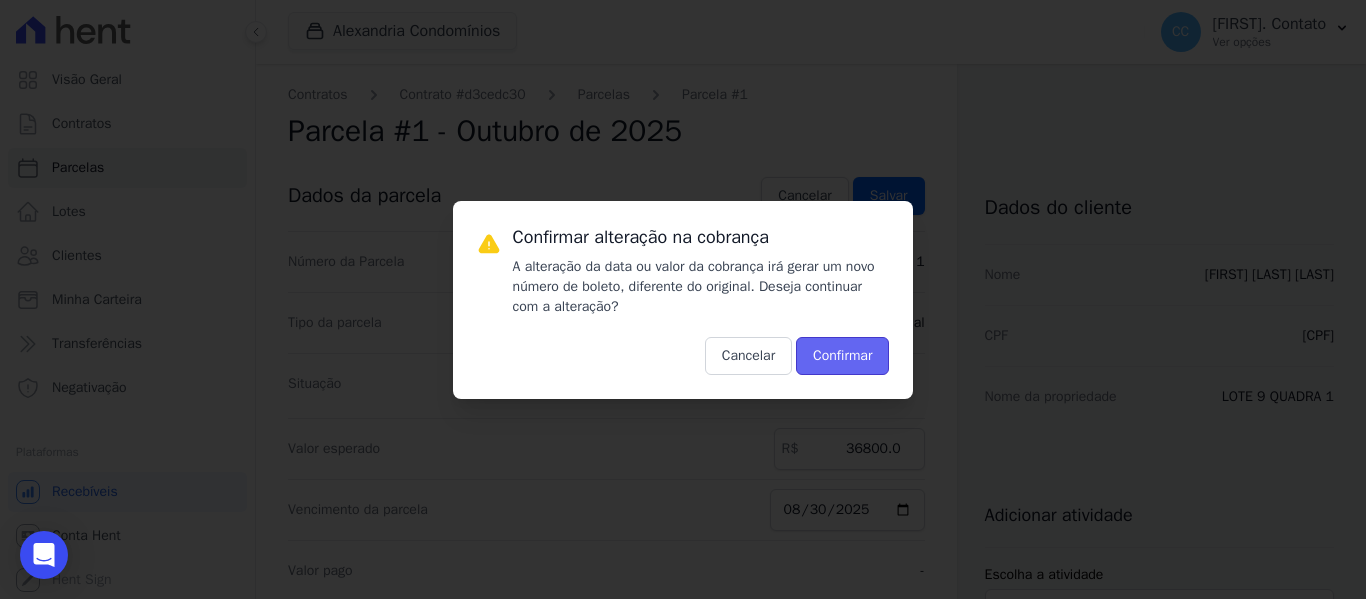click on "Confirmar" at bounding box center (842, 356) 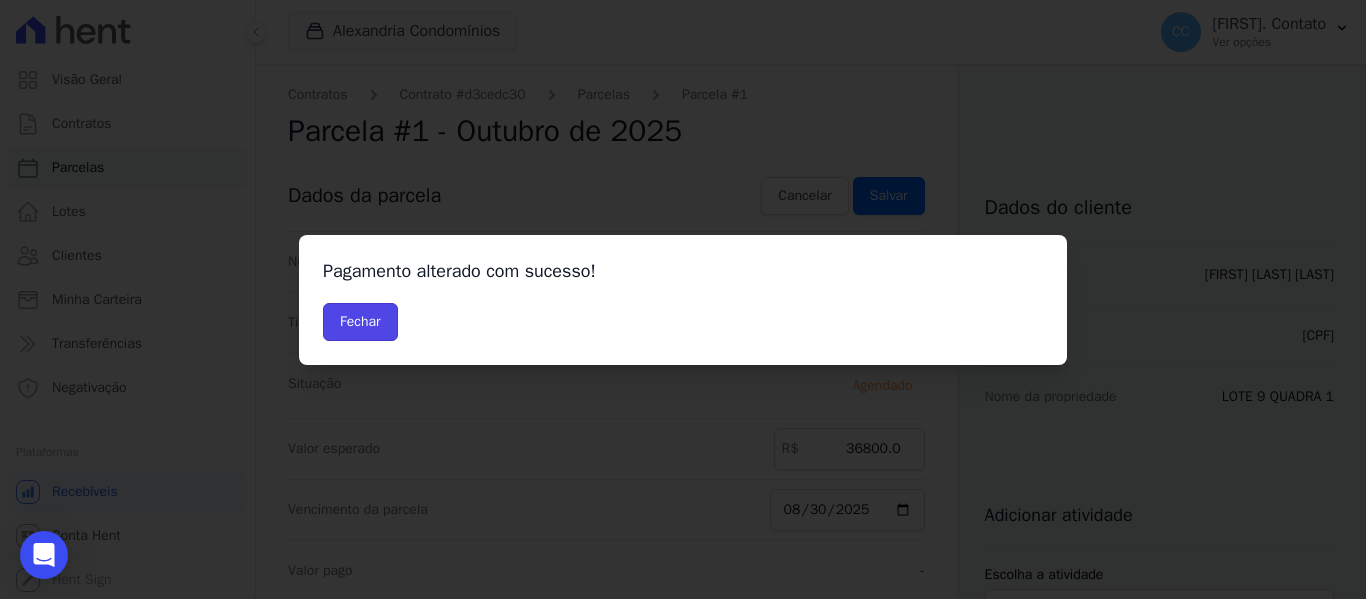drag, startPoint x: 384, startPoint y: 311, endPoint x: 557, endPoint y: 323, distance: 173.41568 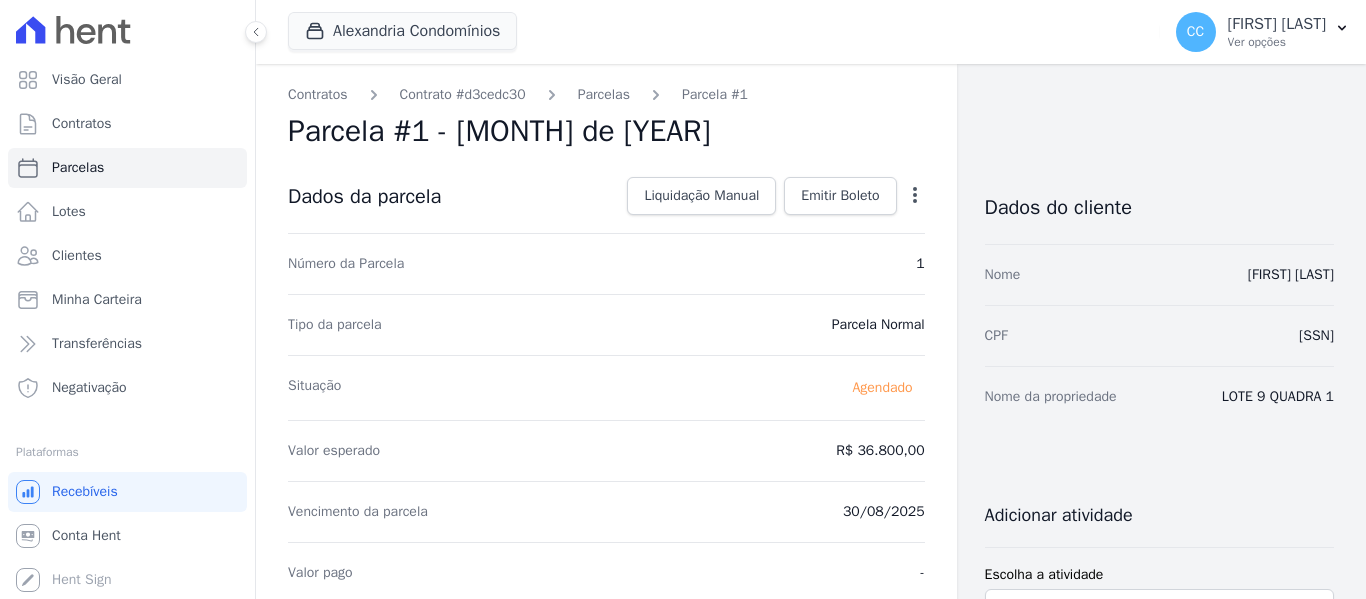 scroll, scrollTop: 0, scrollLeft: 0, axis: both 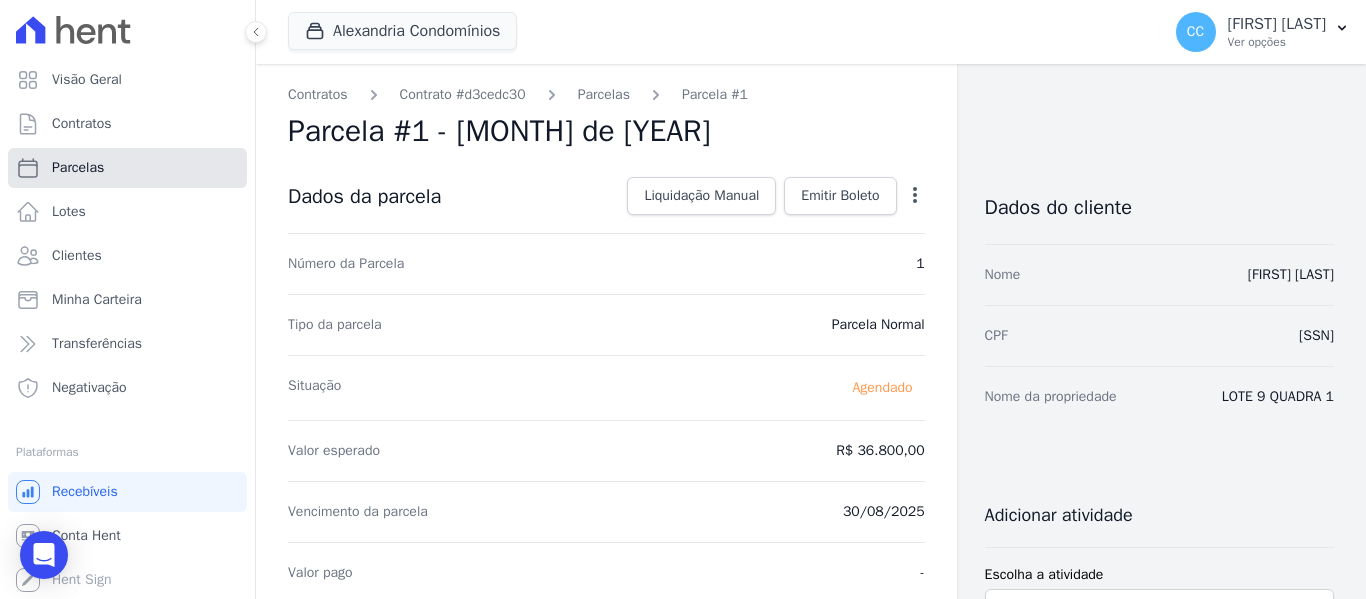 click on "Parcelas" at bounding box center [127, 168] 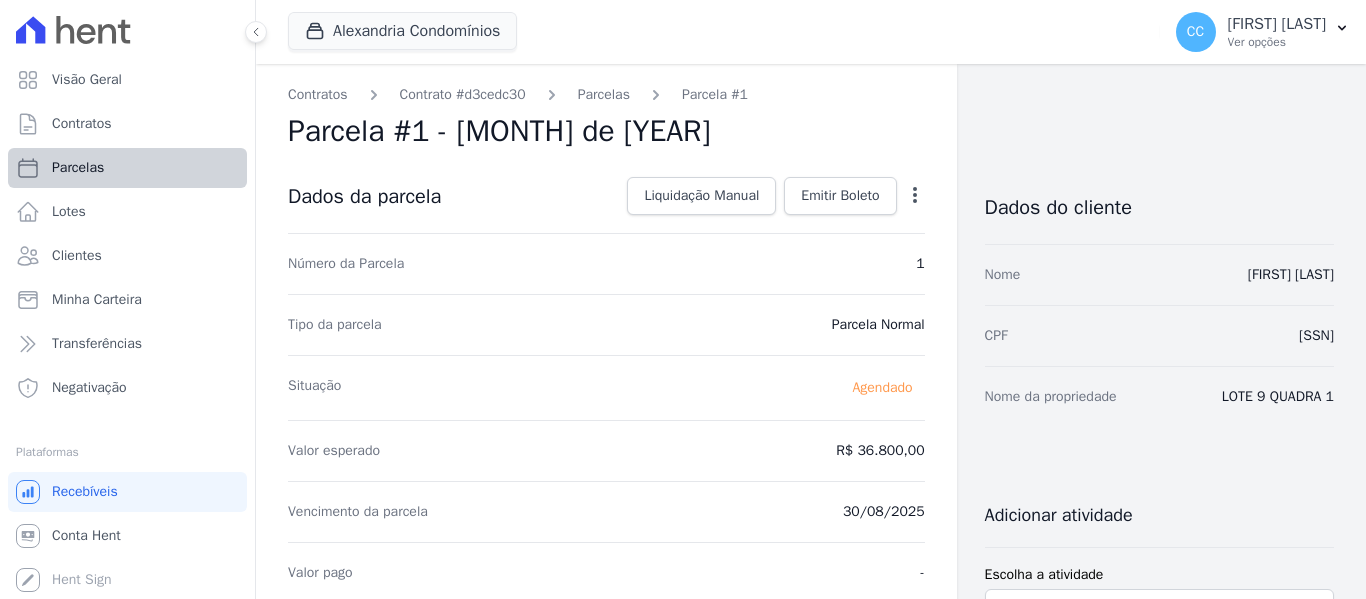 select 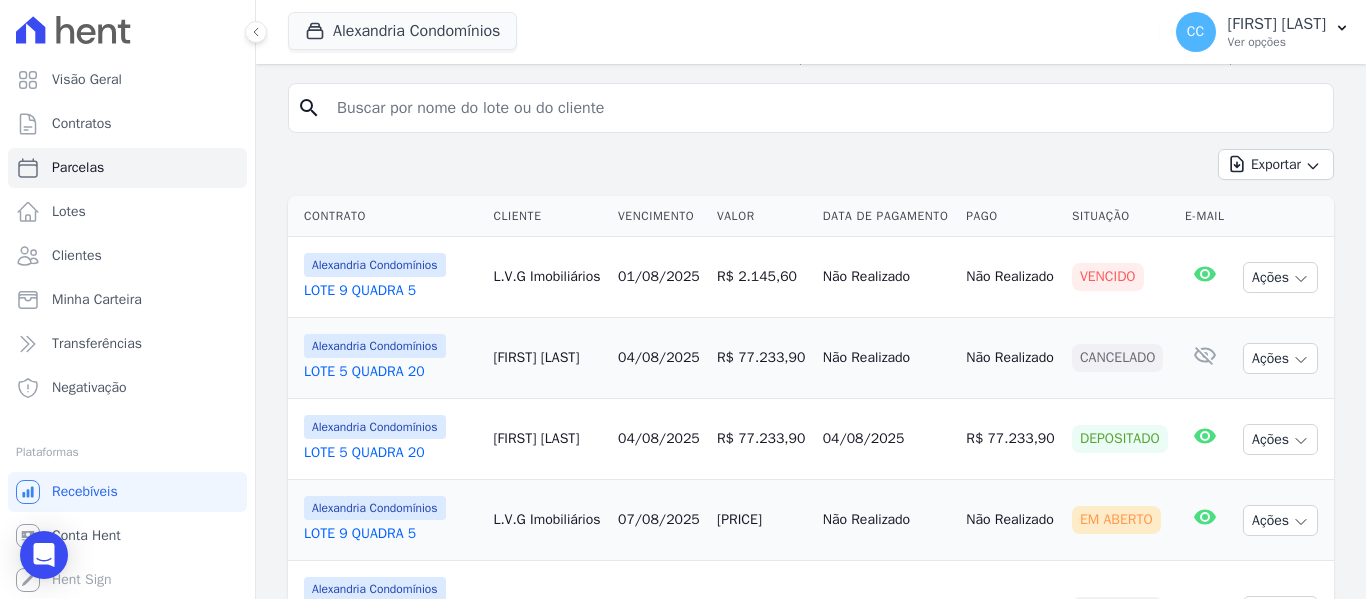 scroll, scrollTop: 600, scrollLeft: 0, axis: vertical 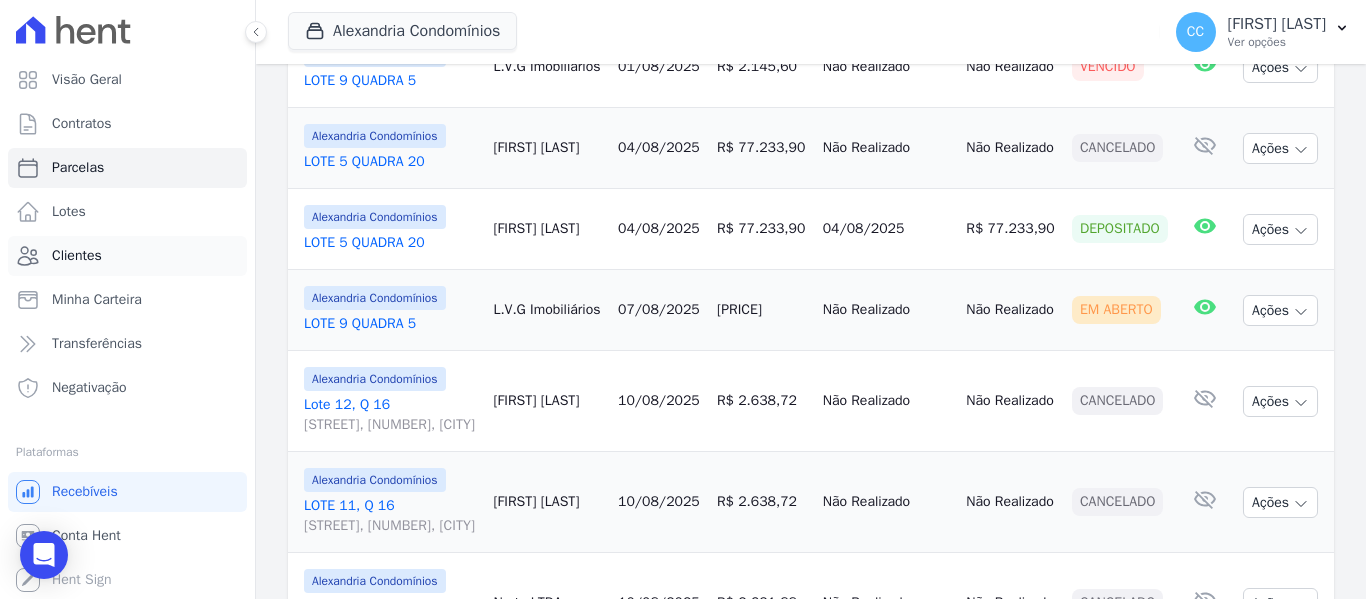 click on "Clientes" at bounding box center (127, 256) 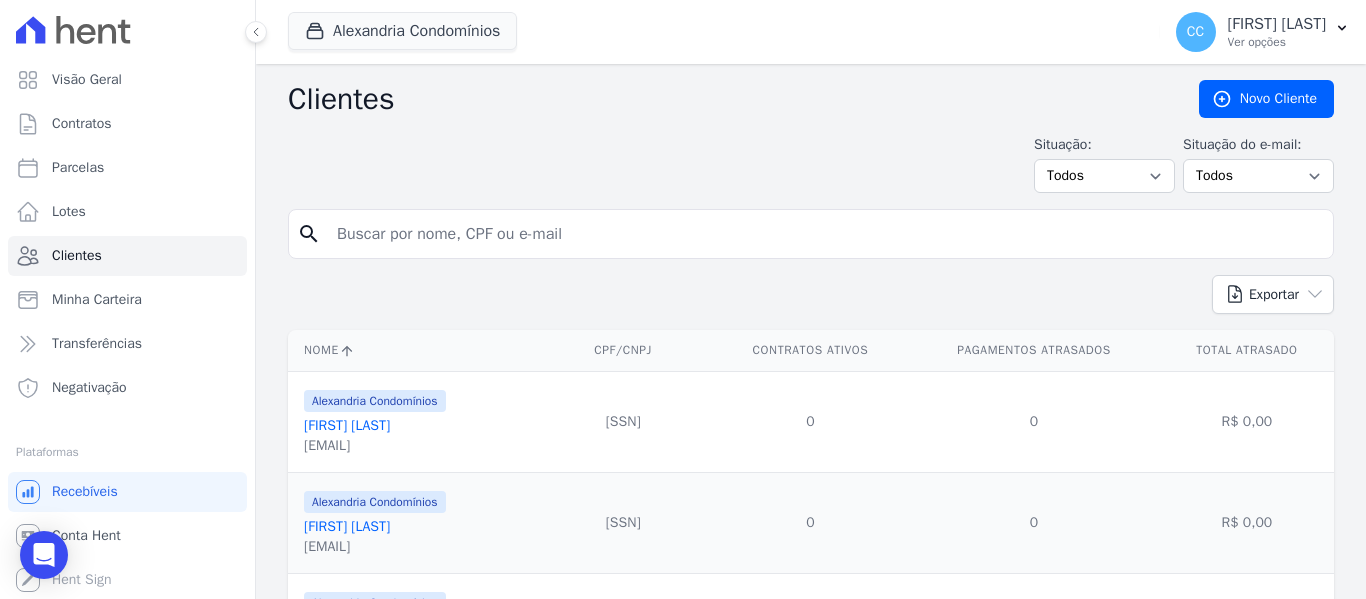 click at bounding box center [825, 234] 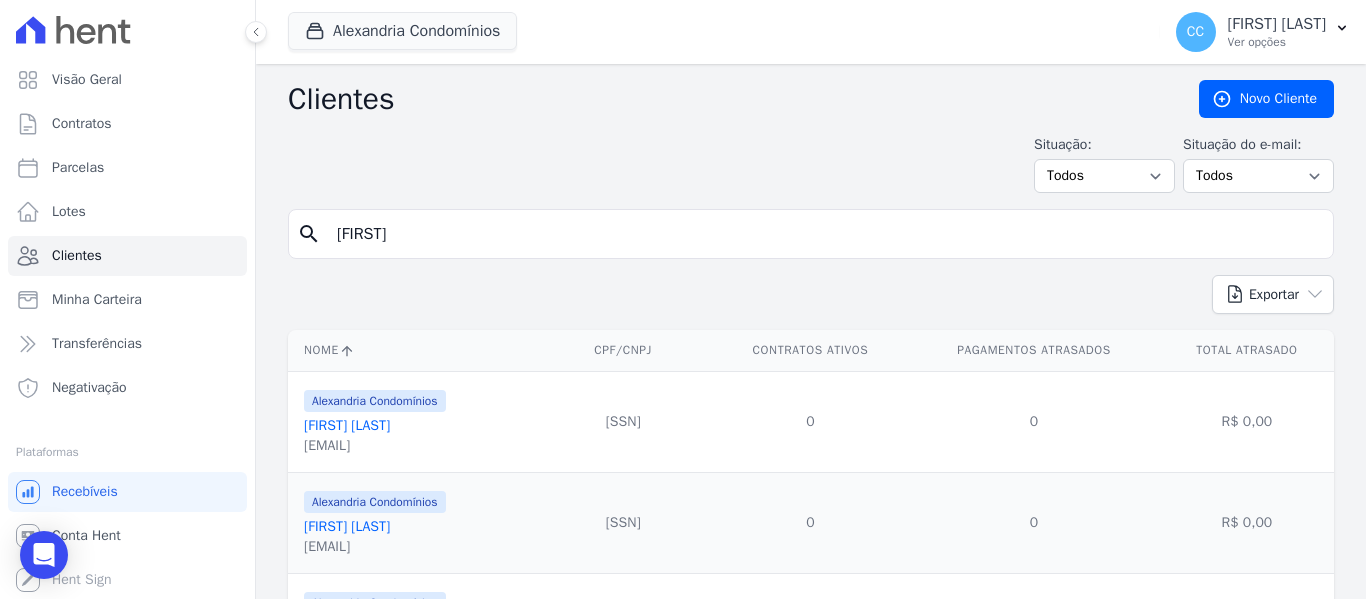 type on "[FIRST] [MIDDLE]" 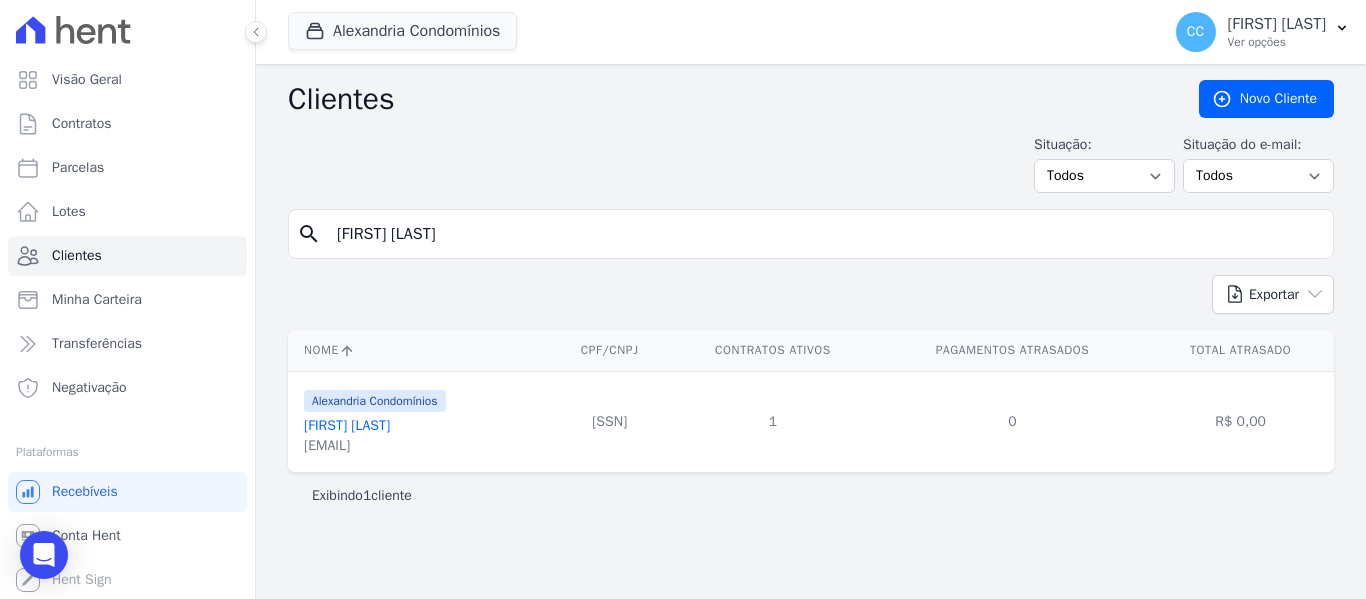 click on "[FIRST] [MIDDLE] [LAST]" at bounding box center [347, 425] 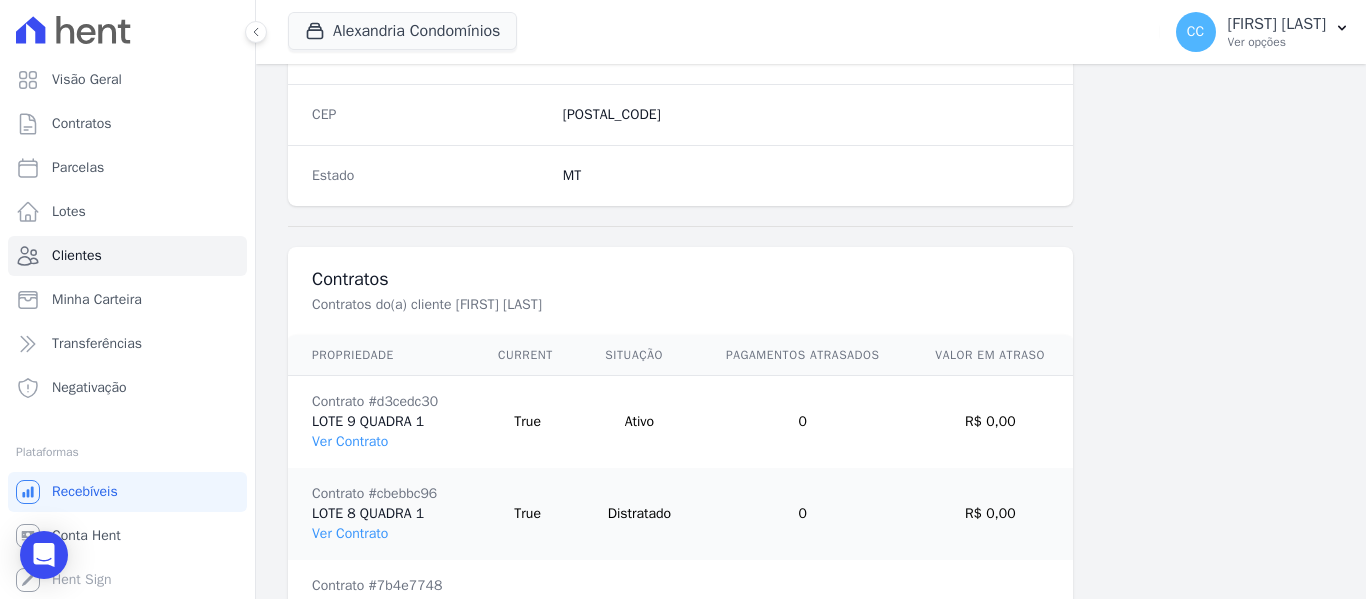 scroll, scrollTop: 1456, scrollLeft: 0, axis: vertical 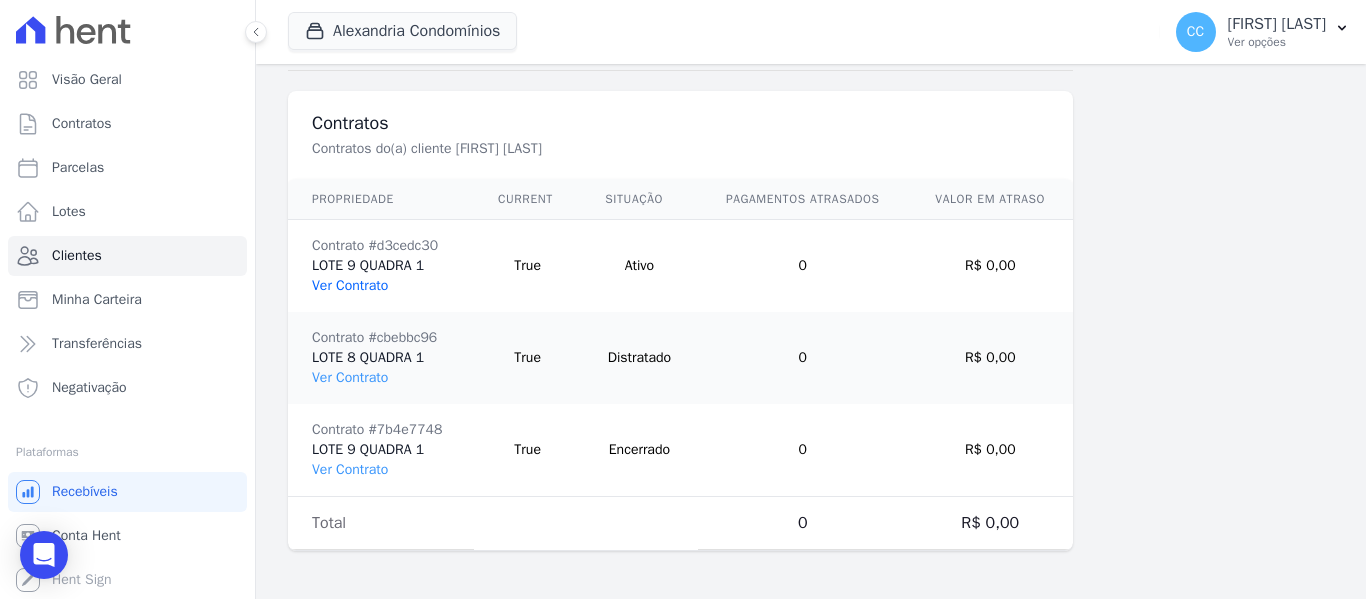 click on "Ver Contrato" at bounding box center [350, 285] 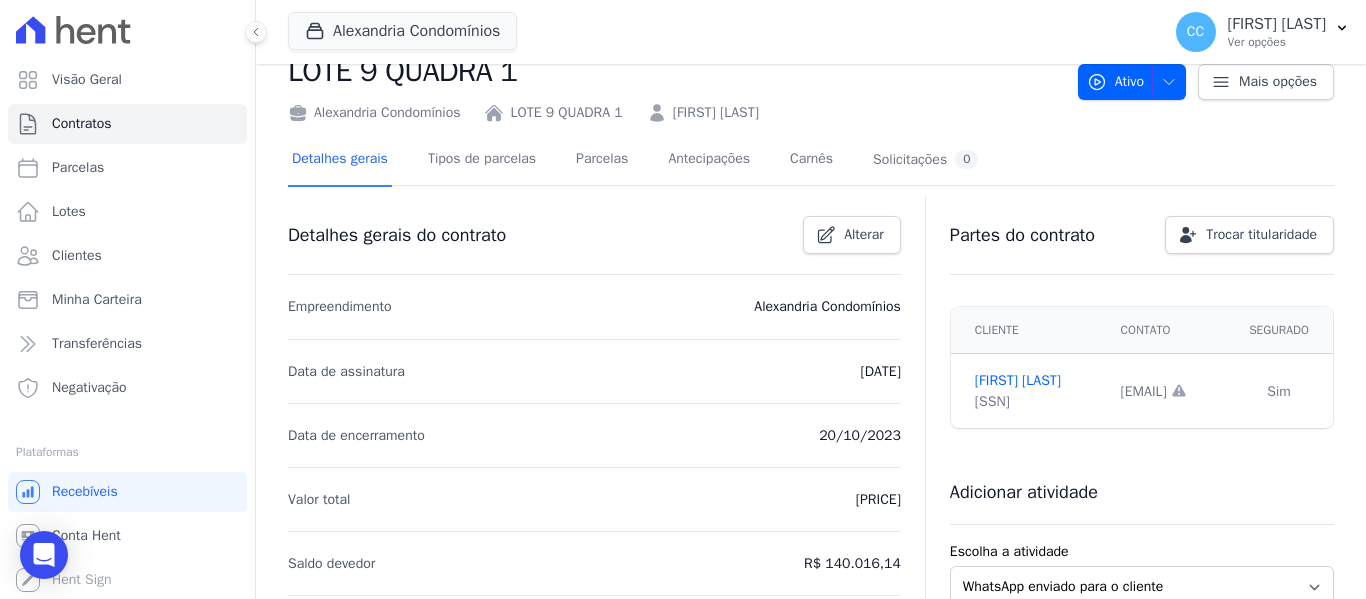 scroll, scrollTop: 0, scrollLeft: 0, axis: both 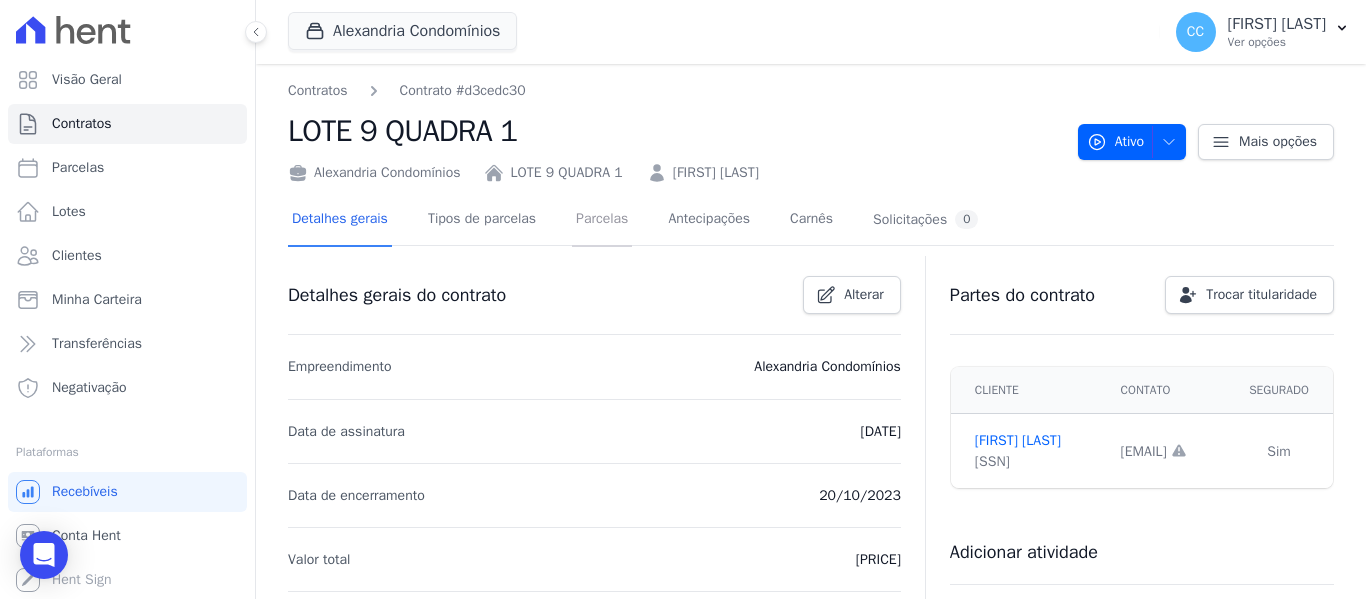 click on "Parcelas" at bounding box center (602, 220) 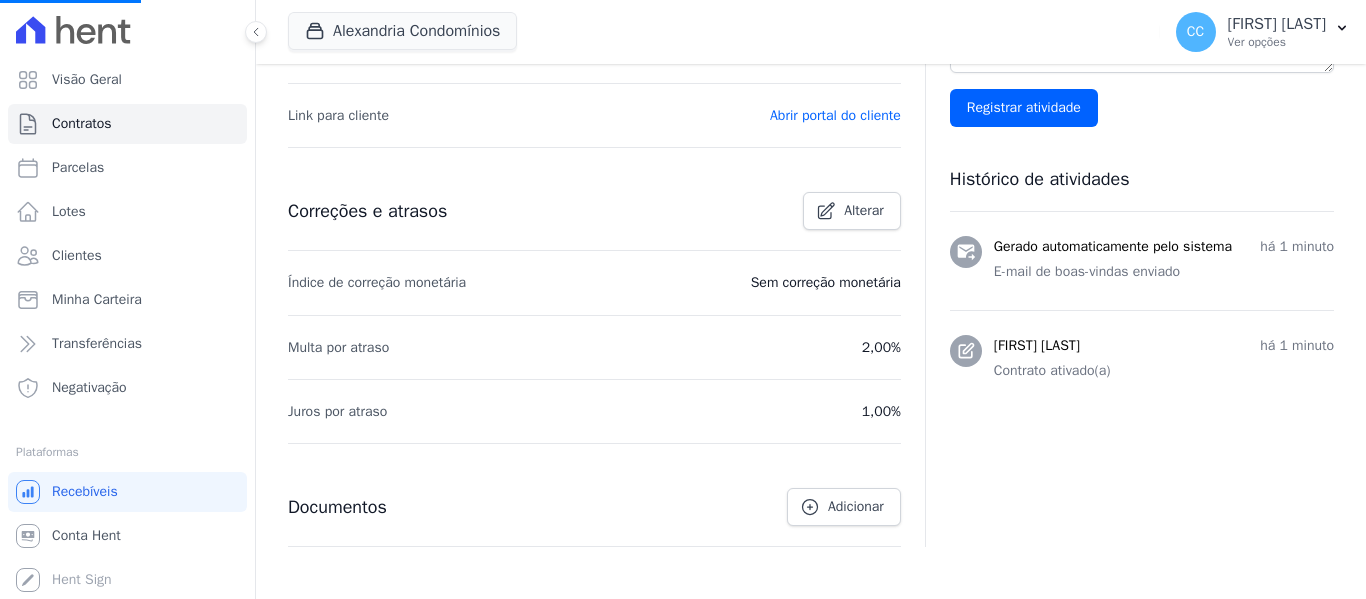 scroll, scrollTop: 0, scrollLeft: 0, axis: both 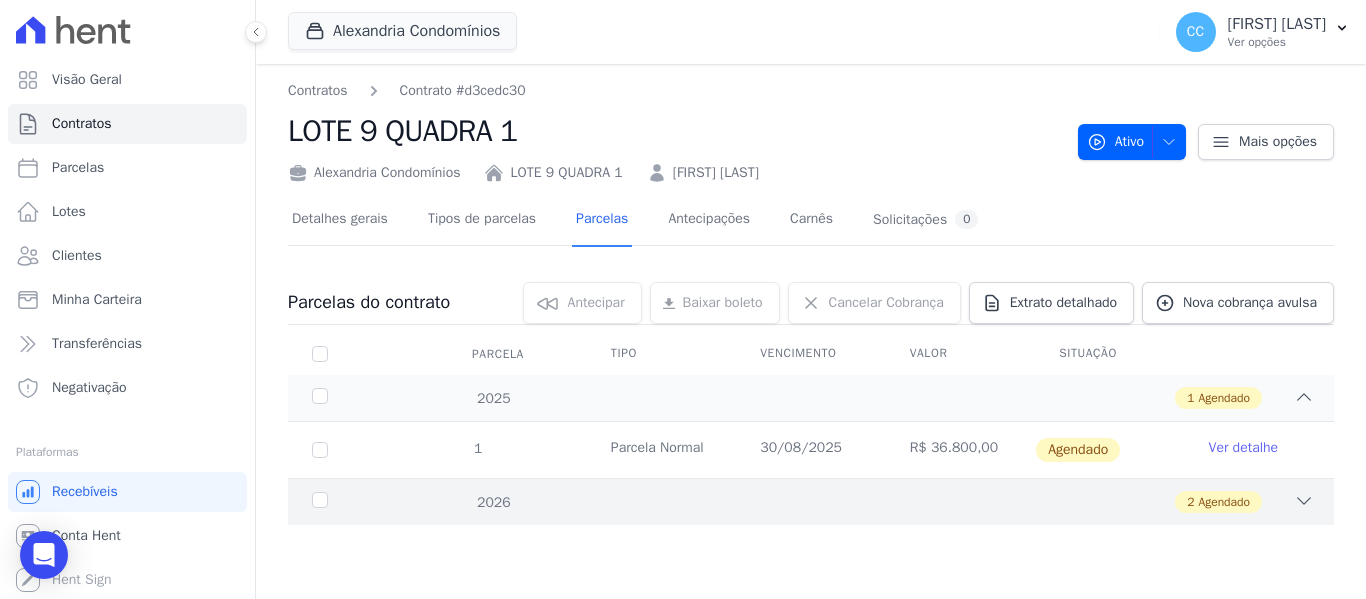 click on "2026
2
Agendado" at bounding box center (811, 501) 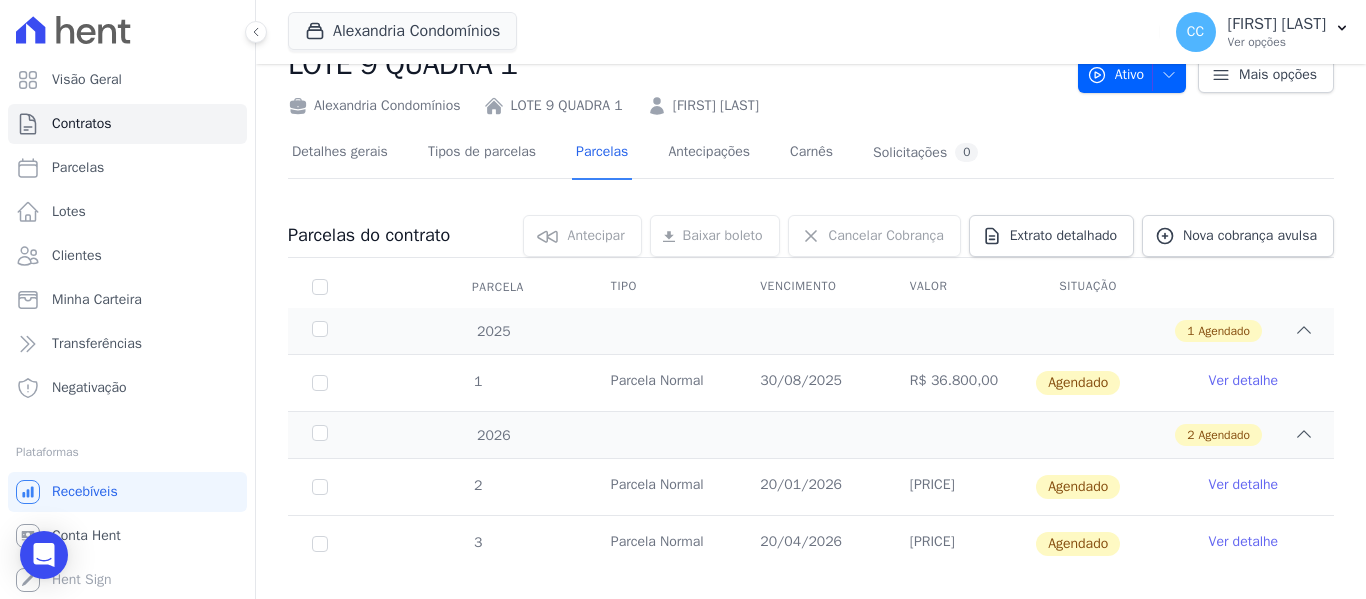 scroll, scrollTop: 100, scrollLeft: 0, axis: vertical 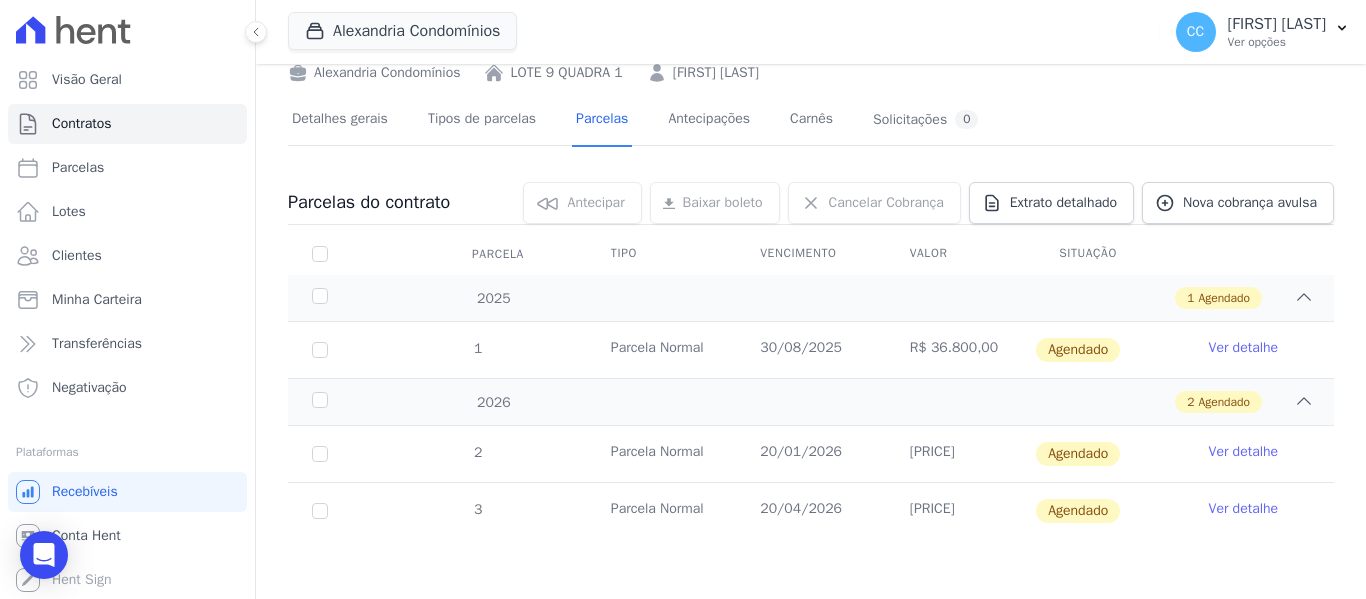 click on "Ver detalhe" at bounding box center (1259, 454) 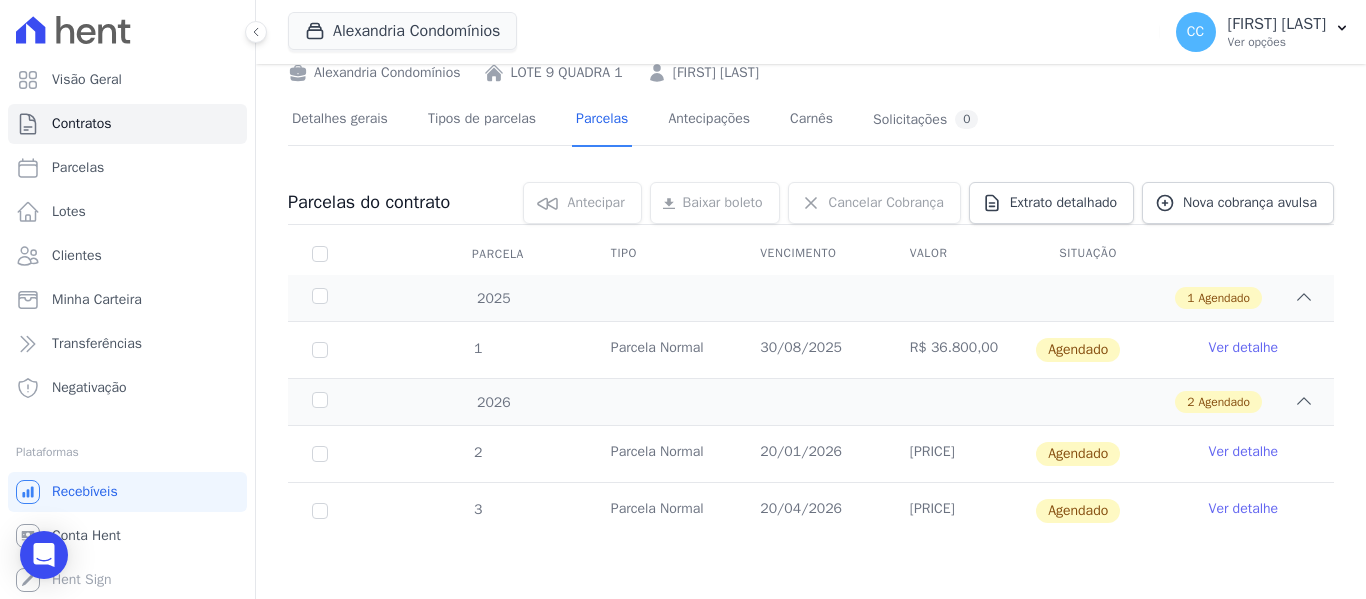 click on "Ver detalhe" at bounding box center (1244, 452) 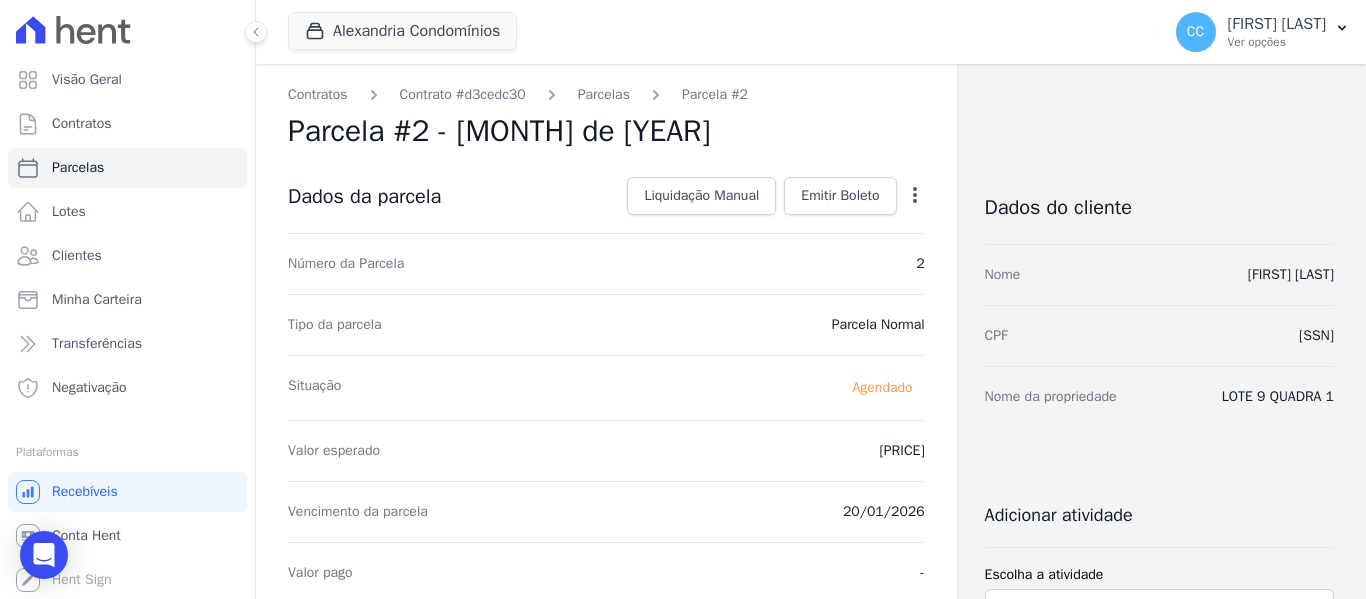 click 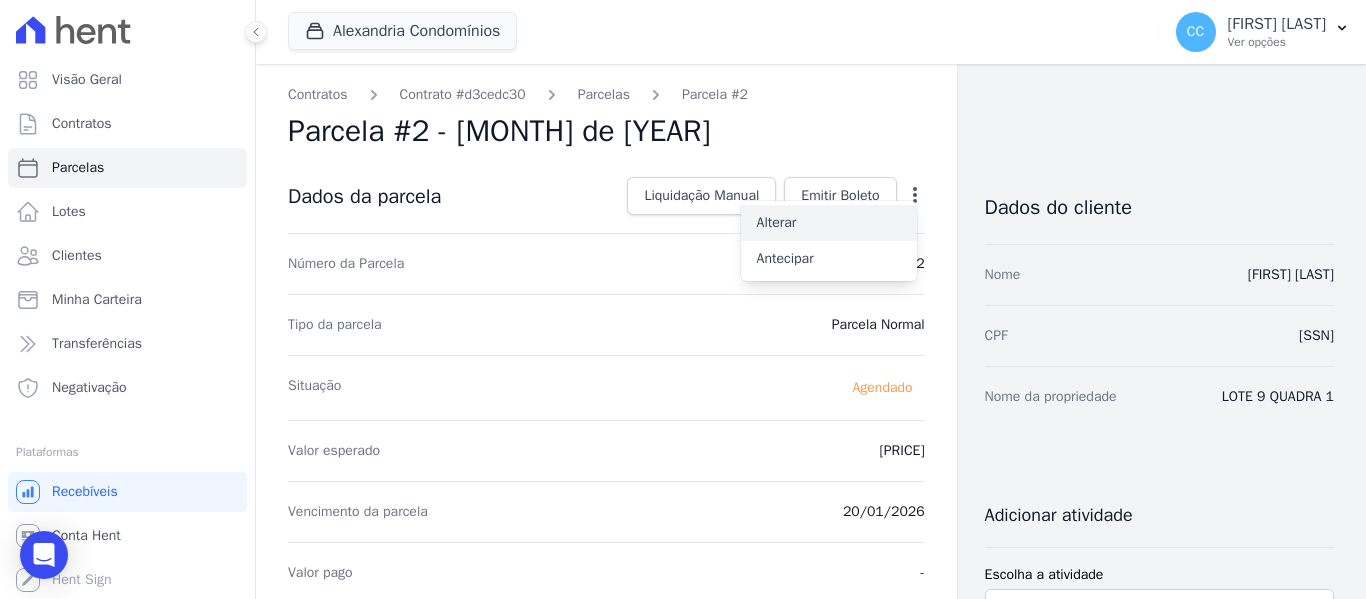 click on "Alterar" at bounding box center (829, 223) 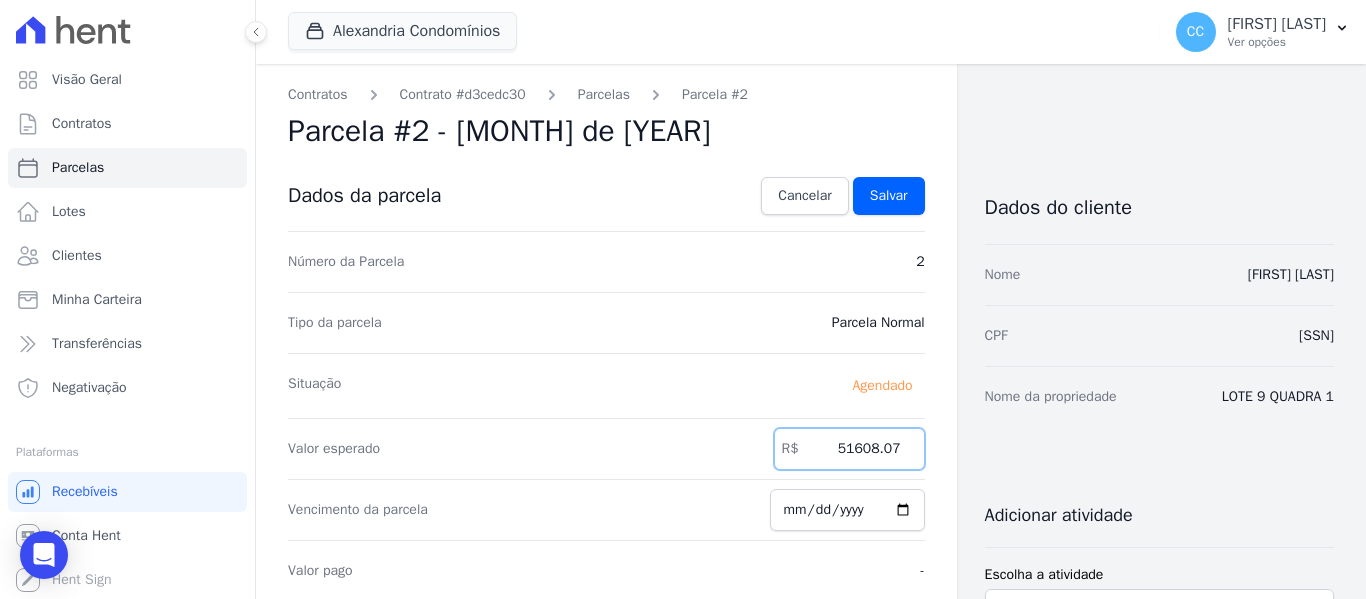 drag, startPoint x: 833, startPoint y: 454, endPoint x: 897, endPoint y: 461, distance: 64.381676 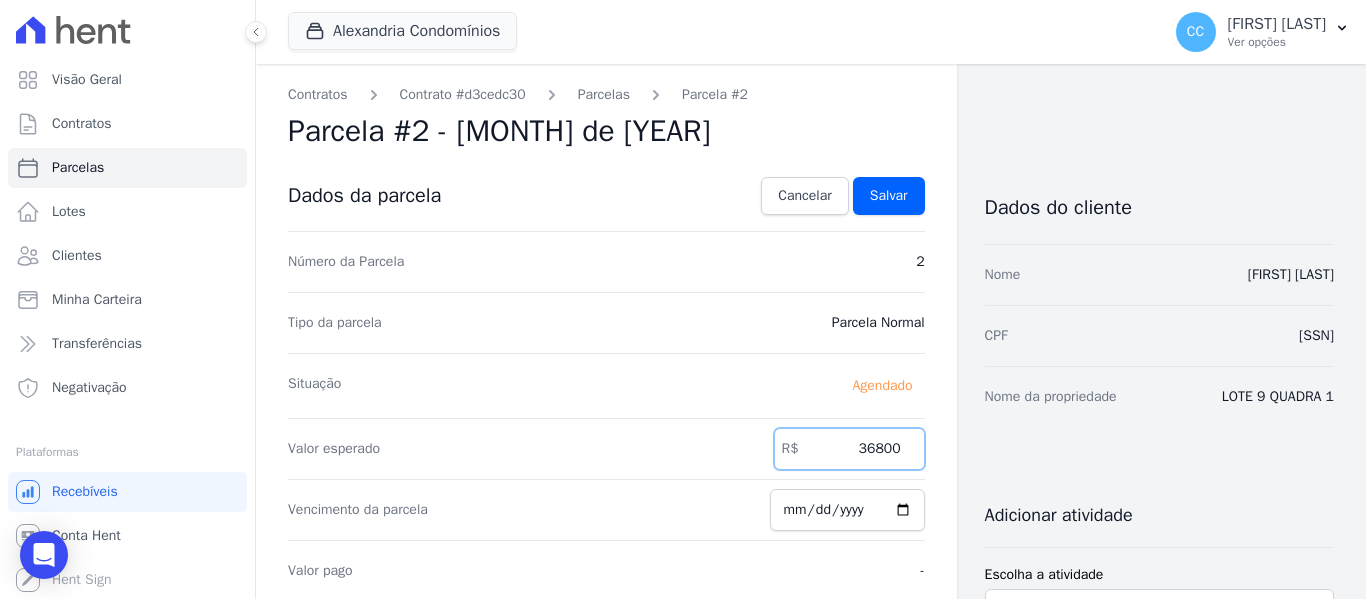 click on "36800" at bounding box center (849, 449) 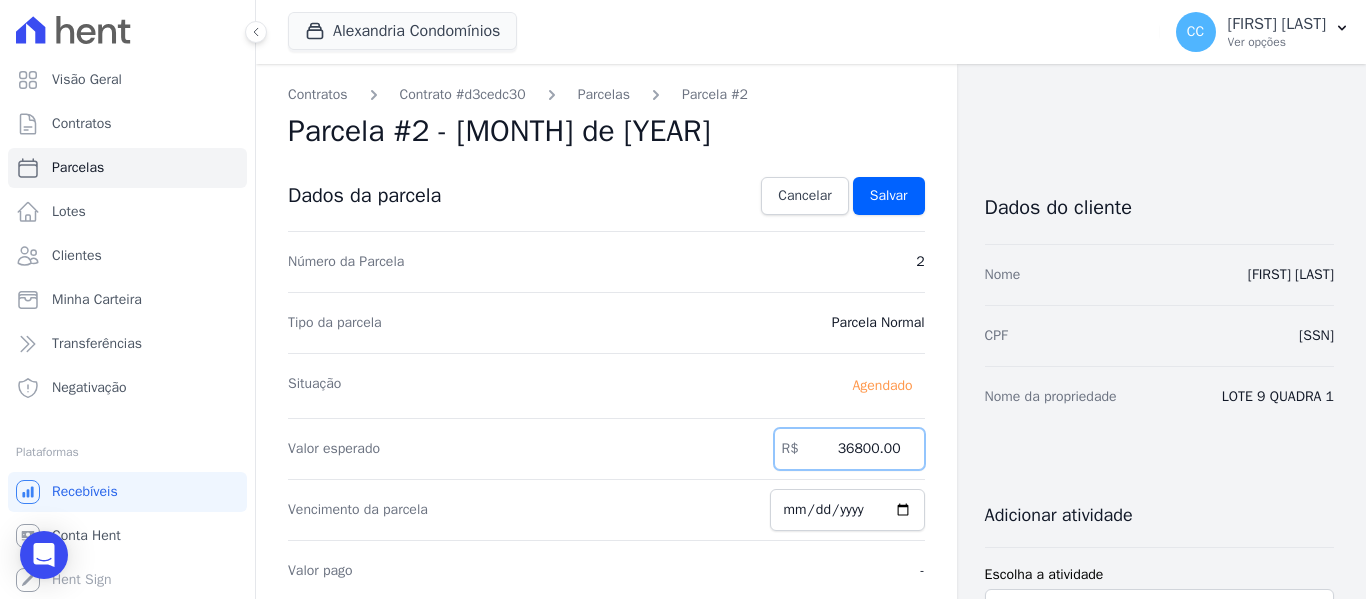 type on "36800.00" 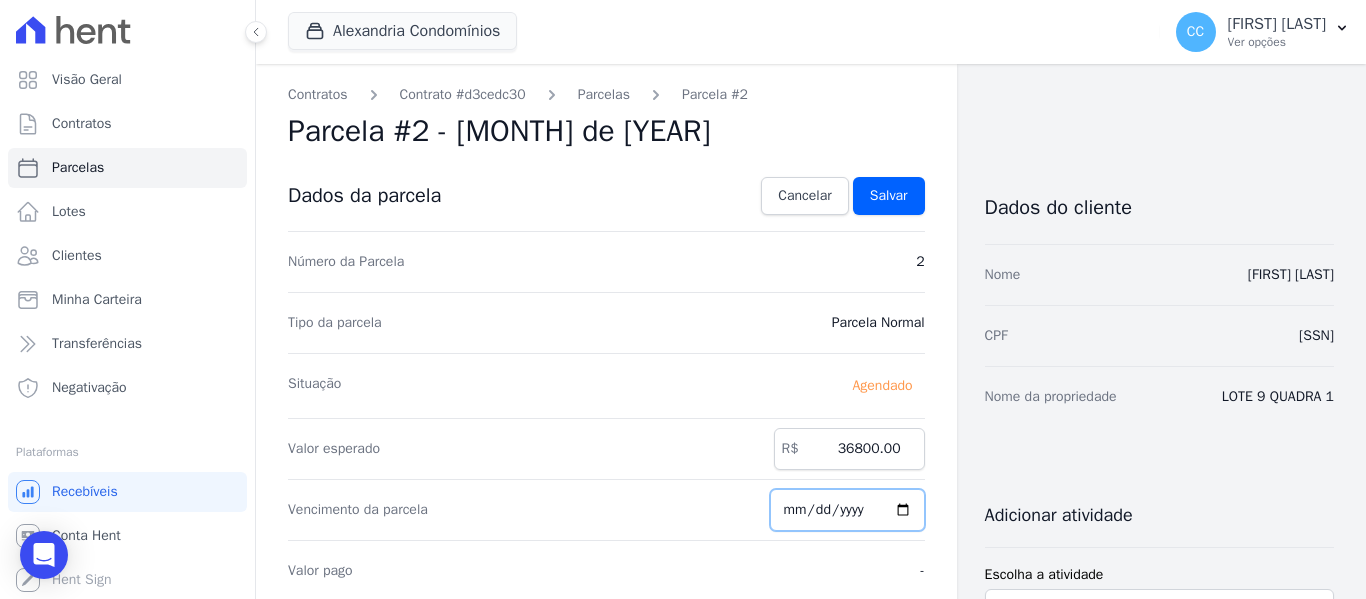 type on "2025-10-30" 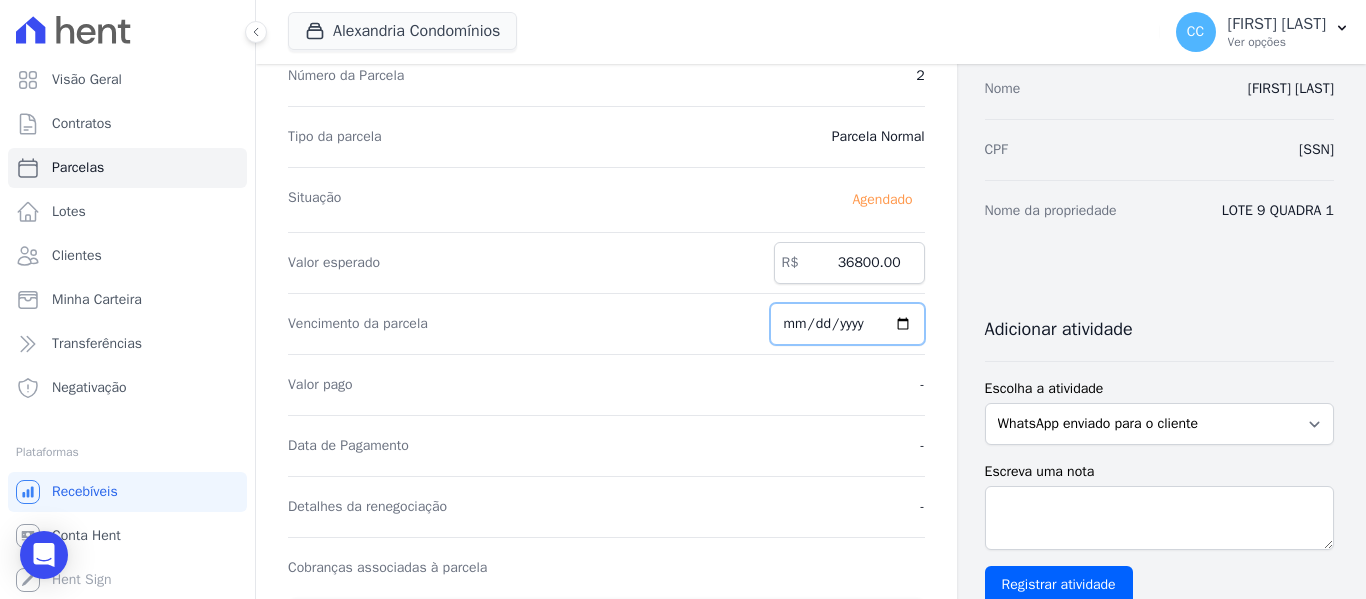 scroll, scrollTop: 0, scrollLeft: 0, axis: both 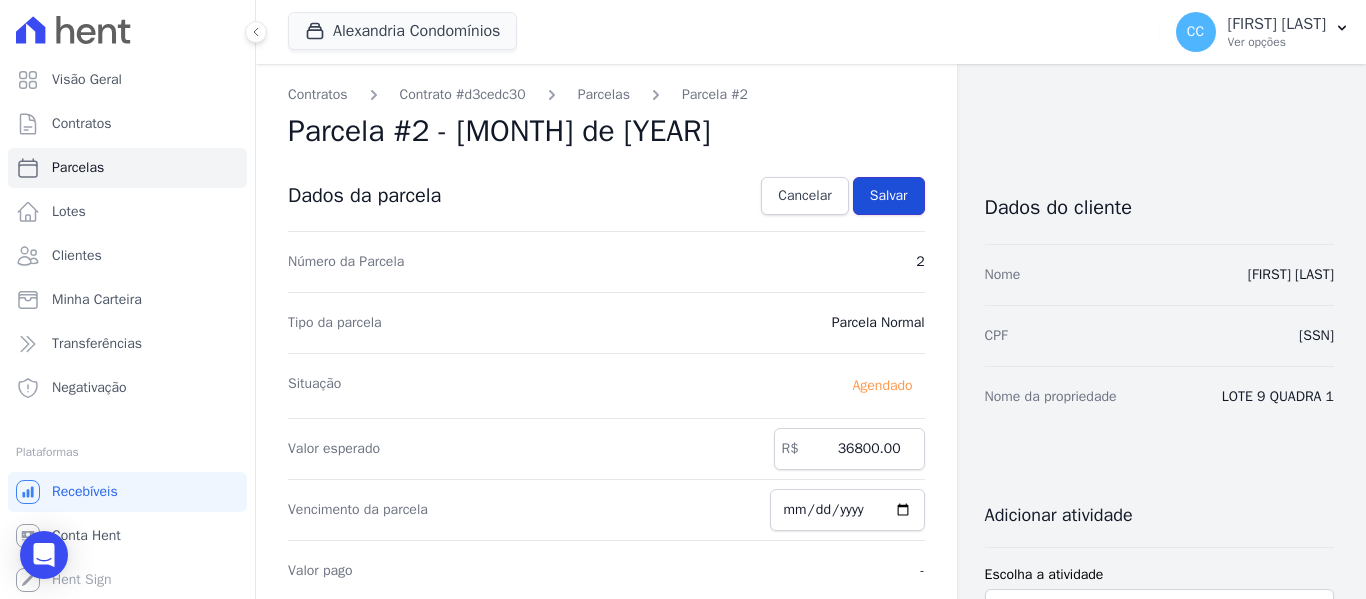 click on "Salvar" at bounding box center (889, 196) 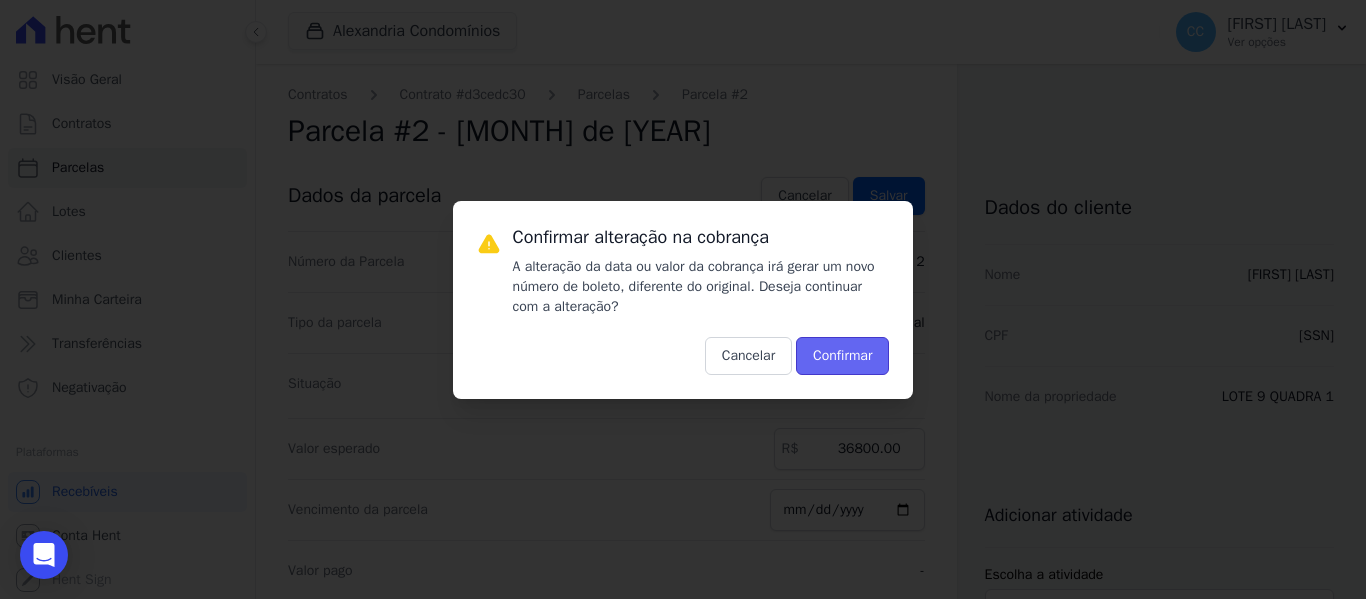 click on "Confirmar" at bounding box center [842, 356] 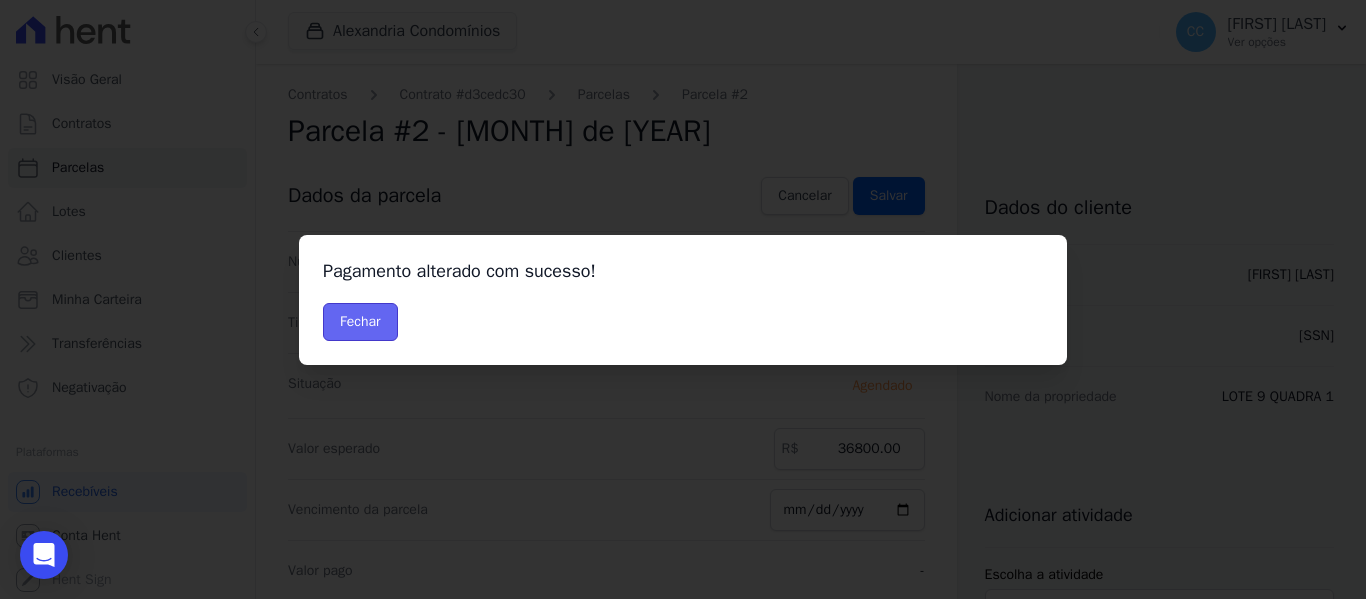 click on "Fechar" at bounding box center [360, 322] 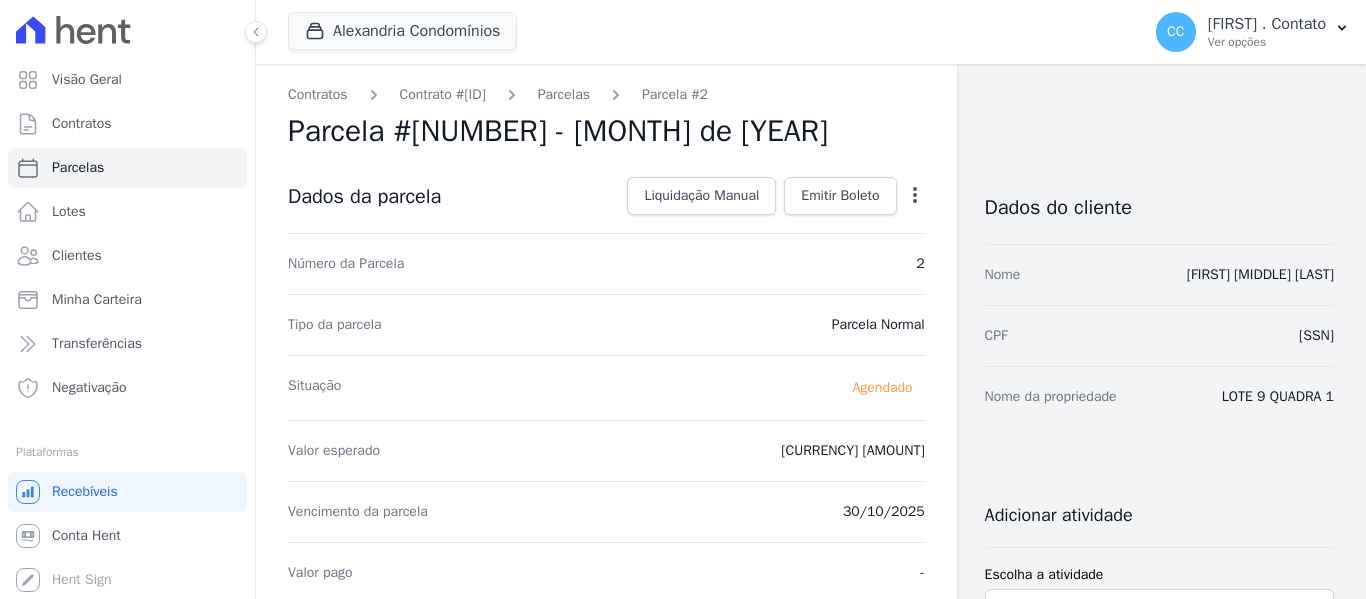 scroll, scrollTop: 0, scrollLeft: 0, axis: both 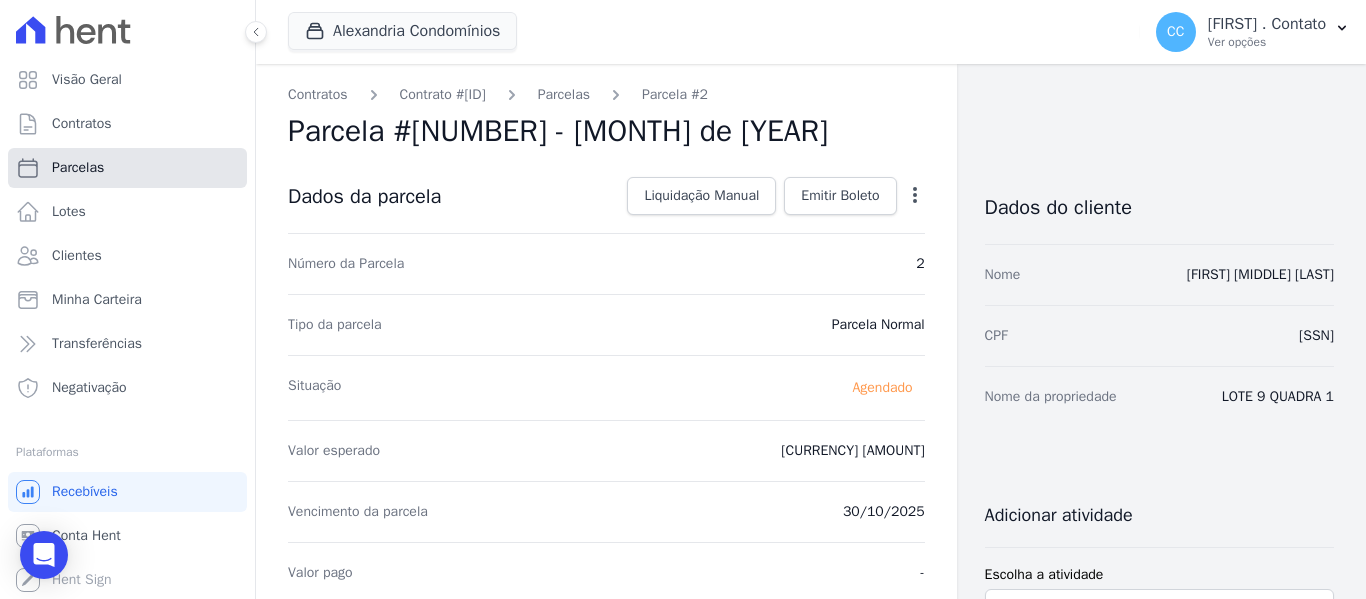 click on "Parcelas" at bounding box center [78, 168] 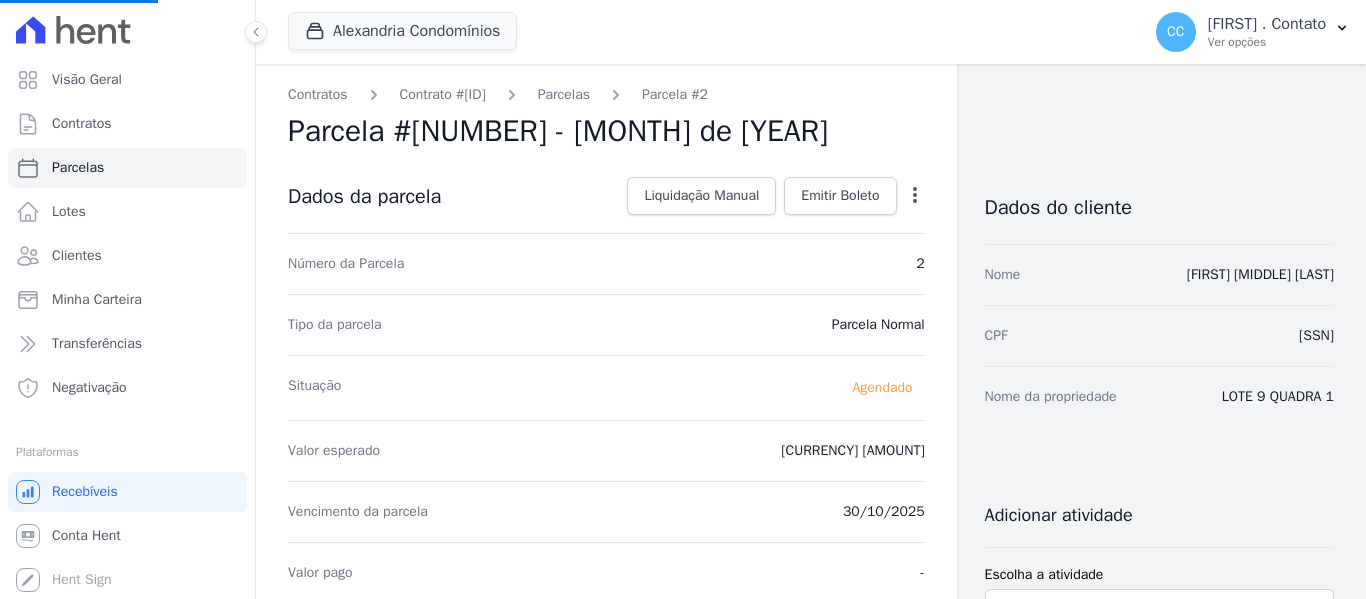 select 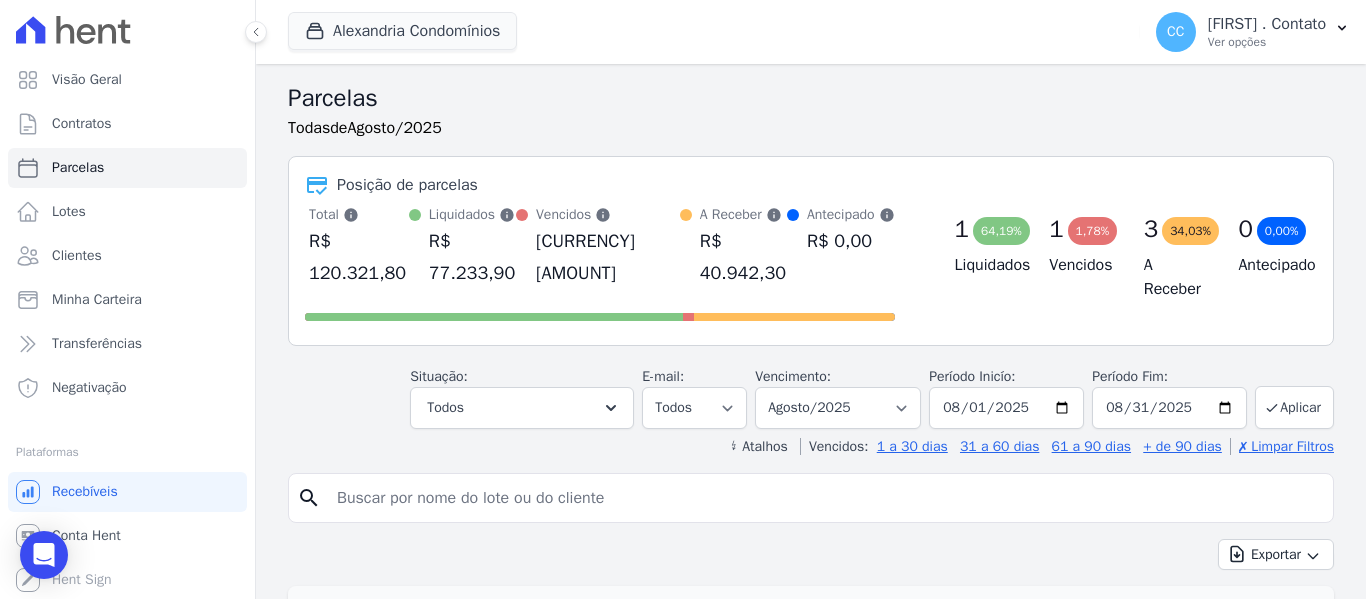scroll, scrollTop: 100, scrollLeft: 0, axis: vertical 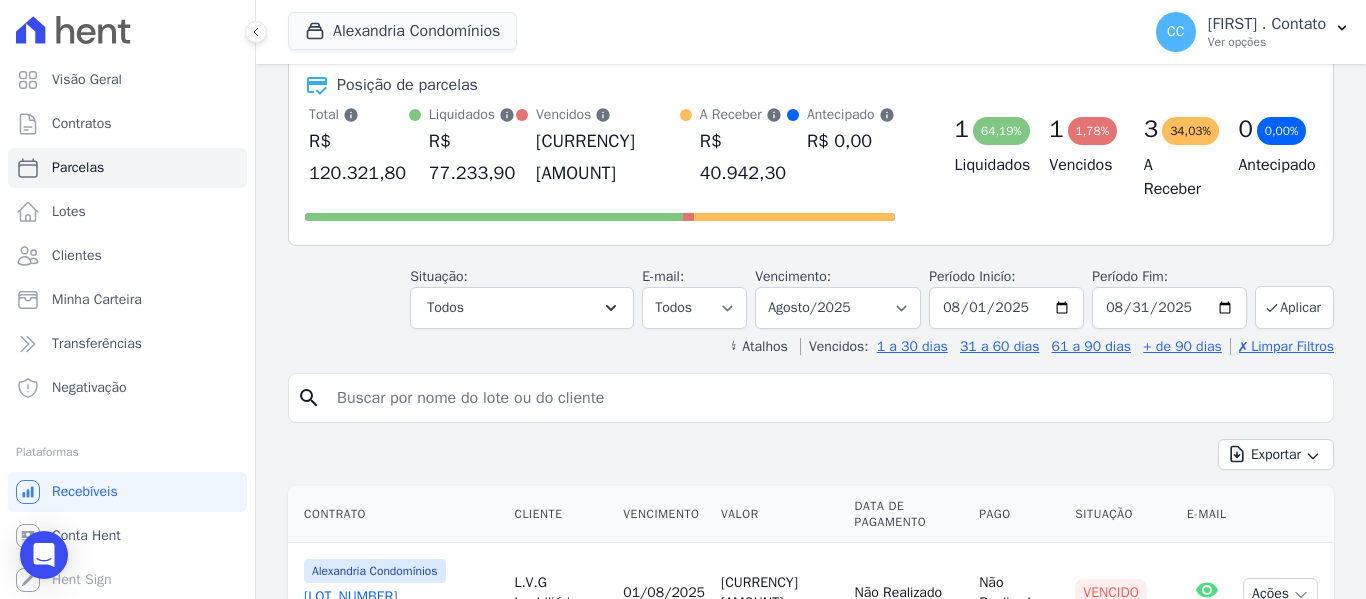 drag, startPoint x: 469, startPoint y: 405, endPoint x: 473, endPoint y: 394, distance: 11.7046995 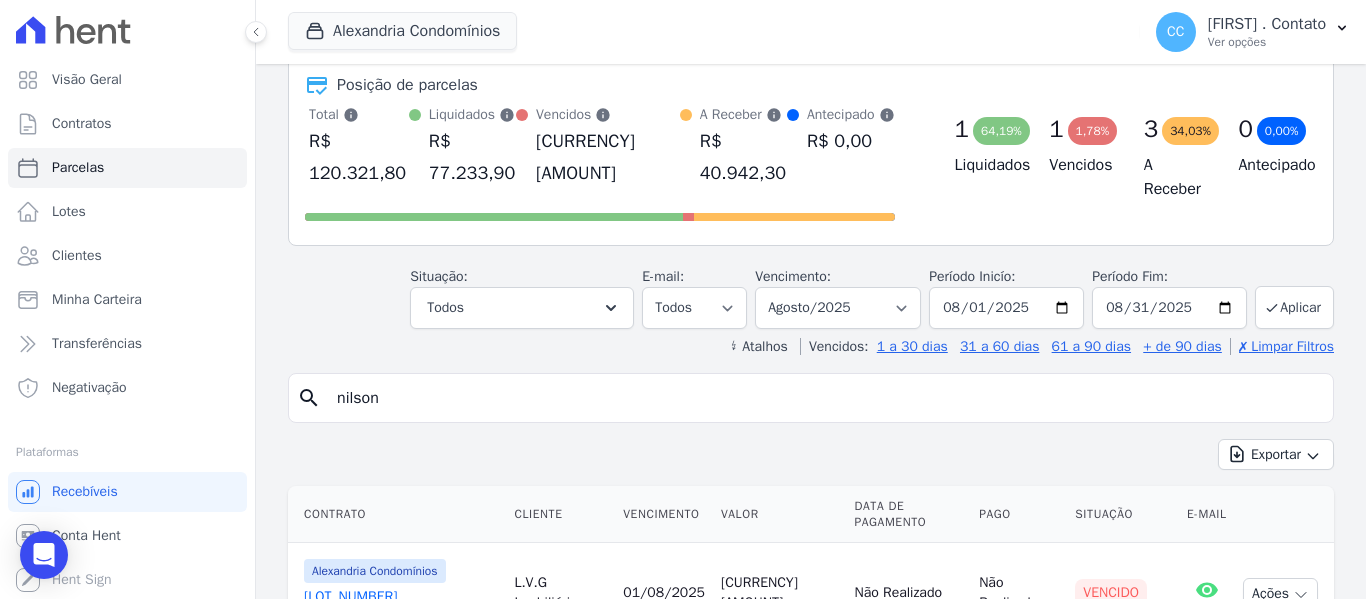 type on "[FIRST] [MIDDLE]" 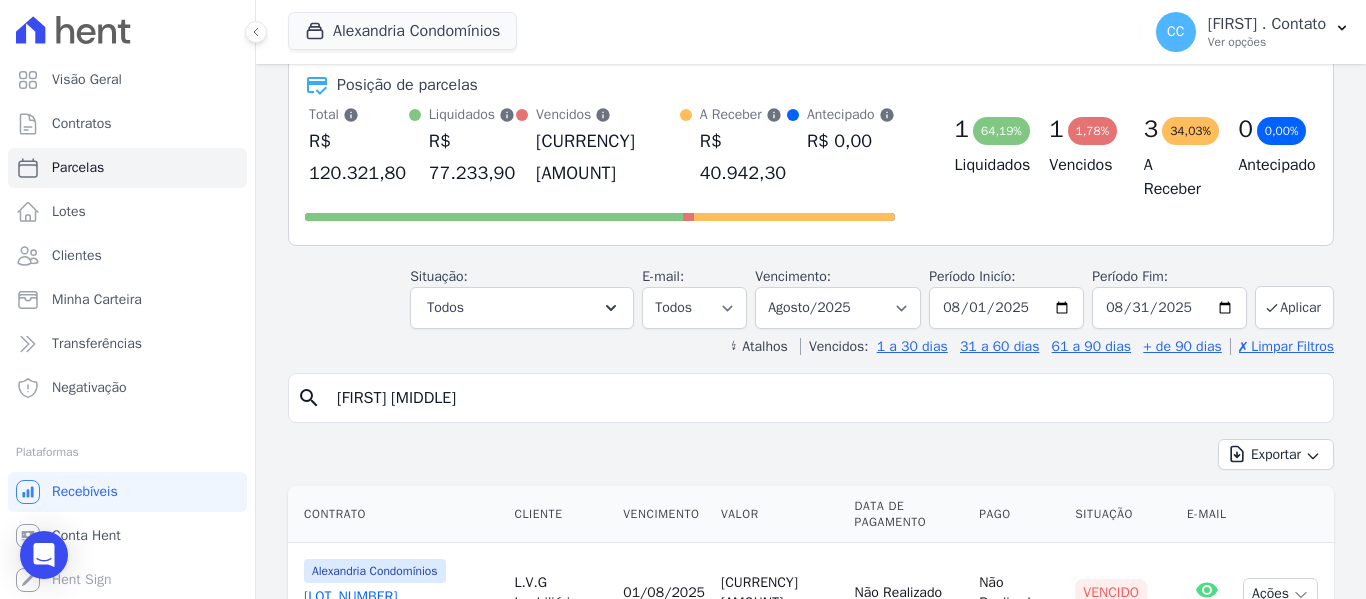 select 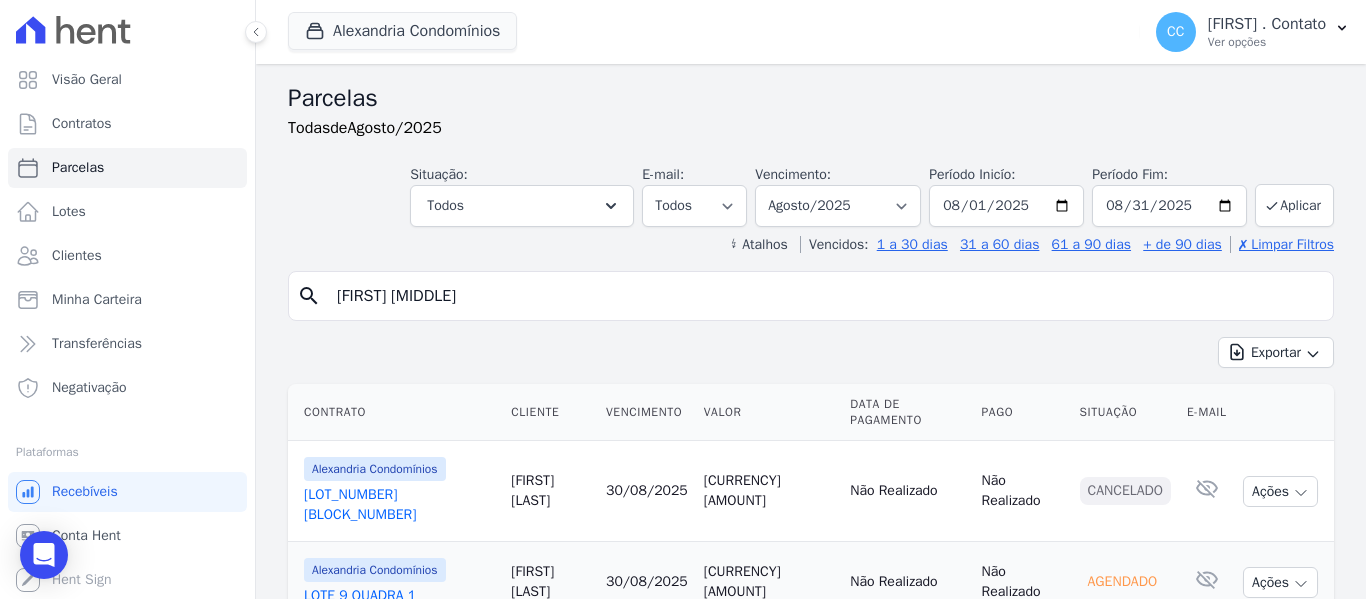 scroll, scrollTop: 130, scrollLeft: 0, axis: vertical 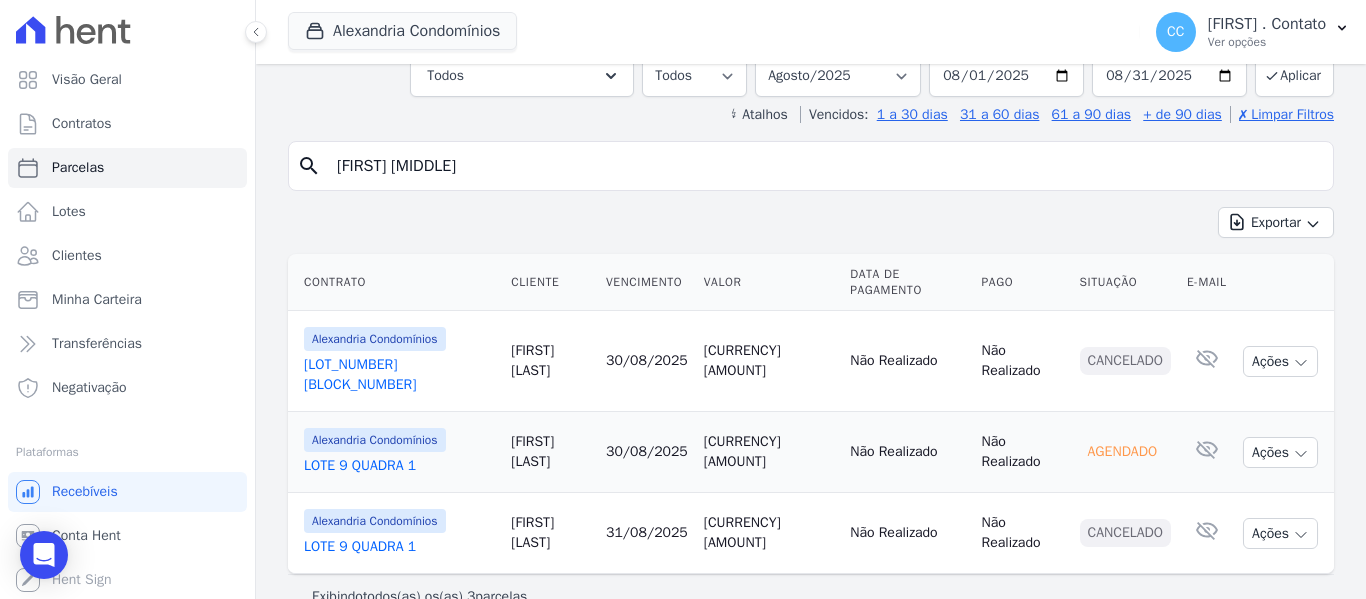 click on "LOTE 9 QUADRA 1" at bounding box center (399, 466) 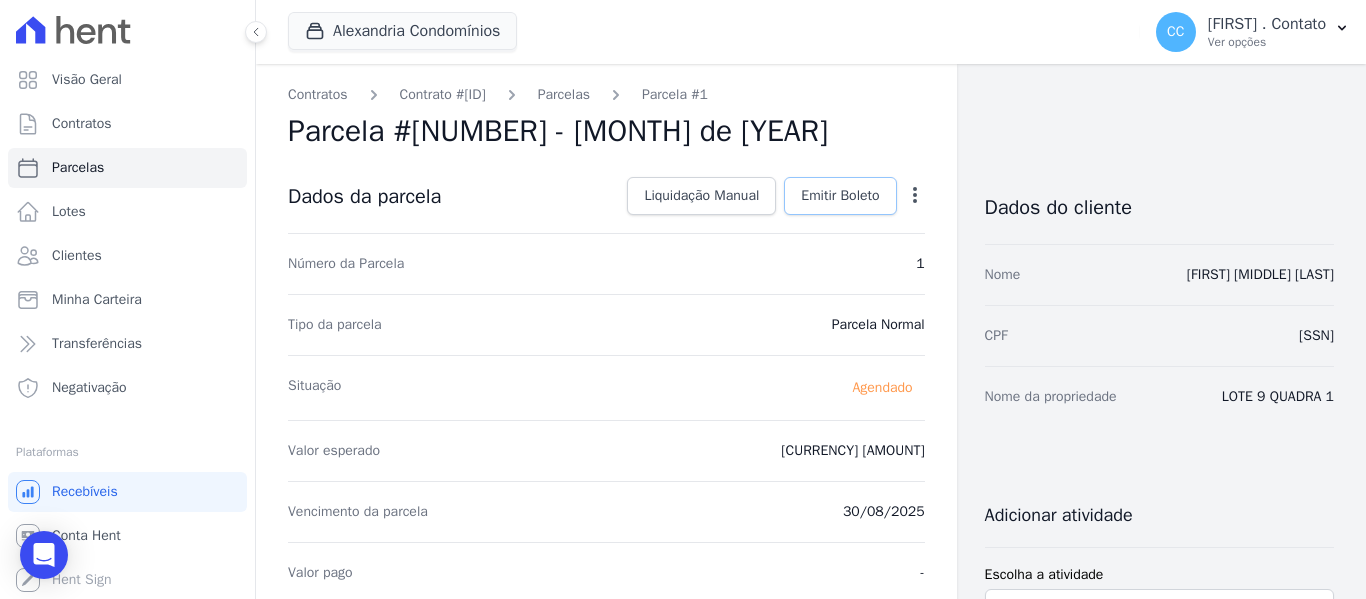 click on "Emitir Boleto" at bounding box center [840, 196] 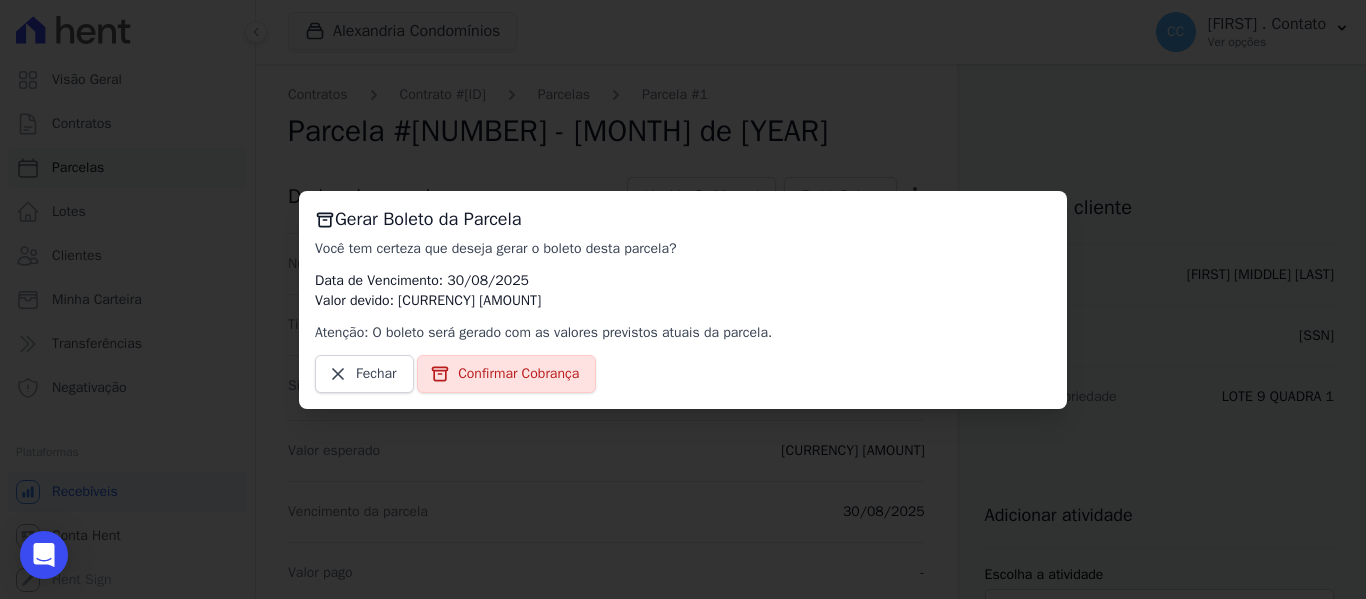 drag, startPoint x: 511, startPoint y: 370, endPoint x: 639, endPoint y: 405, distance: 132.69891 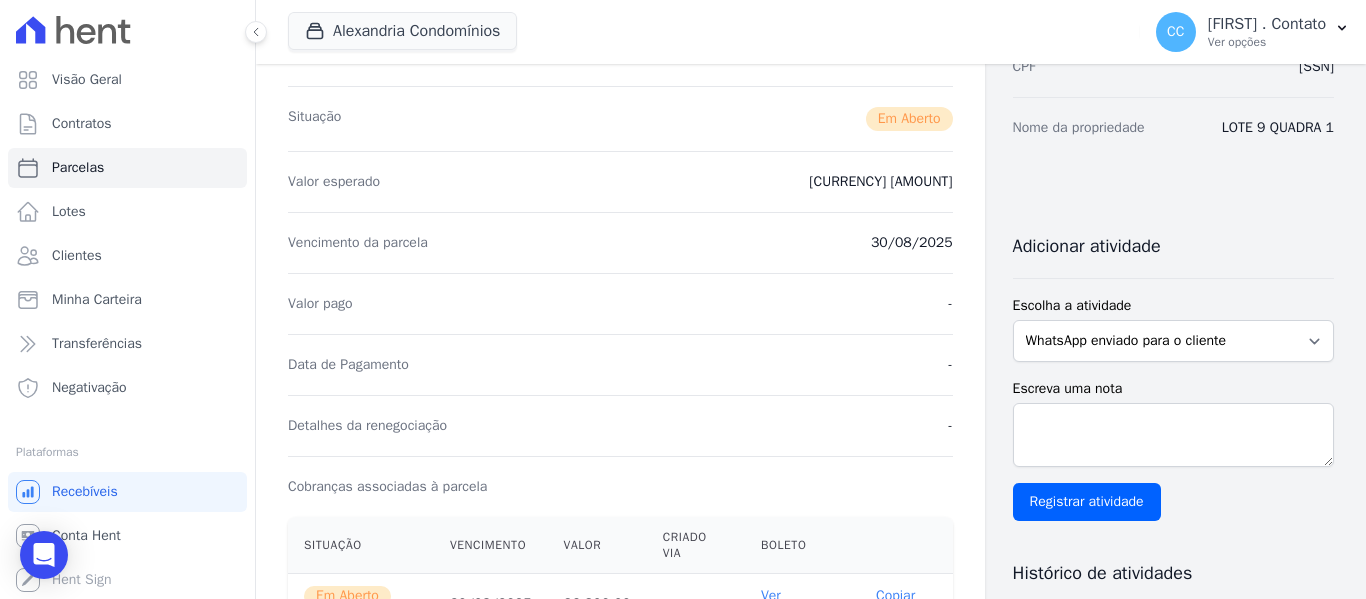 scroll, scrollTop: 400, scrollLeft: 0, axis: vertical 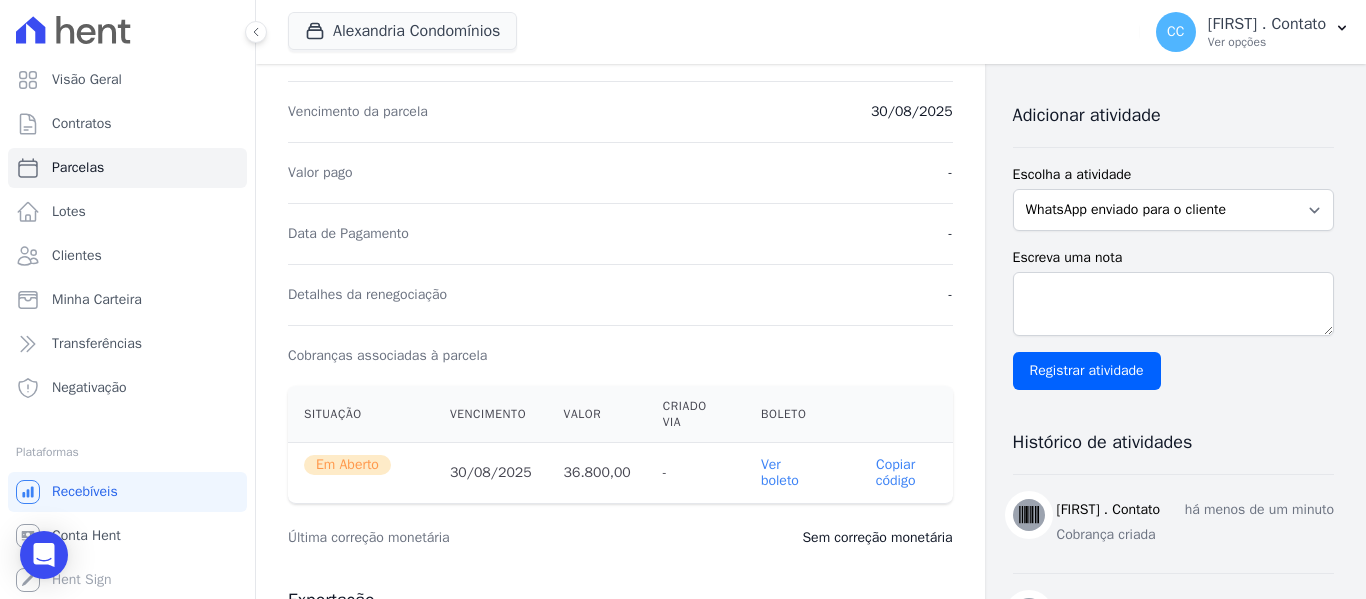 click on "Ver boleto" at bounding box center [780, 472] 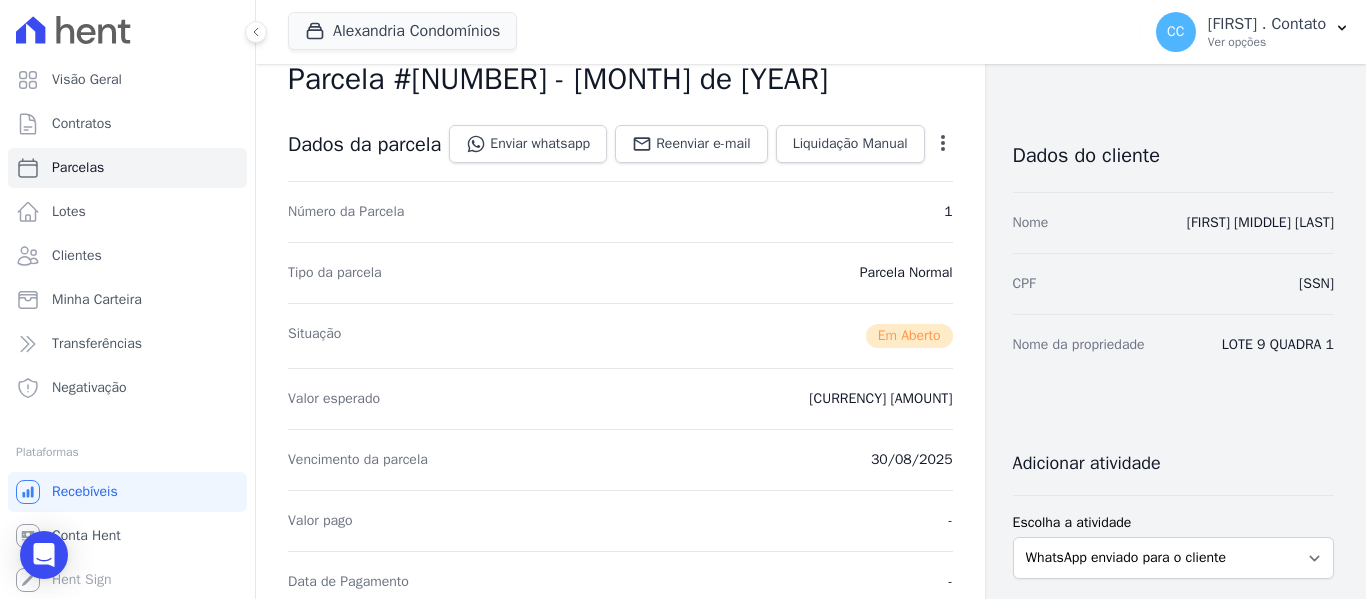 scroll, scrollTop: 3, scrollLeft: 0, axis: vertical 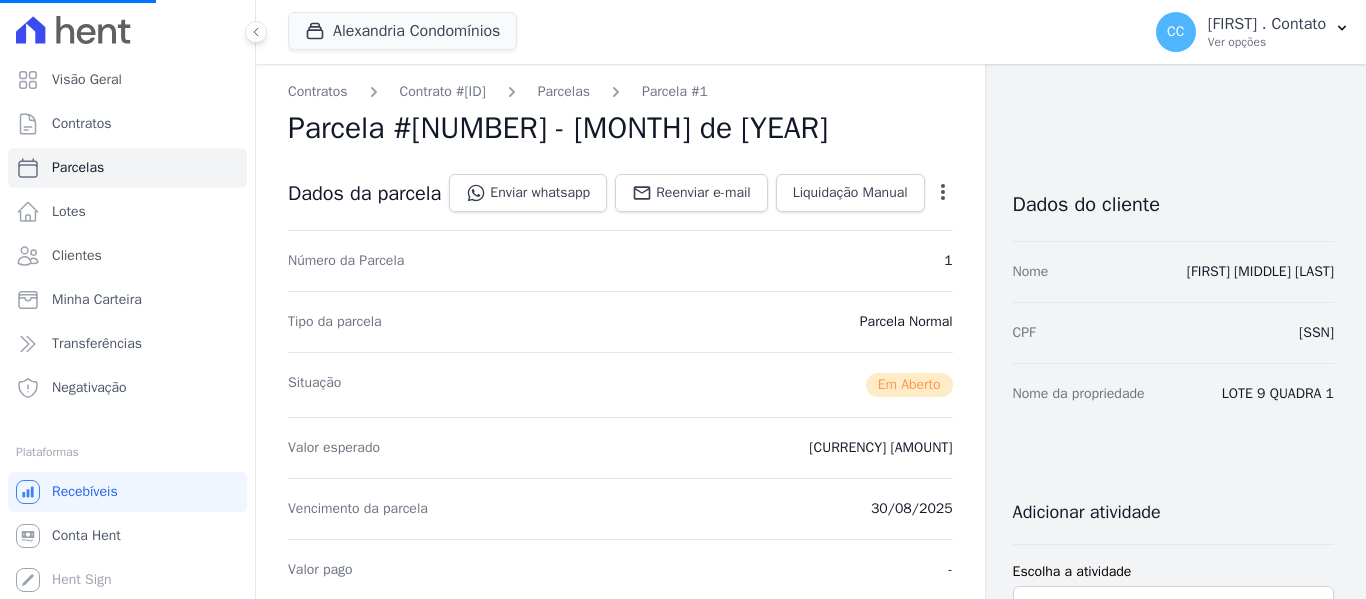select 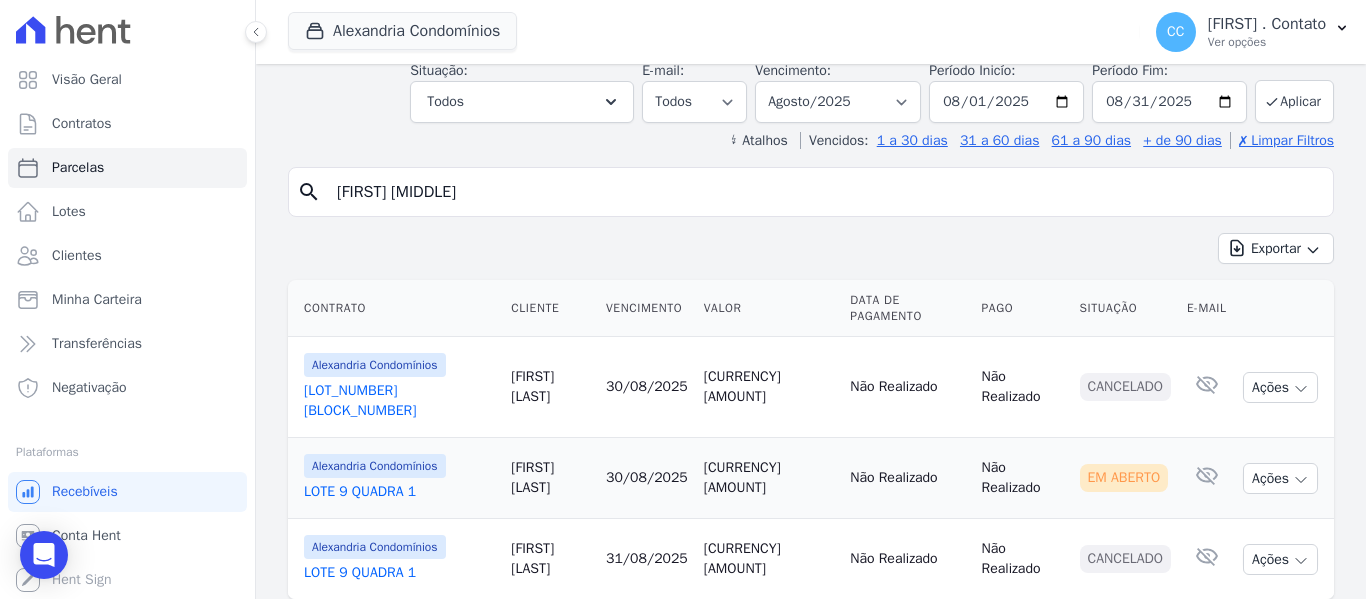 scroll, scrollTop: 130, scrollLeft: 0, axis: vertical 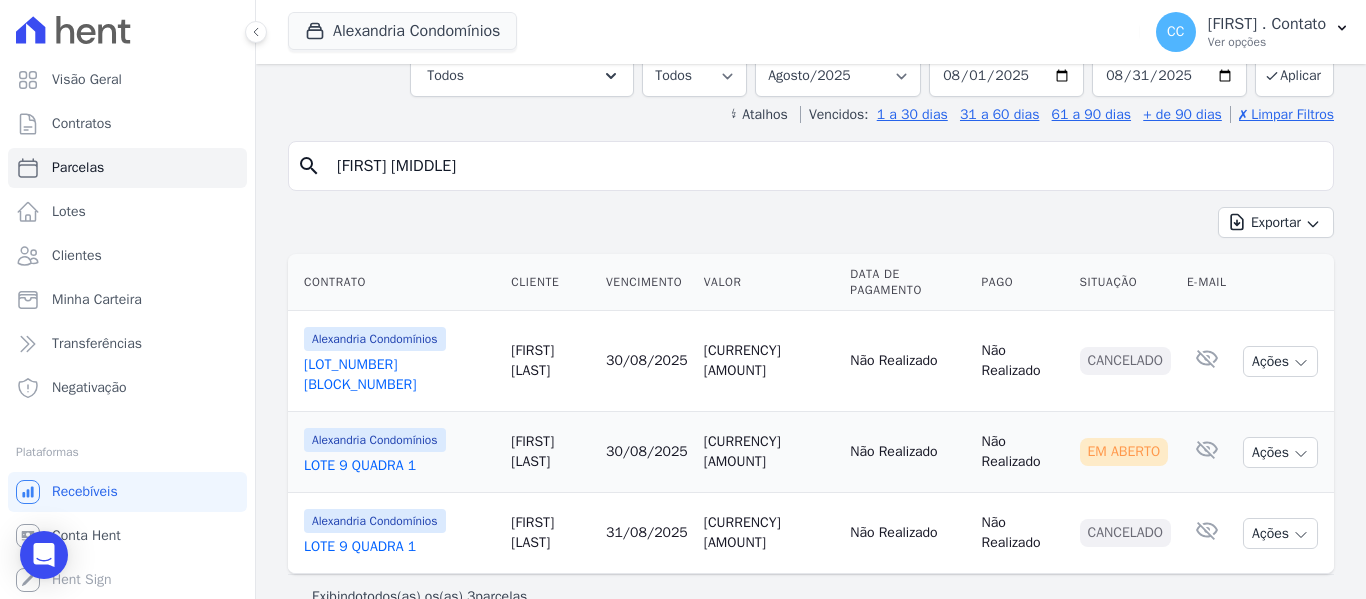 click on "LOTE 9 QUADRA 1" at bounding box center [399, 466] 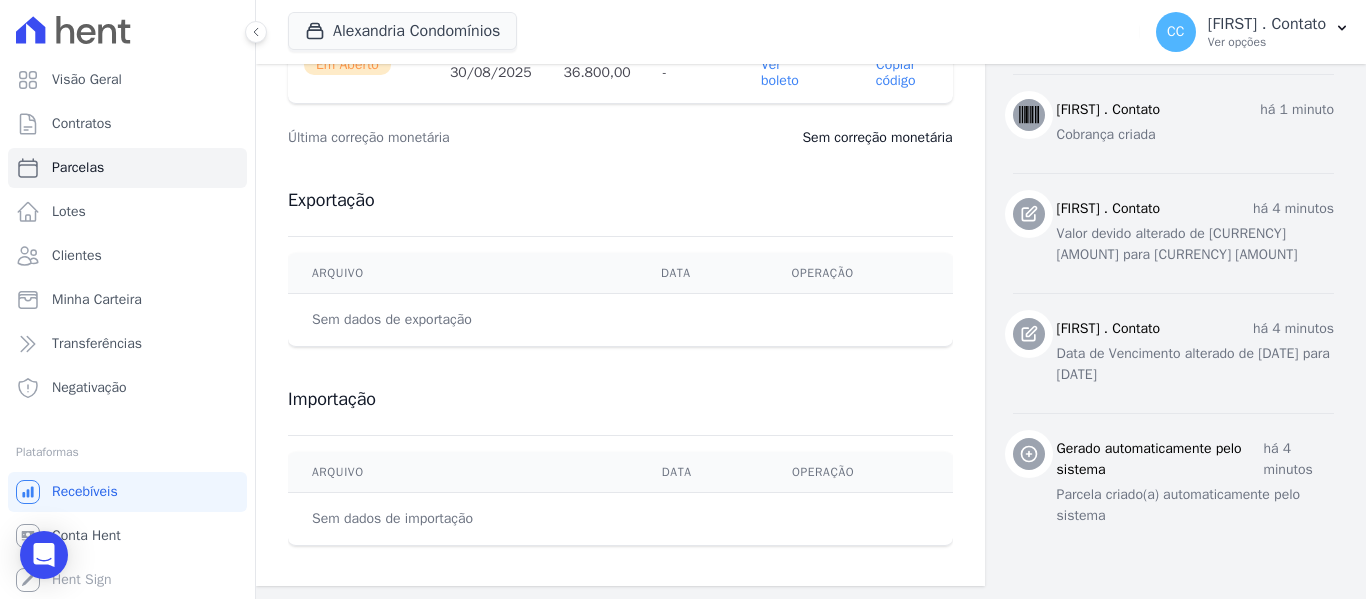 scroll, scrollTop: 803, scrollLeft: 0, axis: vertical 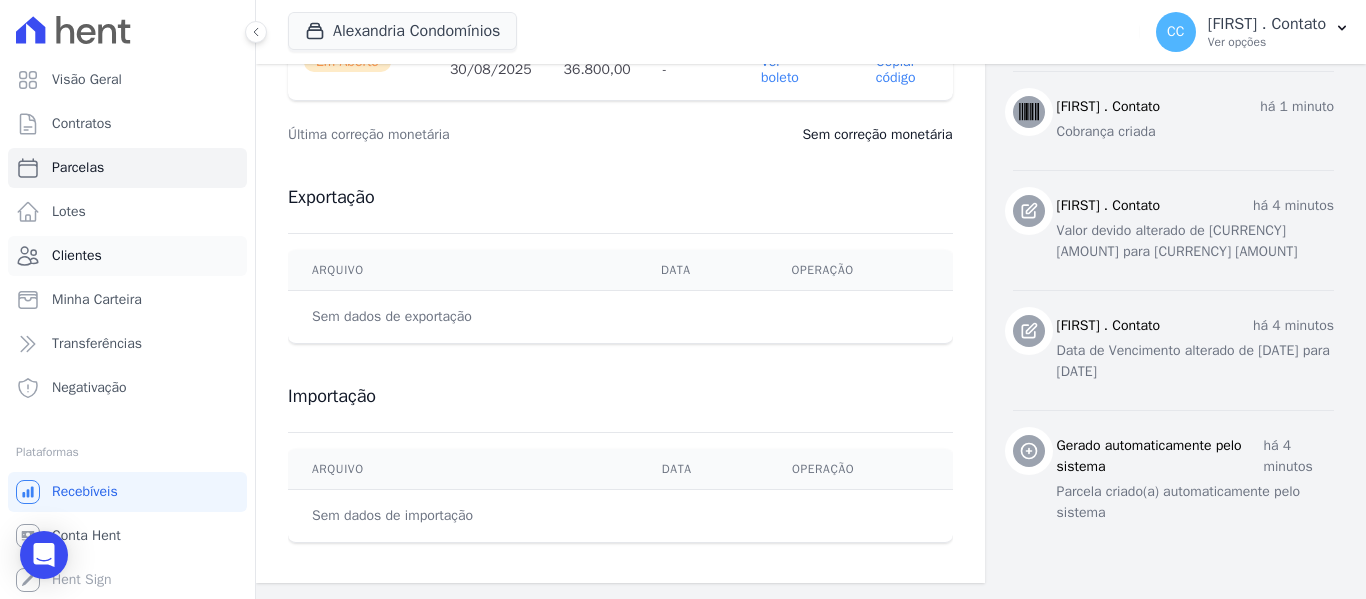 click on "Clientes" at bounding box center [127, 256] 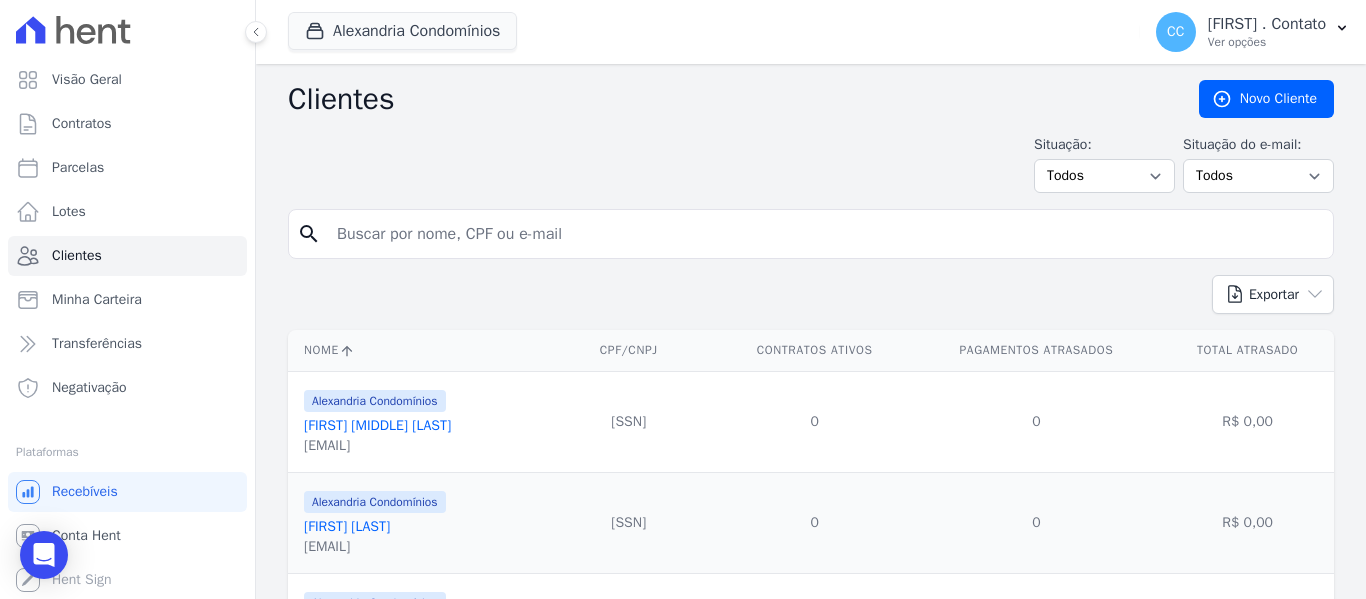 click at bounding box center [825, 234] 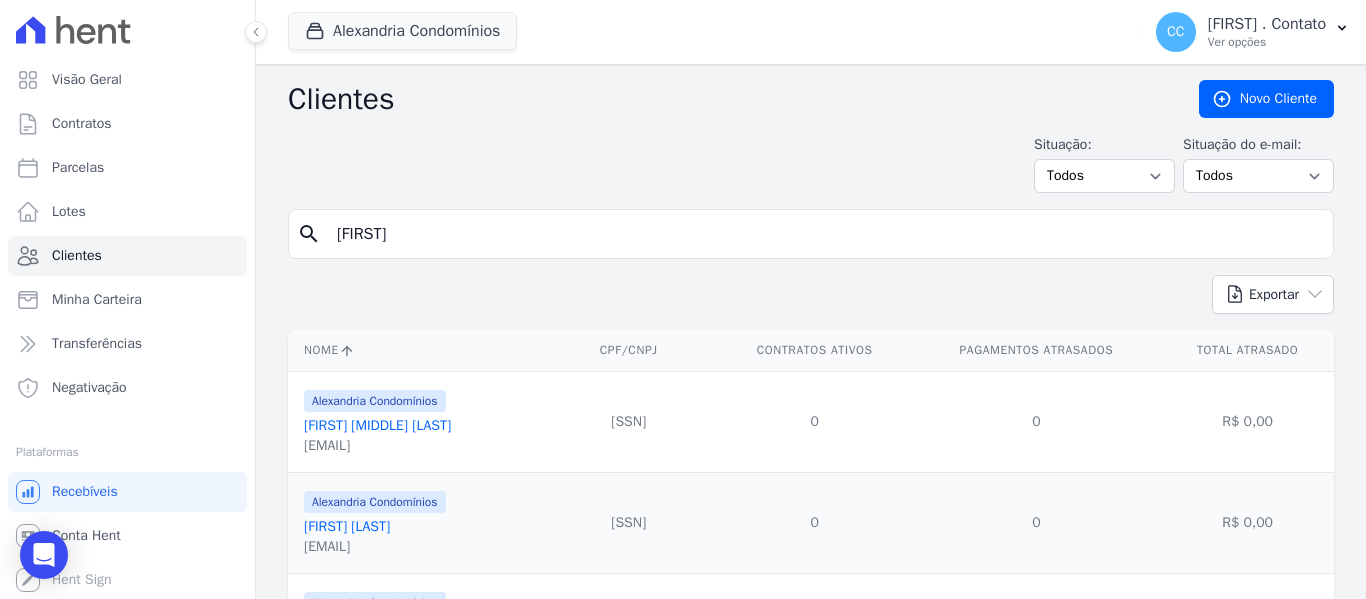 type on "[FIRST] [MIDDLE]" 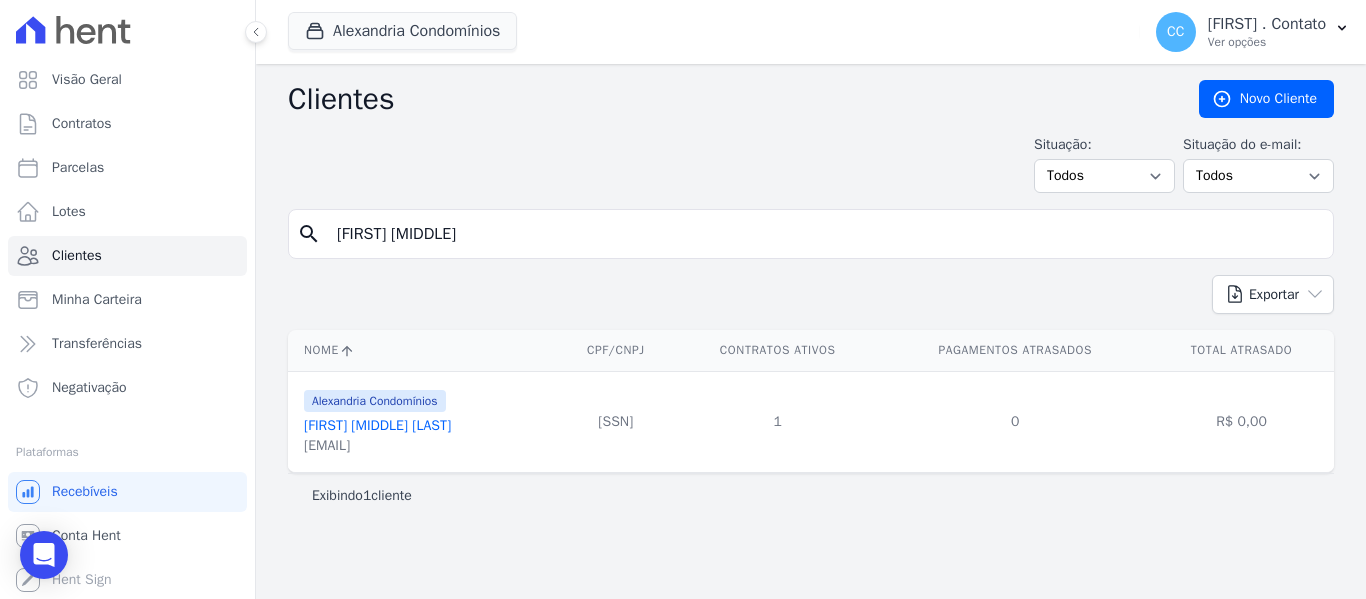 click on "[FIRST] [MIDDLE] [LAST]" at bounding box center (377, 425) 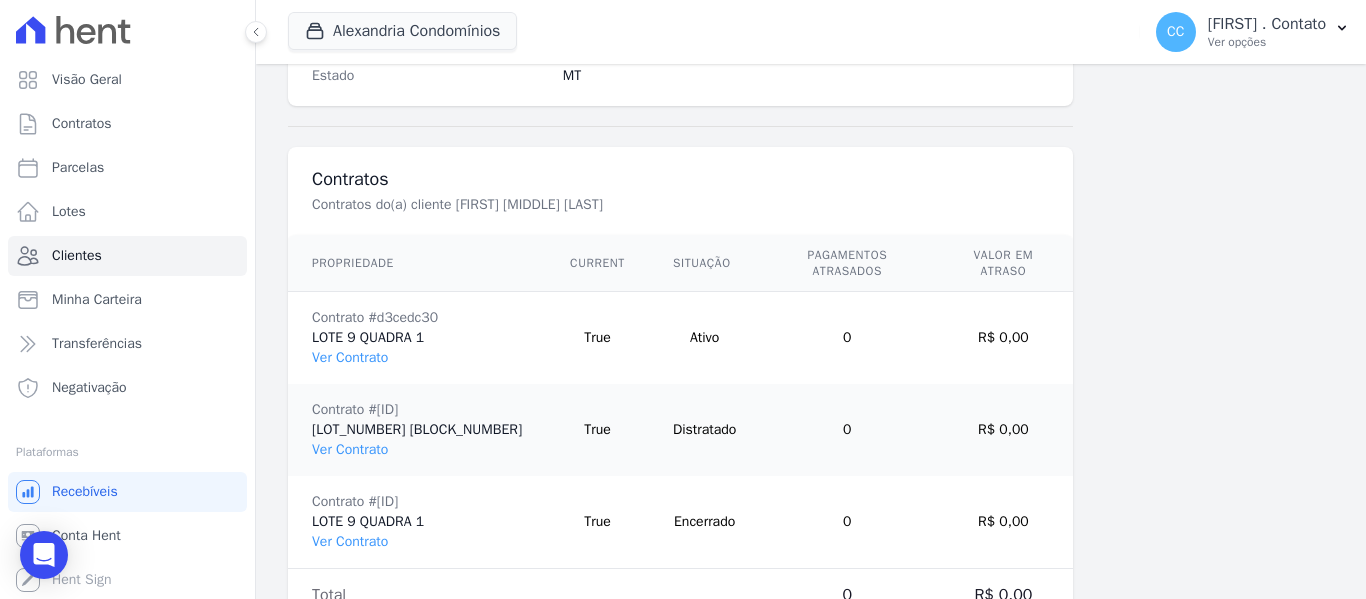 scroll, scrollTop: 1456, scrollLeft: 0, axis: vertical 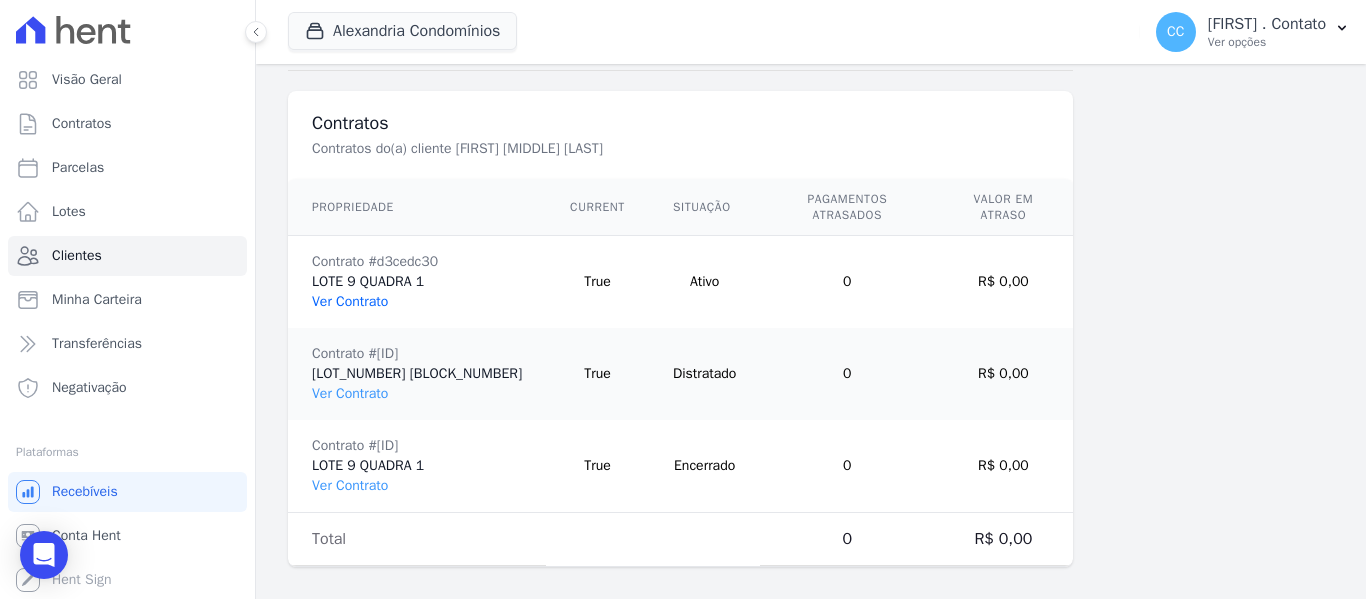click on "Ver Contrato" at bounding box center (350, 301) 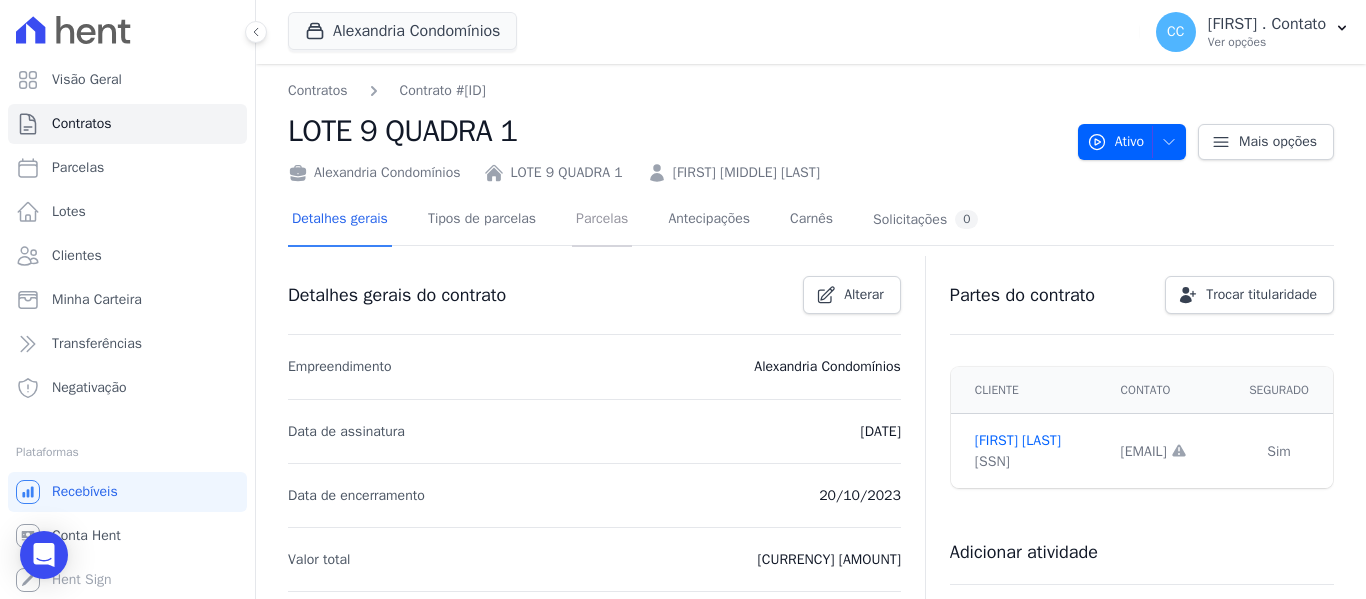 click on "Parcelas" at bounding box center (602, 220) 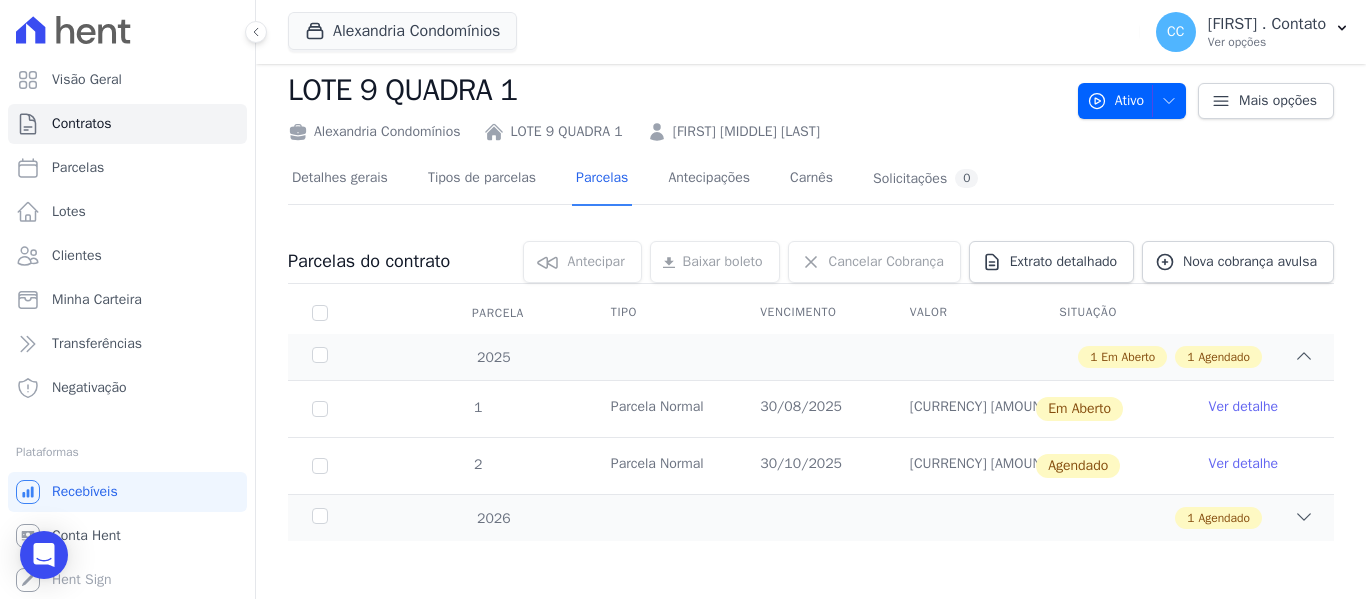 scroll, scrollTop: 43, scrollLeft: 0, axis: vertical 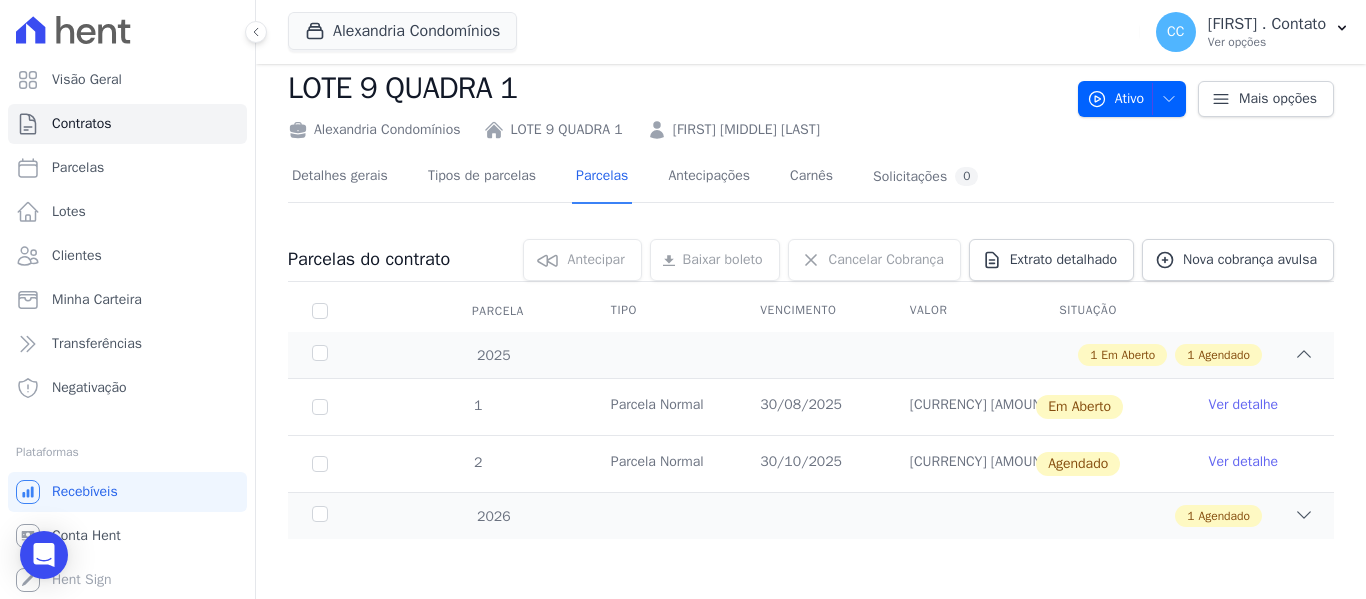 click on "Ver detalhe" at bounding box center (1244, 405) 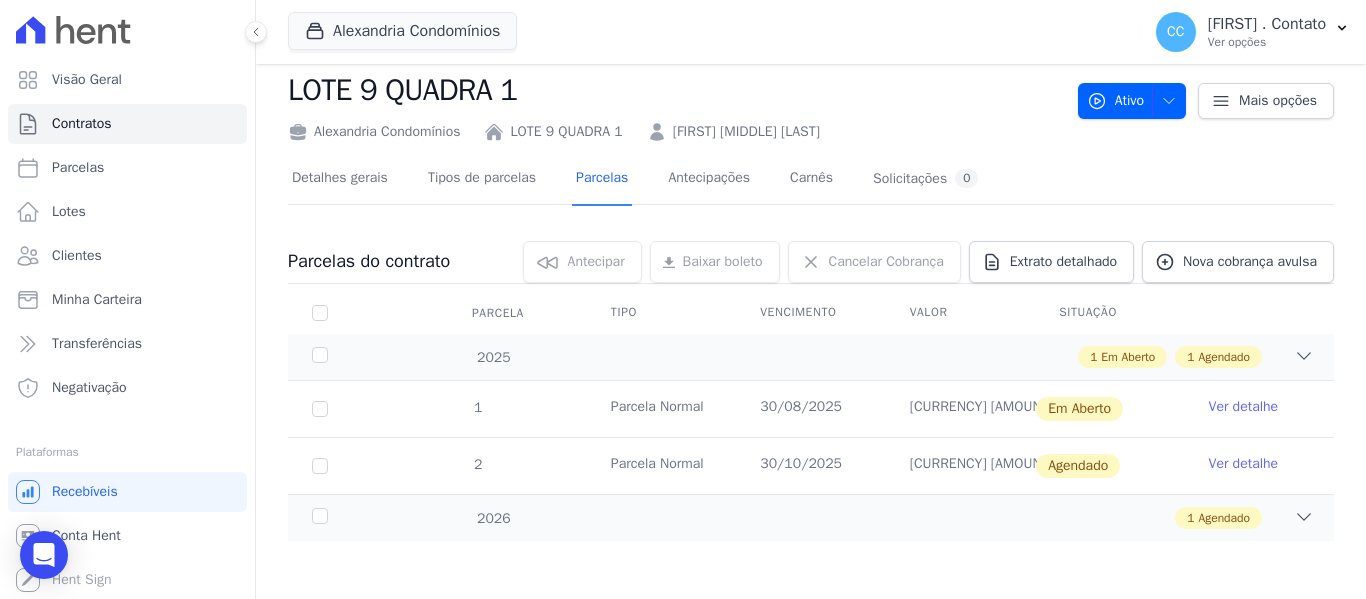 scroll, scrollTop: 43, scrollLeft: 0, axis: vertical 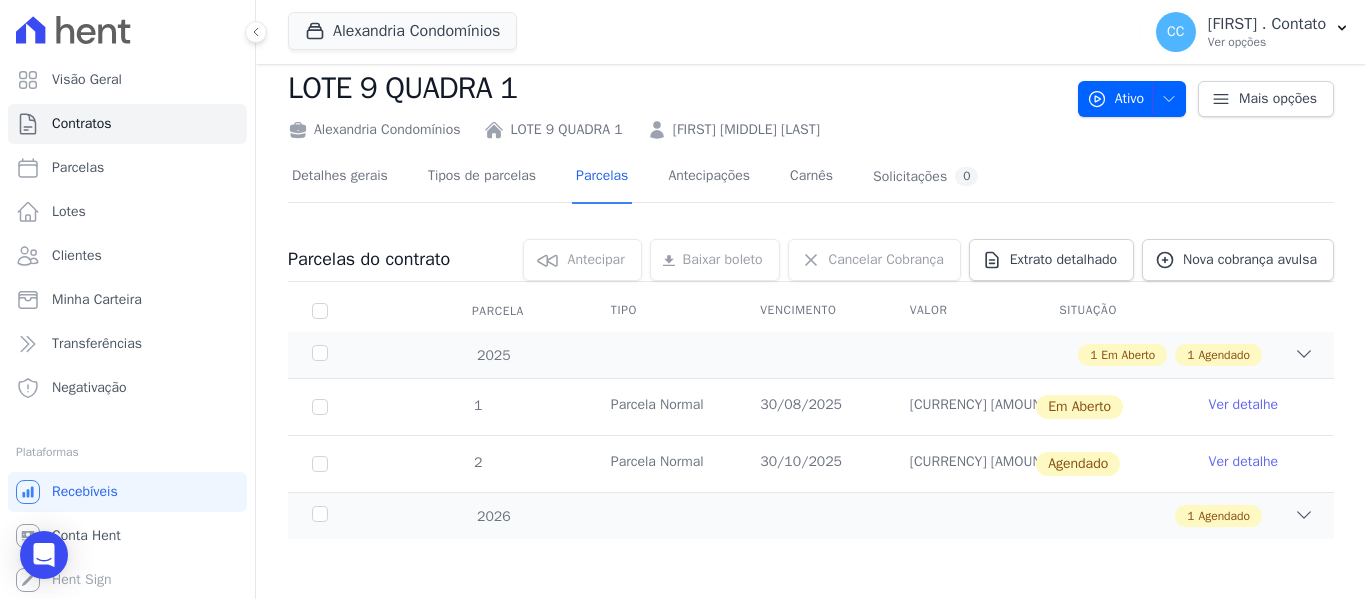 click on "Ver detalhe" at bounding box center [1244, 462] 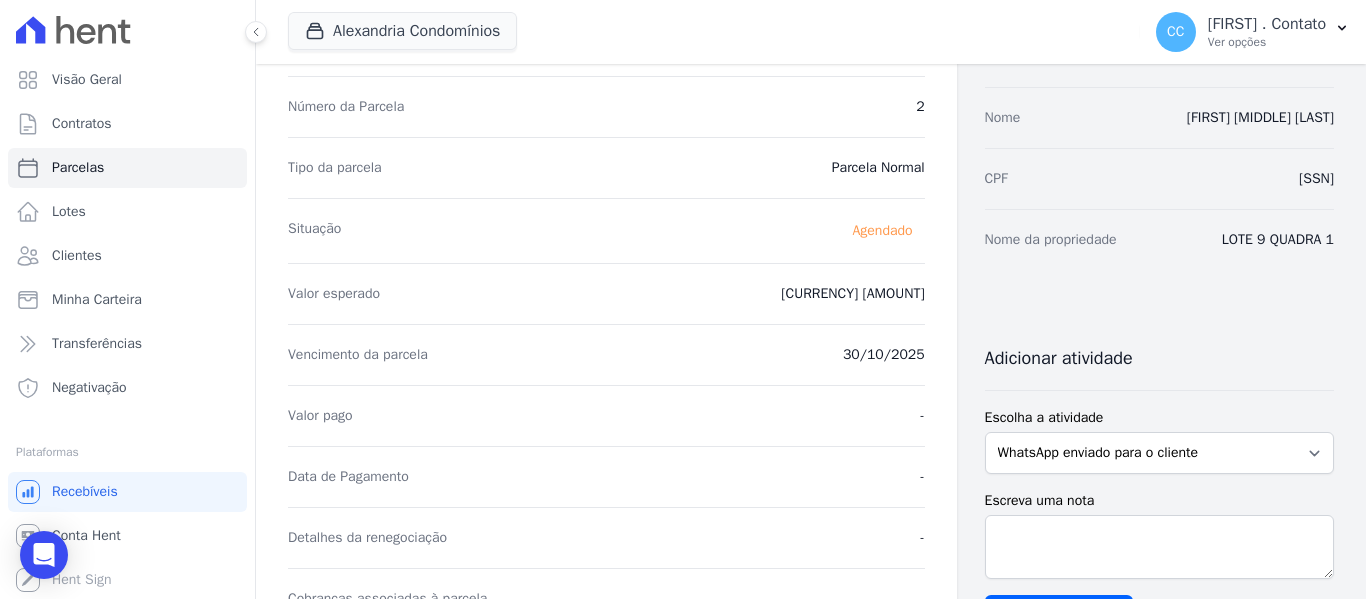 scroll, scrollTop: 0, scrollLeft: 0, axis: both 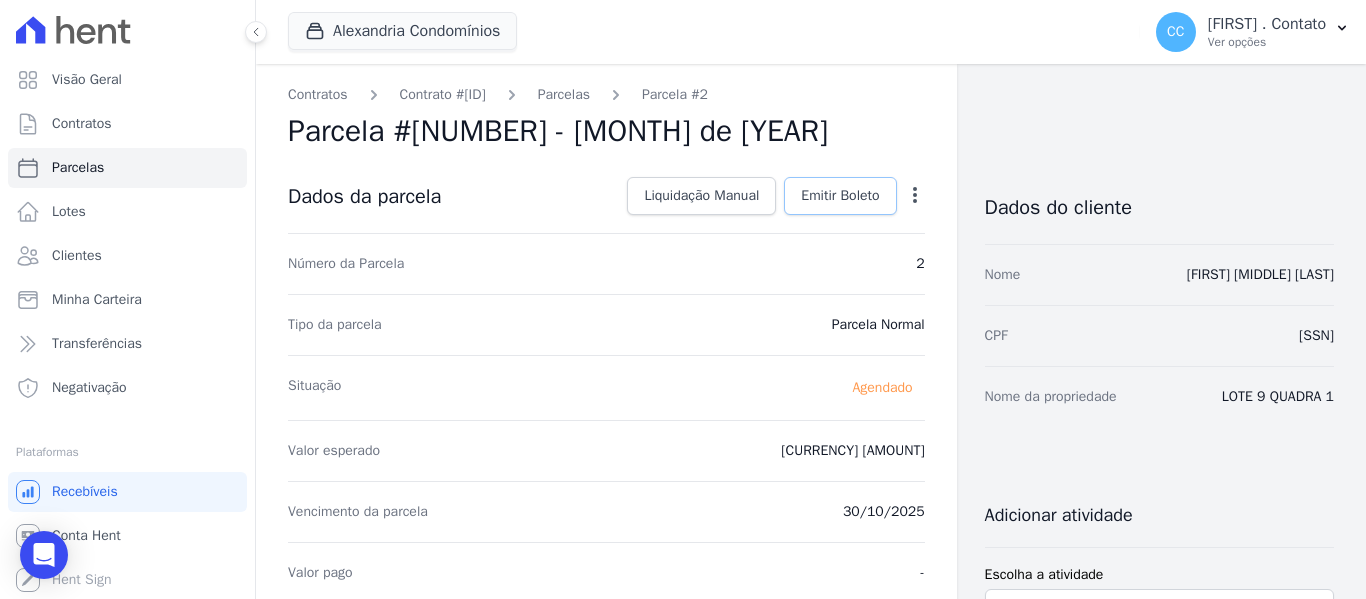 click on "Emitir Boleto" at bounding box center [840, 196] 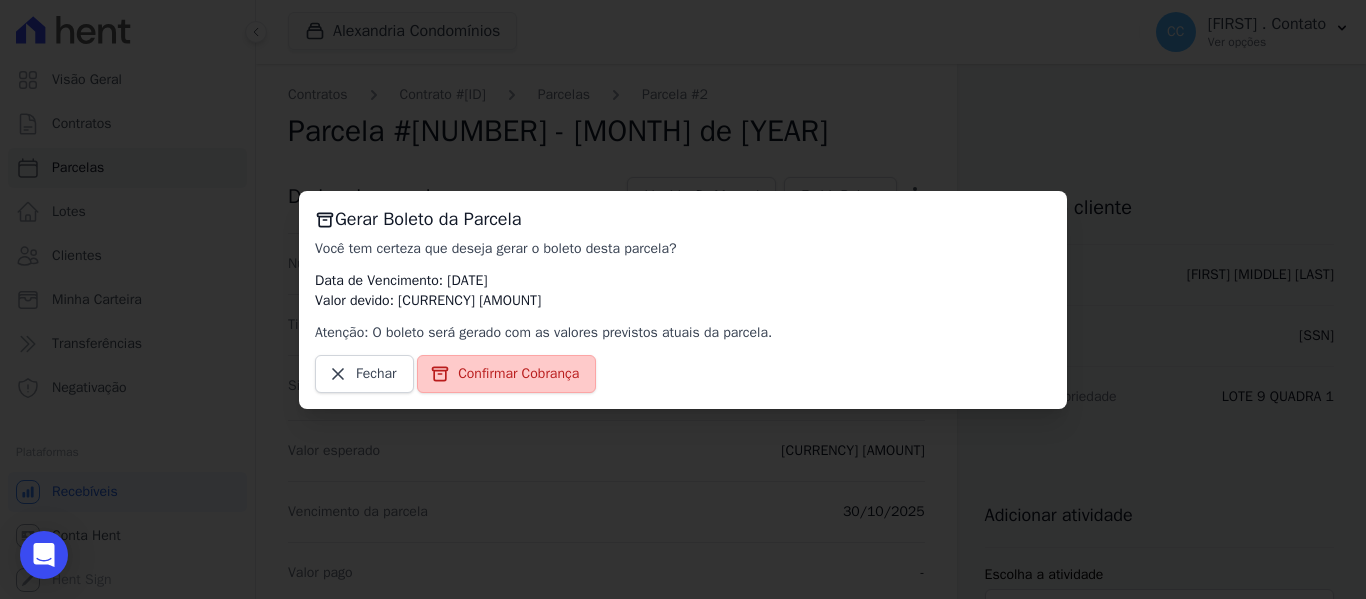 click on "Confirmar Cobrança" at bounding box center [506, 374] 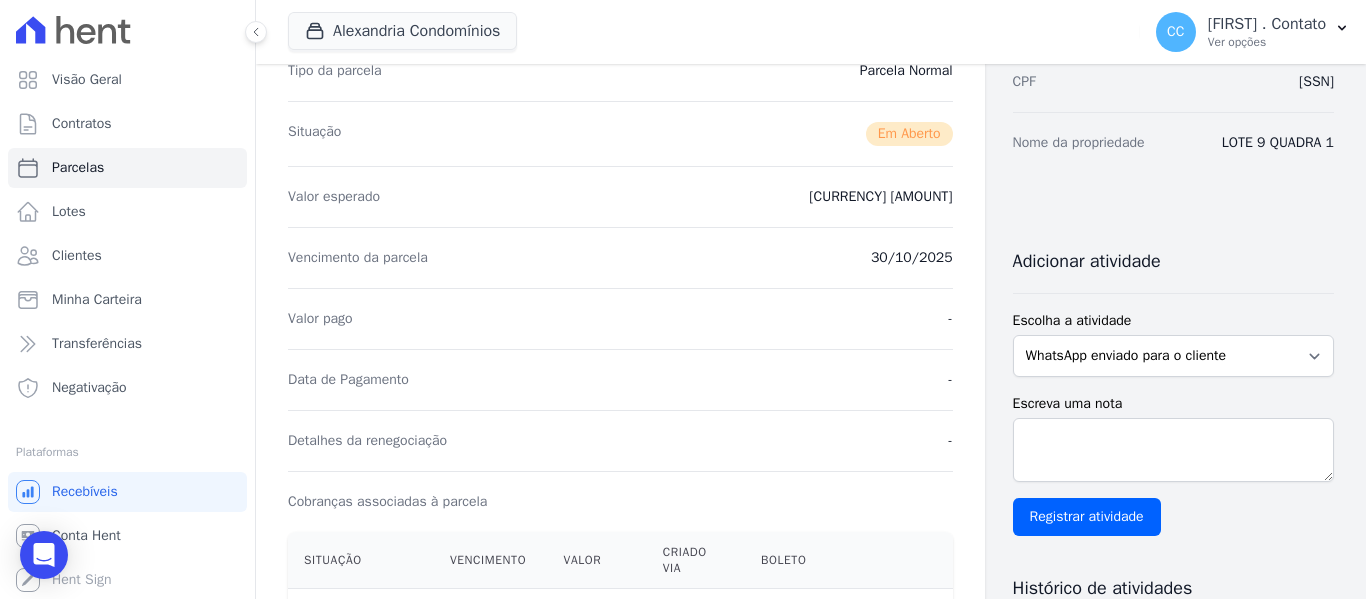 scroll, scrollTop: 400, scrollLeft: 0, axis: vertical 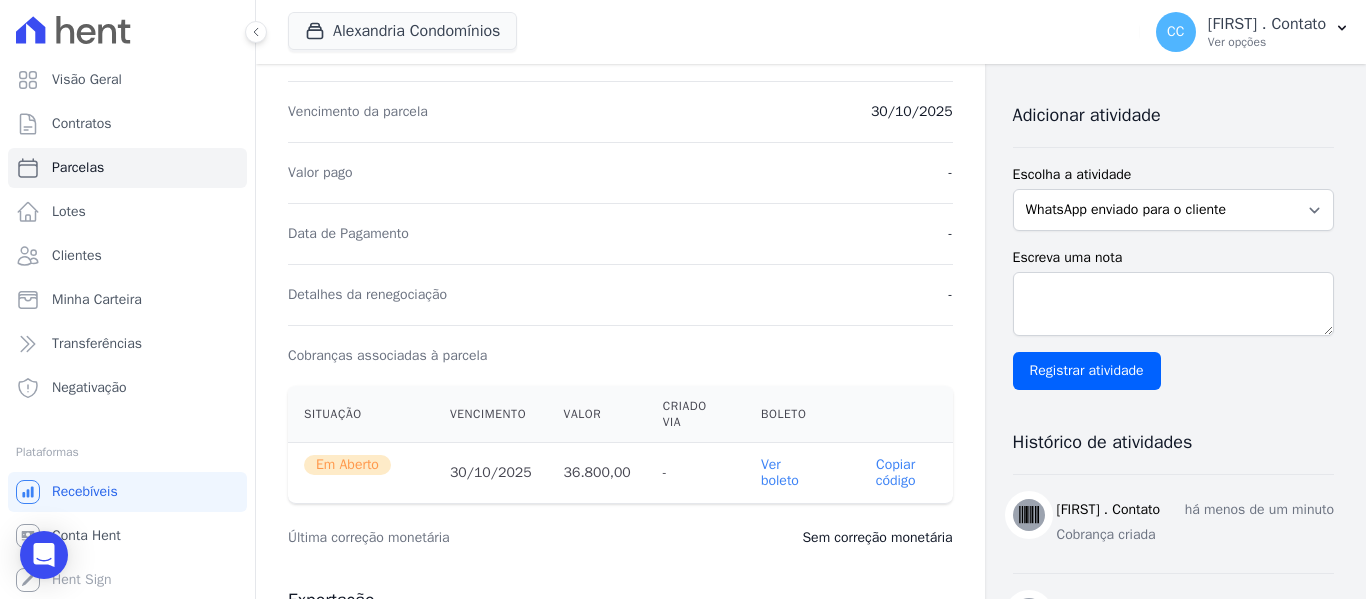 click on "Ver boleto" at bounding box center (792, 473) 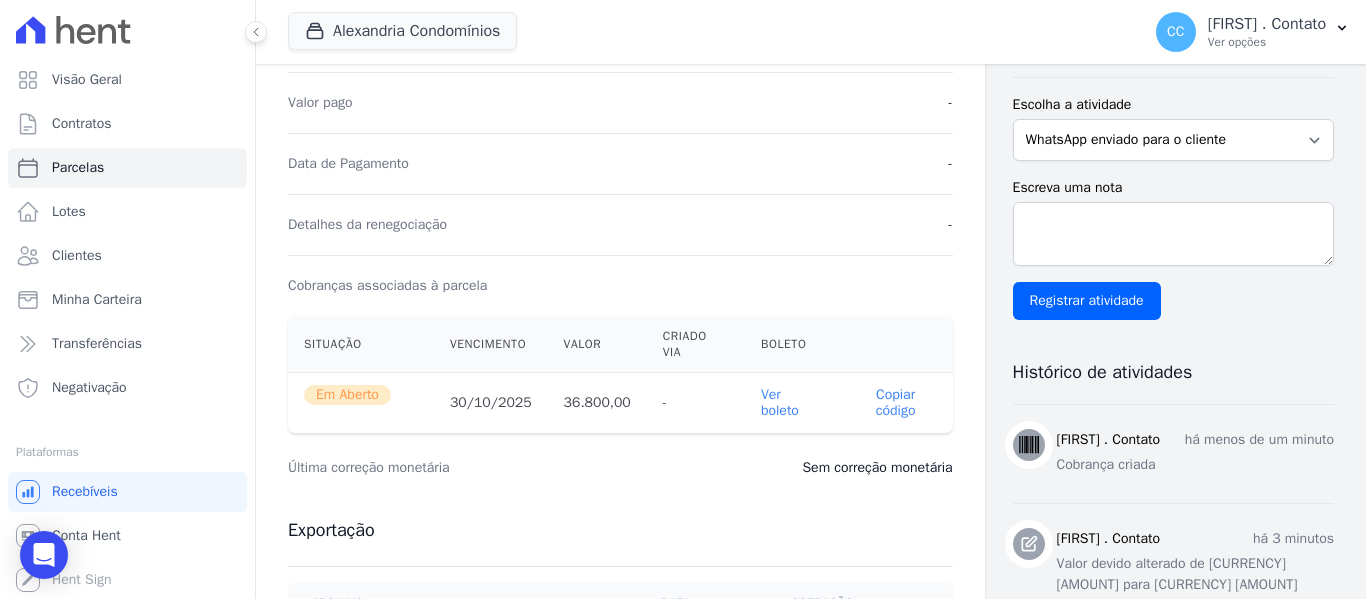 scroll, scrollTop: 500, scrollLeft: 0, axis: vertical 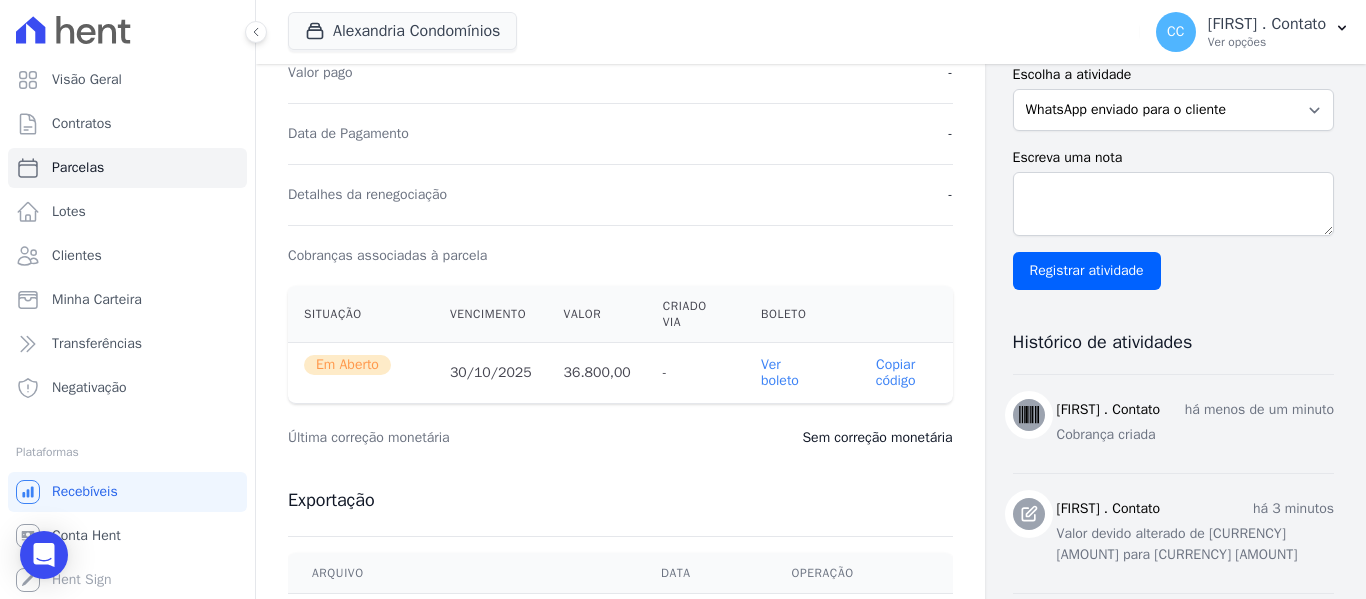 click on "Ver boleto" at bounding box center (780, 372) 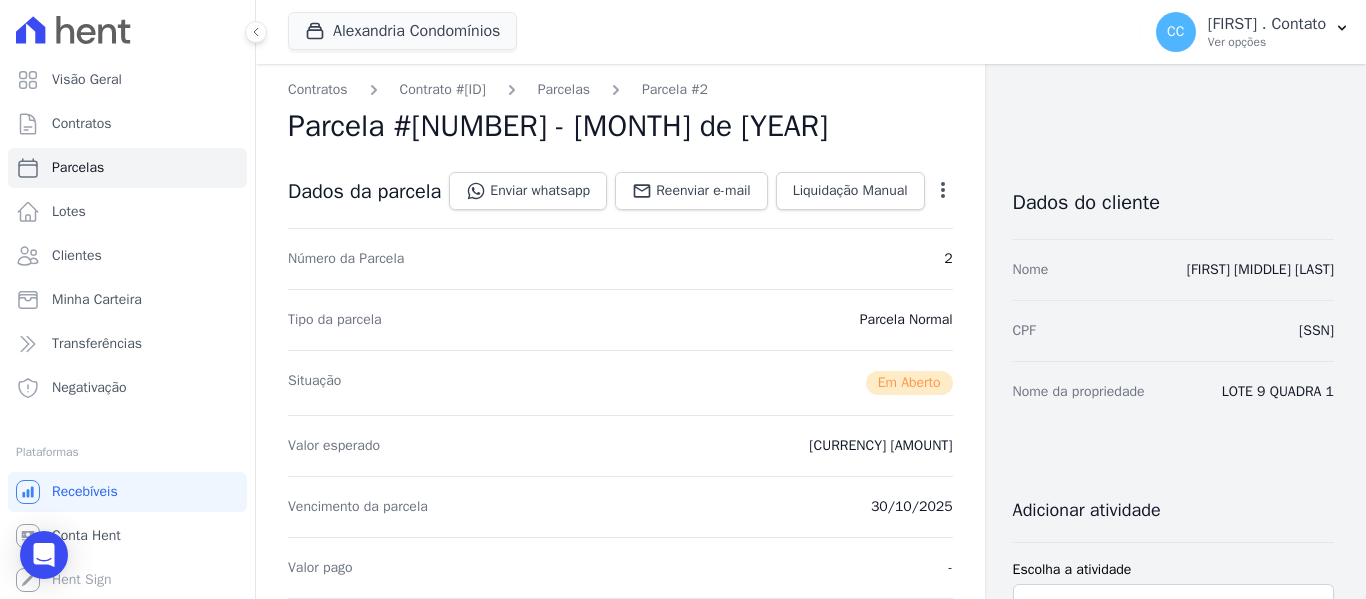 scroll, scrollTop: 0, scrollLeft: 0, axis: both 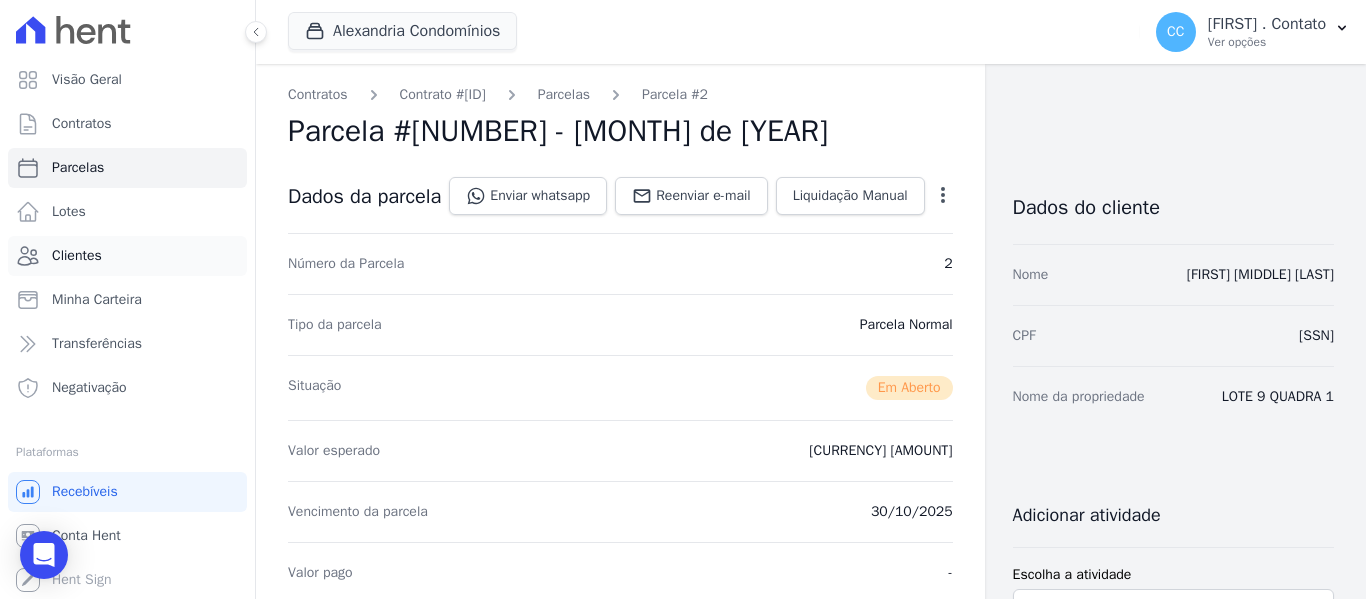 click on "Clientes" at bounding box center [77, 256] 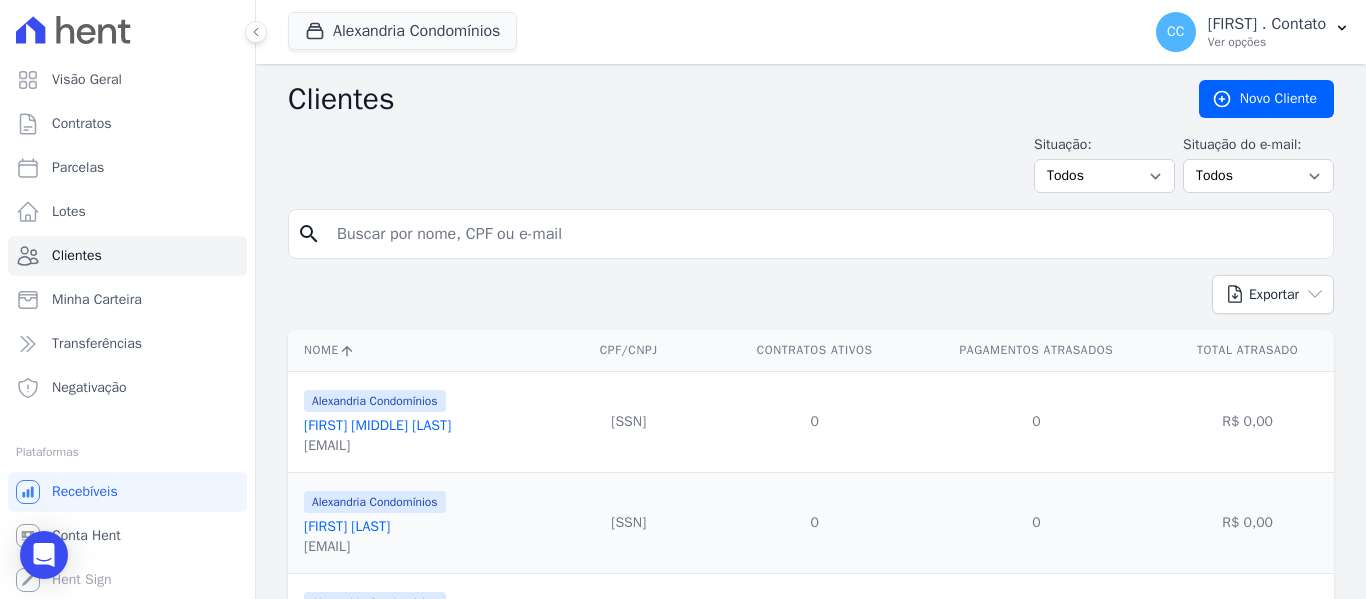 click at bounding box center [825, 234] 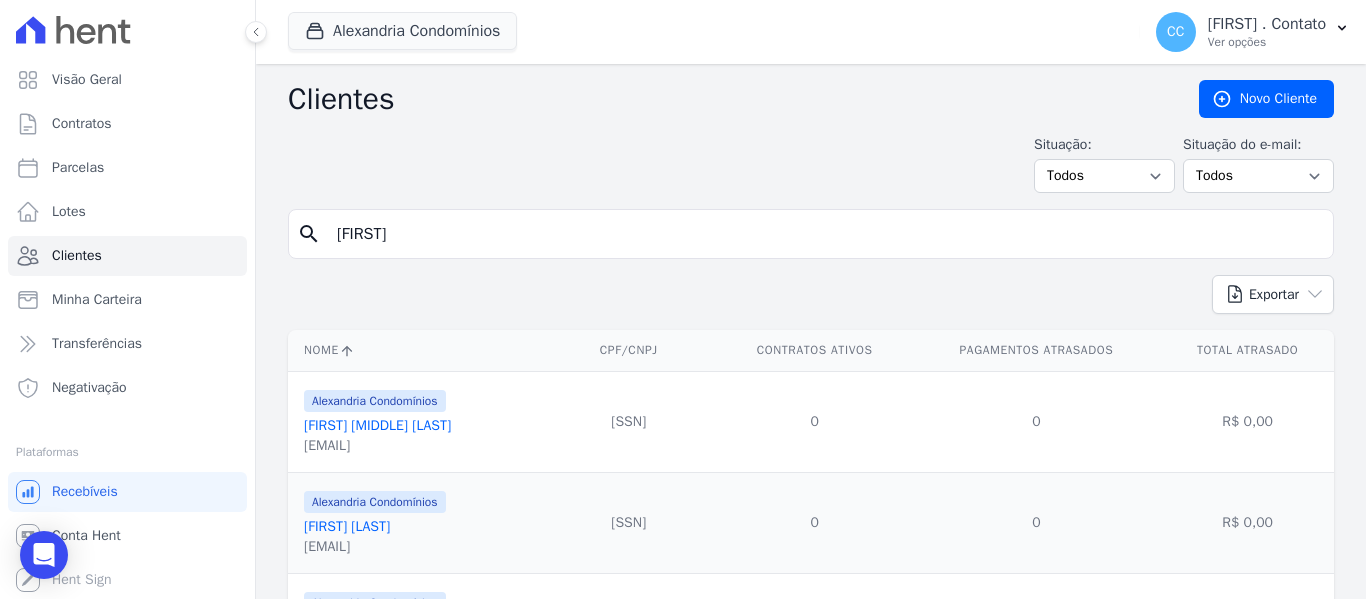 type on "[FIRST]" 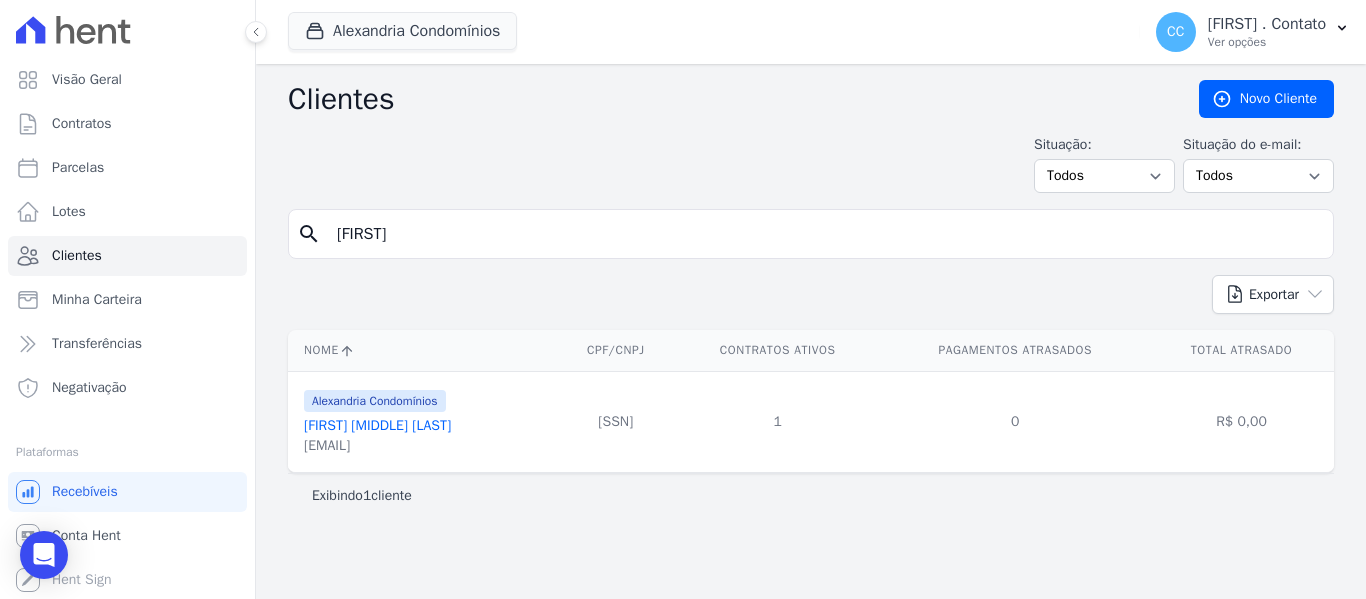click on "[FIRST] [MIDDLE] [LAST]" at bounding box center [377, 425] 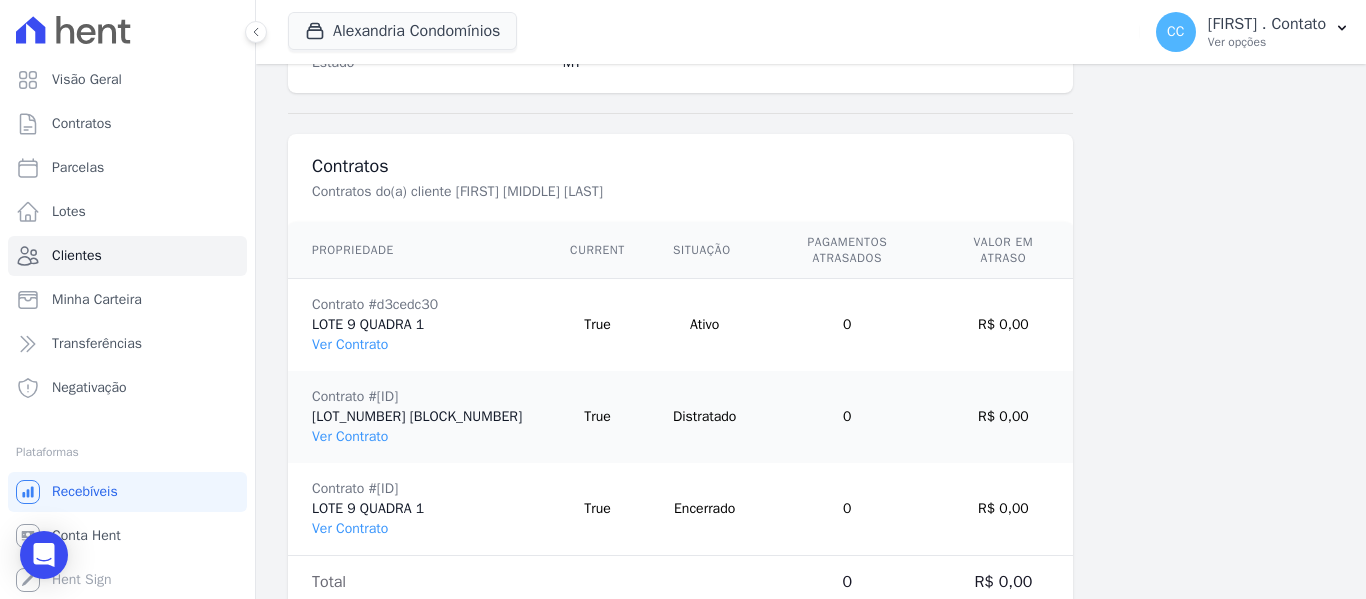scroll, scrollTop: 1456, scrollLeft: 0, axis: vertical 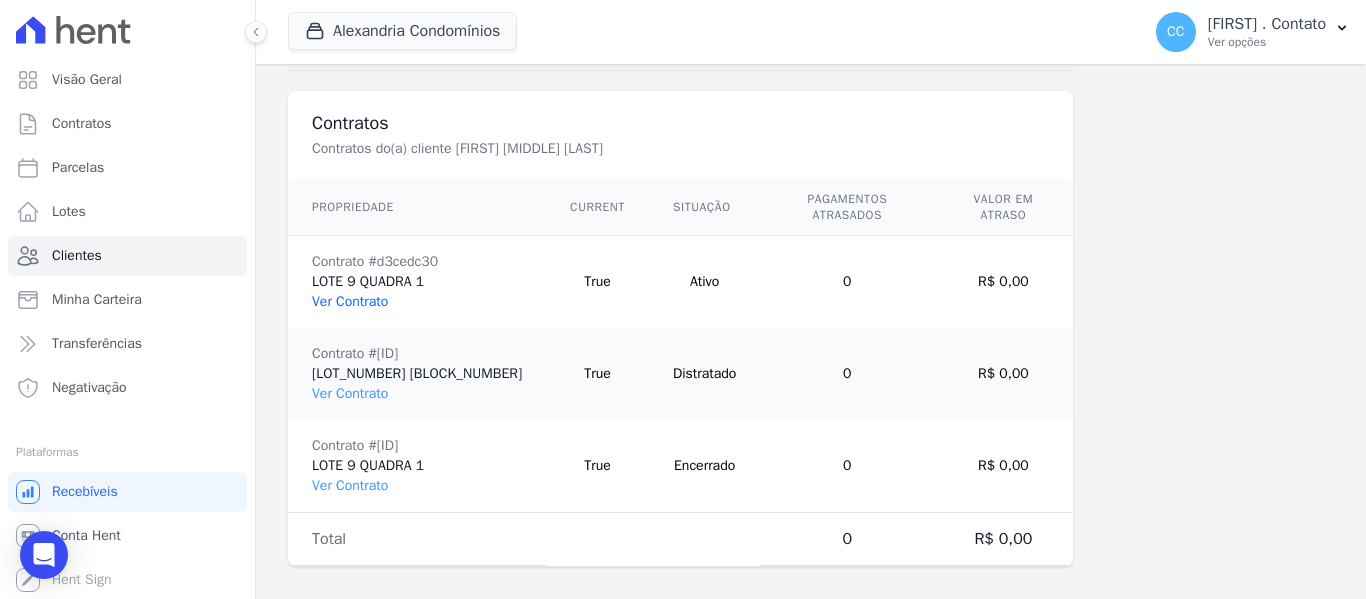 click on "Ver Contrato" at bounding box center (350, 301) 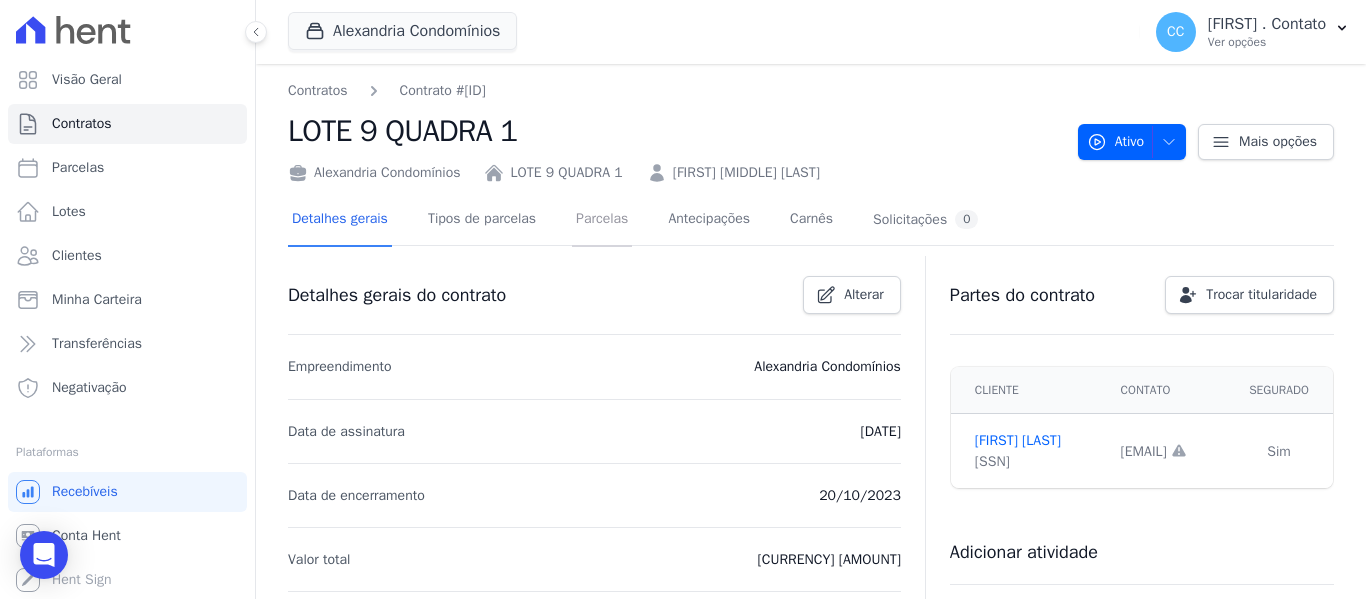 click on "Parcelas" at bounding box center (602, 220) 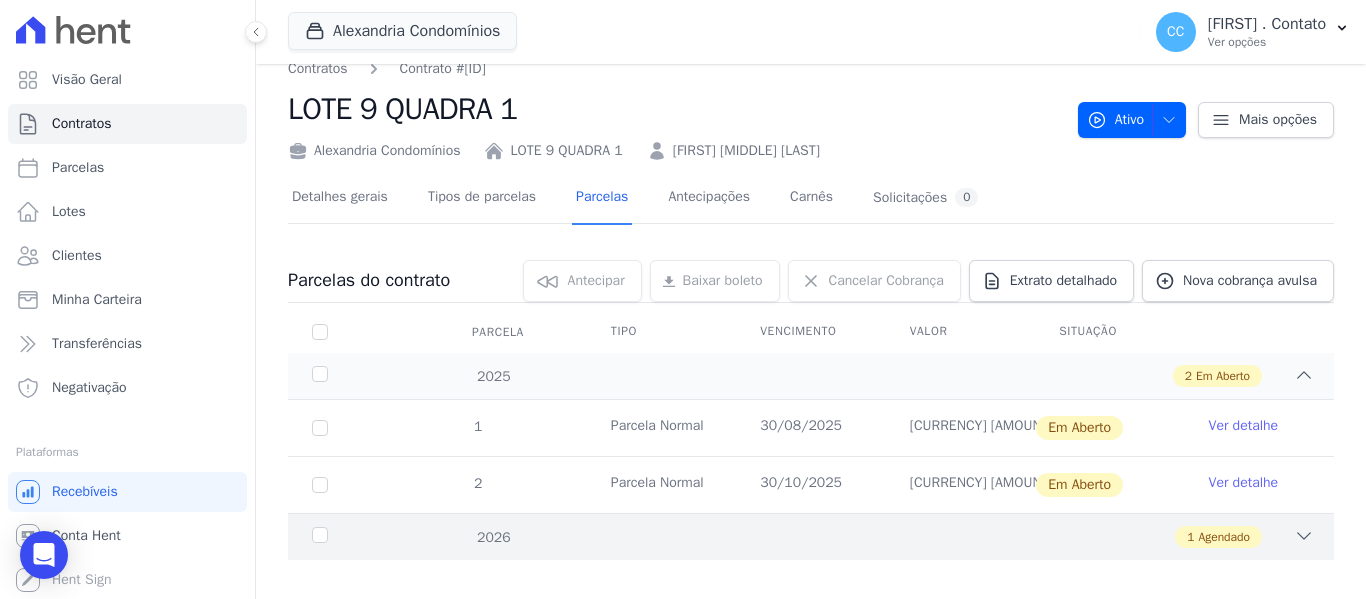scroll, scrollTop: 43, scrollLeft: 0, axis: vertical 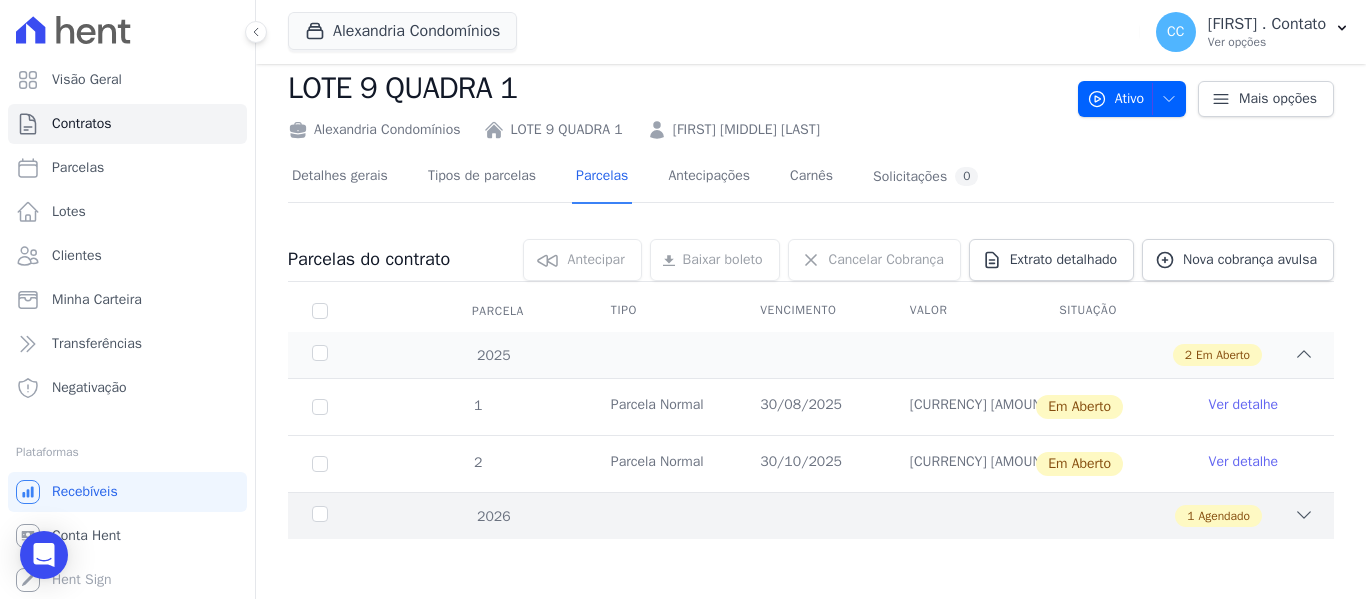 click 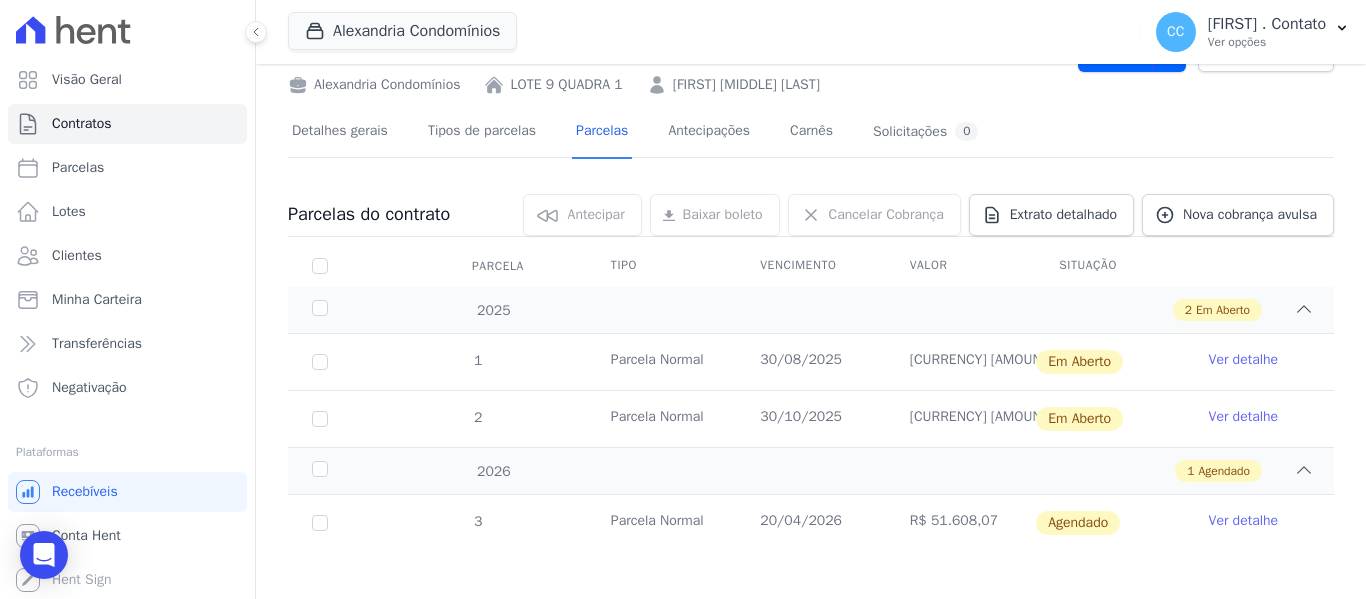 scroll, scrollTop: 100, scrollLeft: 0, axis: vertical 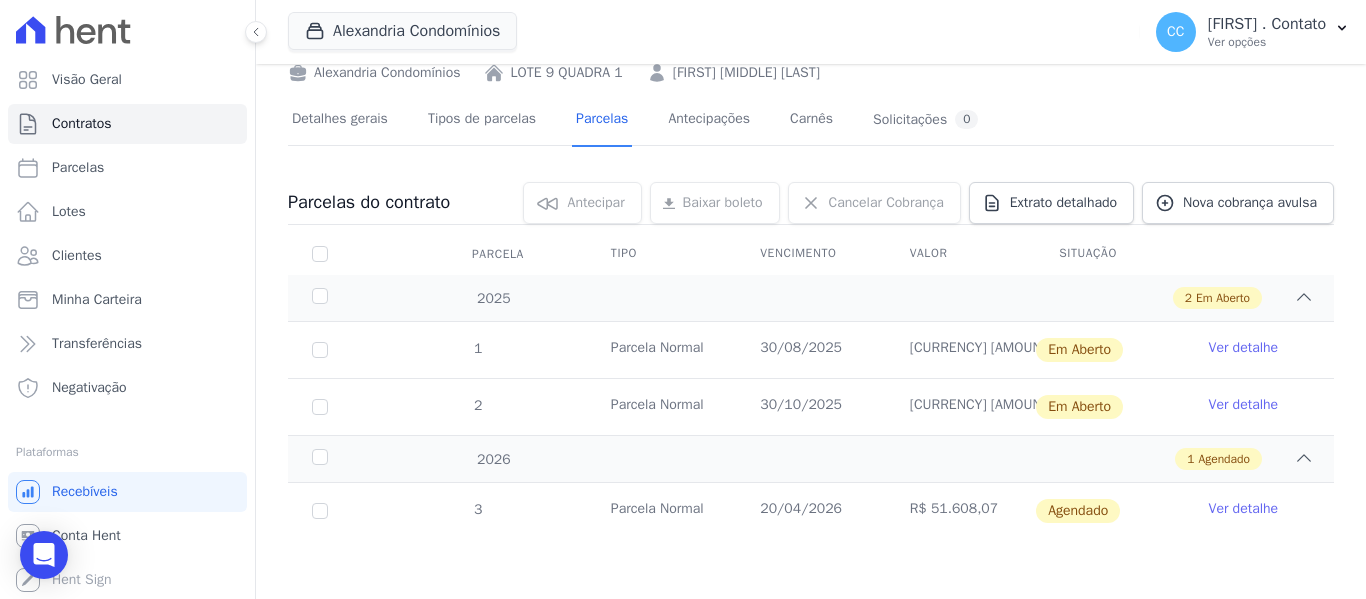 click on "Ver detalhe" at bounding box center (1244, 509) 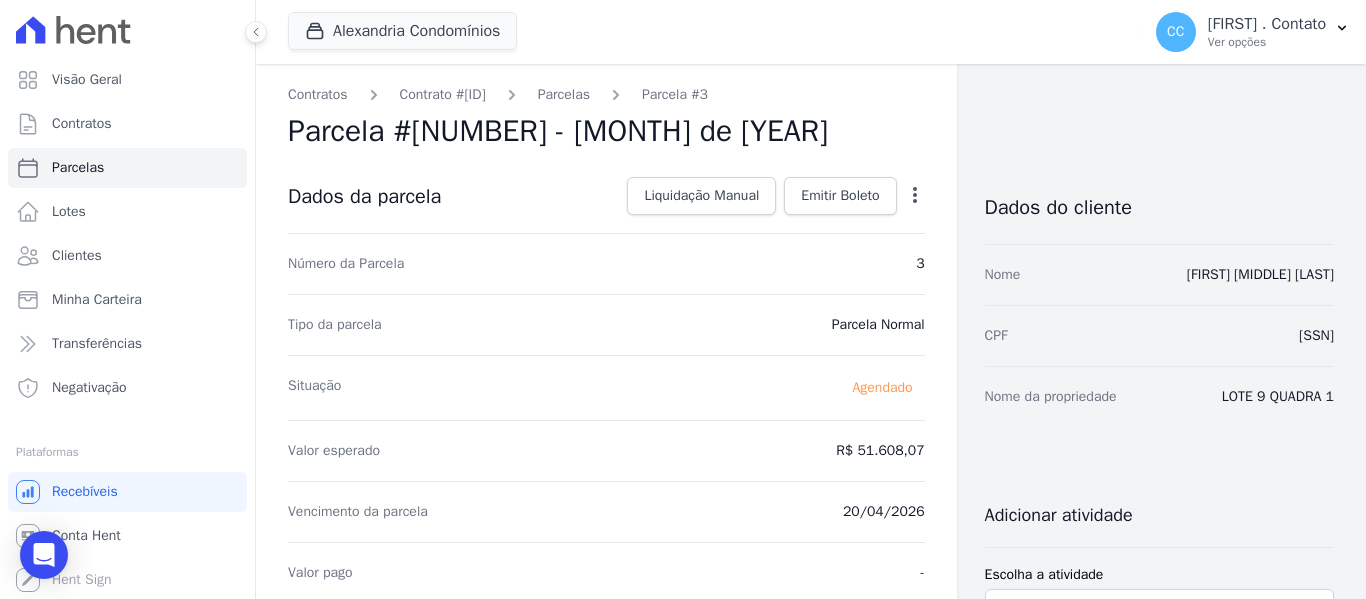 click 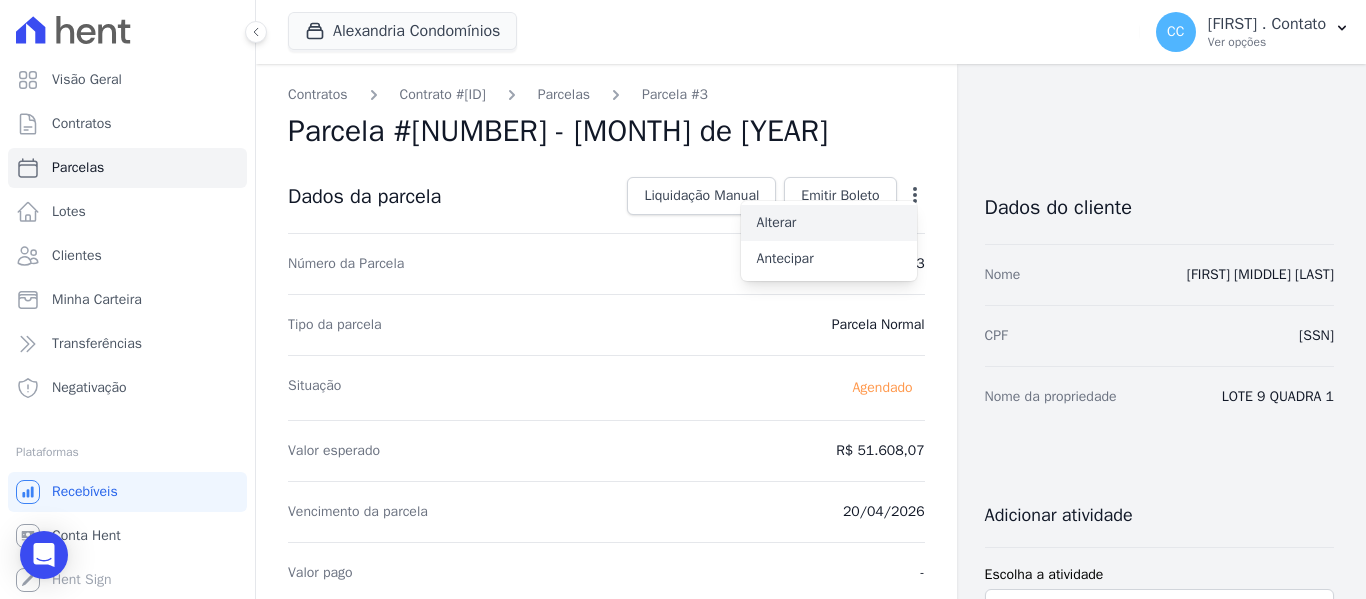 click on "Alterar" at bounding box center [829, 223] 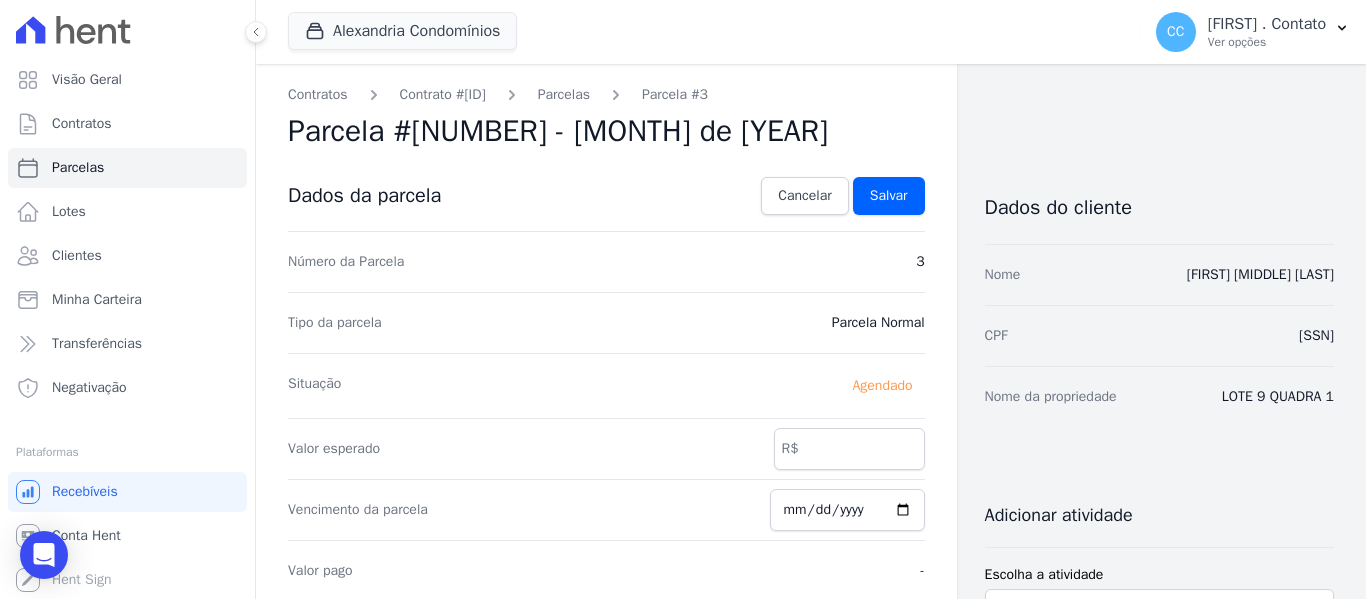 scroll, scrollTop: 200, scrollLeft: 0, axis: vertical 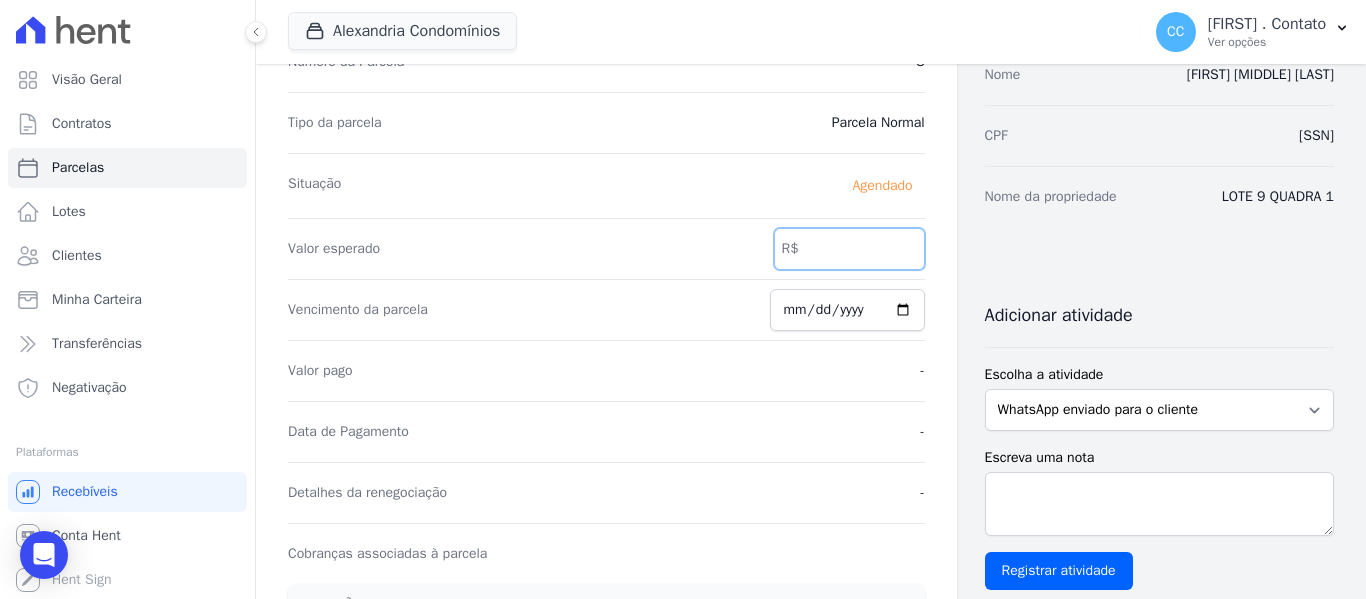 drag, startPoint x: 816, startPoint y: 265, endPoint x: 1022, endPoint y: 257, distance: 206.15529 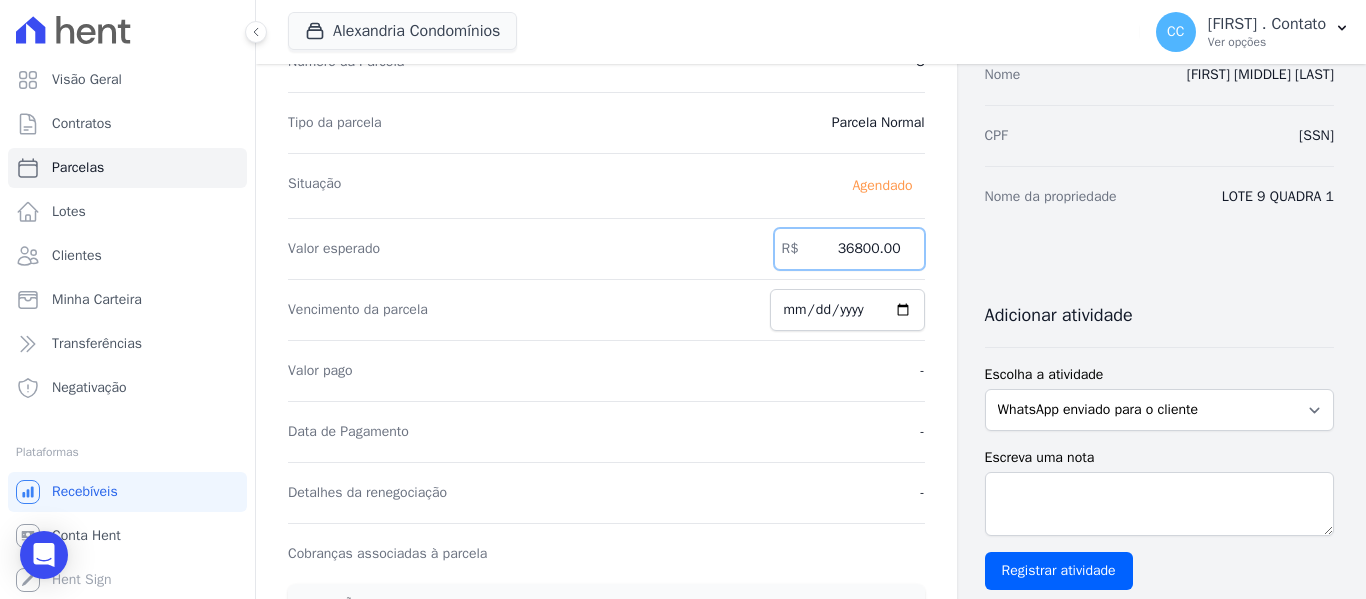 type on "36800.00" 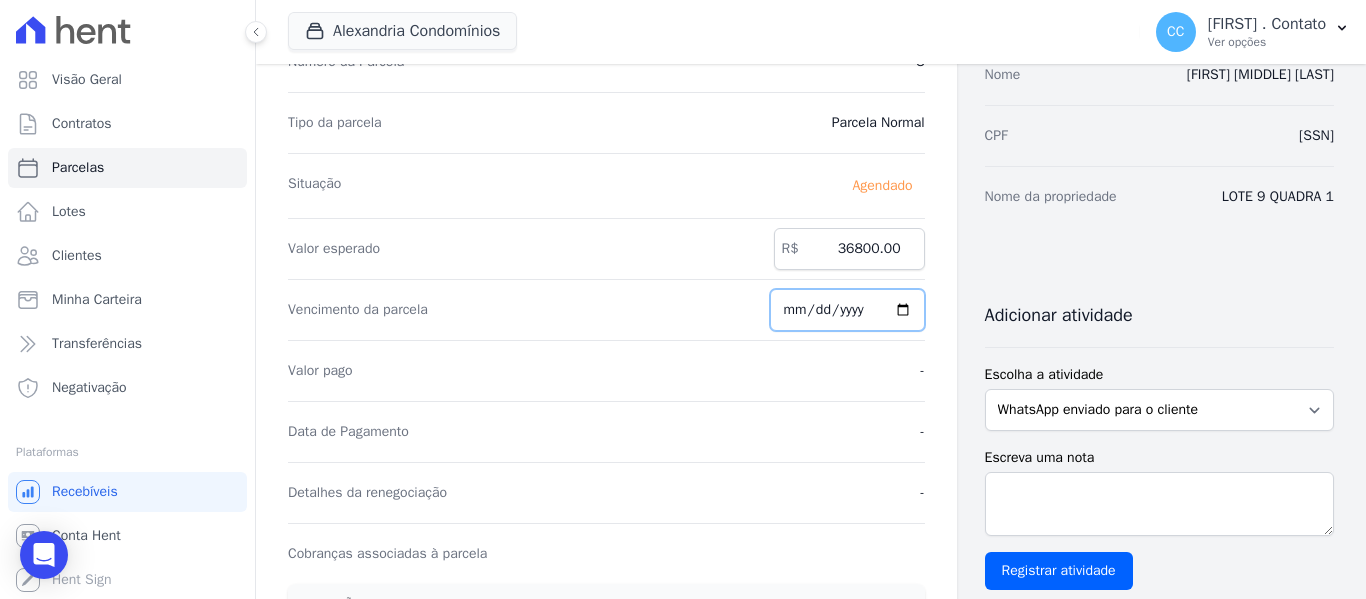 type on "[DATE]" 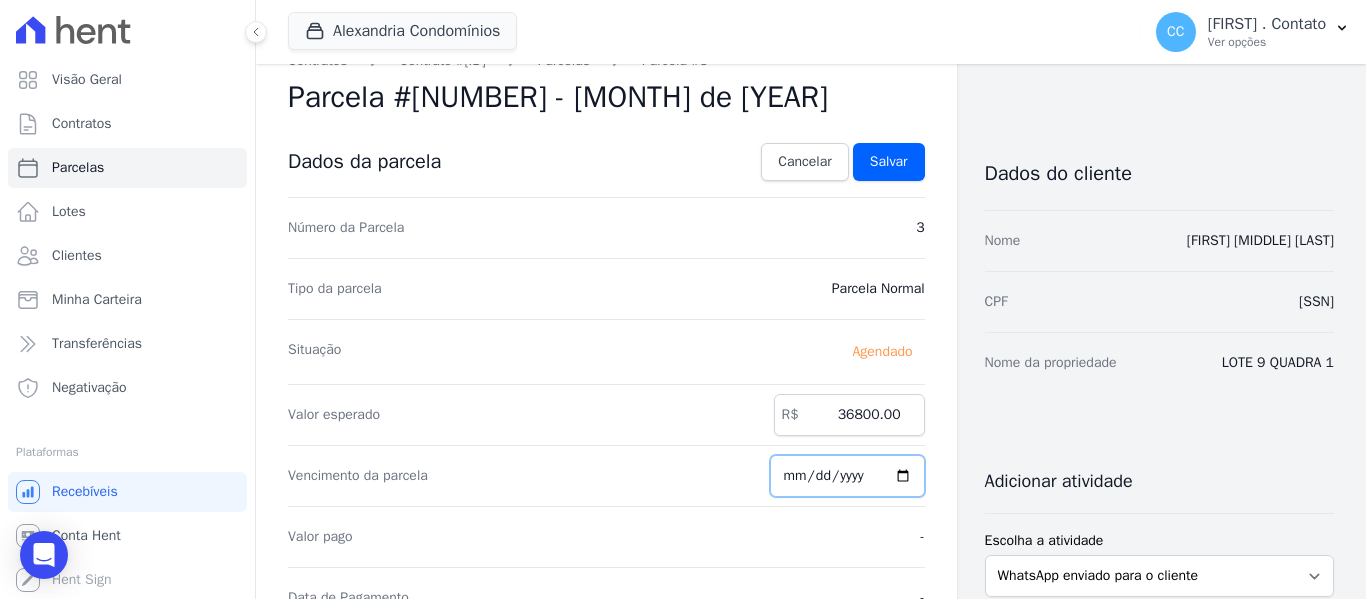 scroll, scrollTop: 0, scrollLeft: 0, axis: both 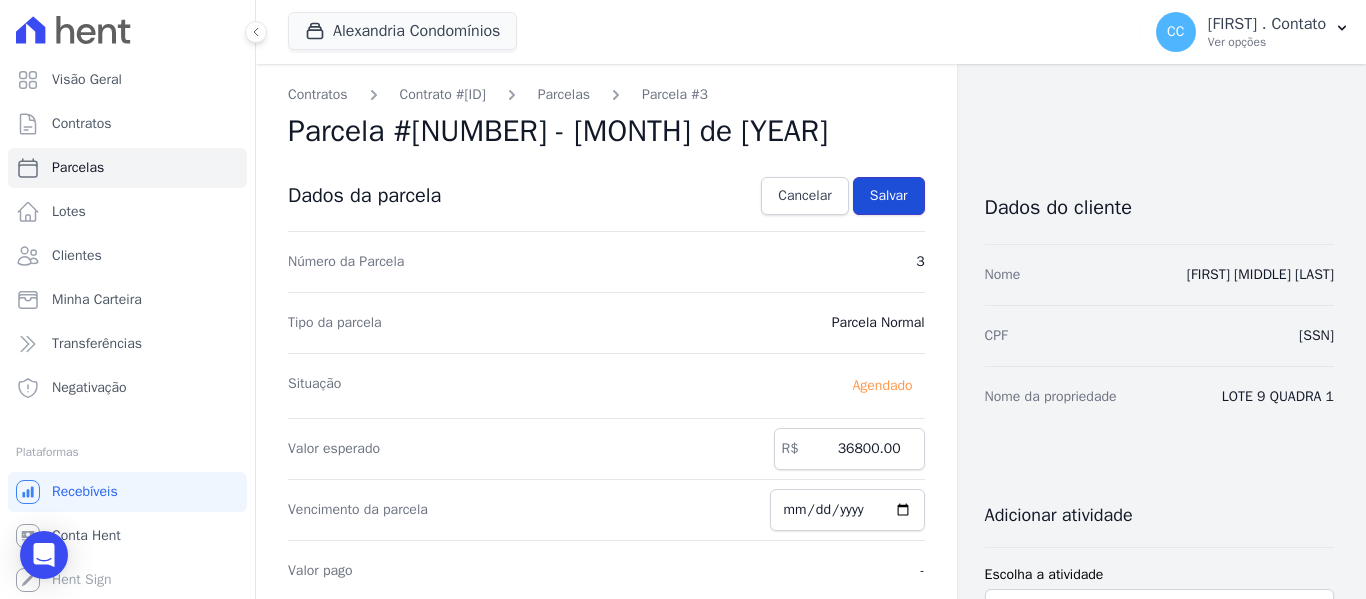 click on "Salvar" at bounding box center (889, 196) 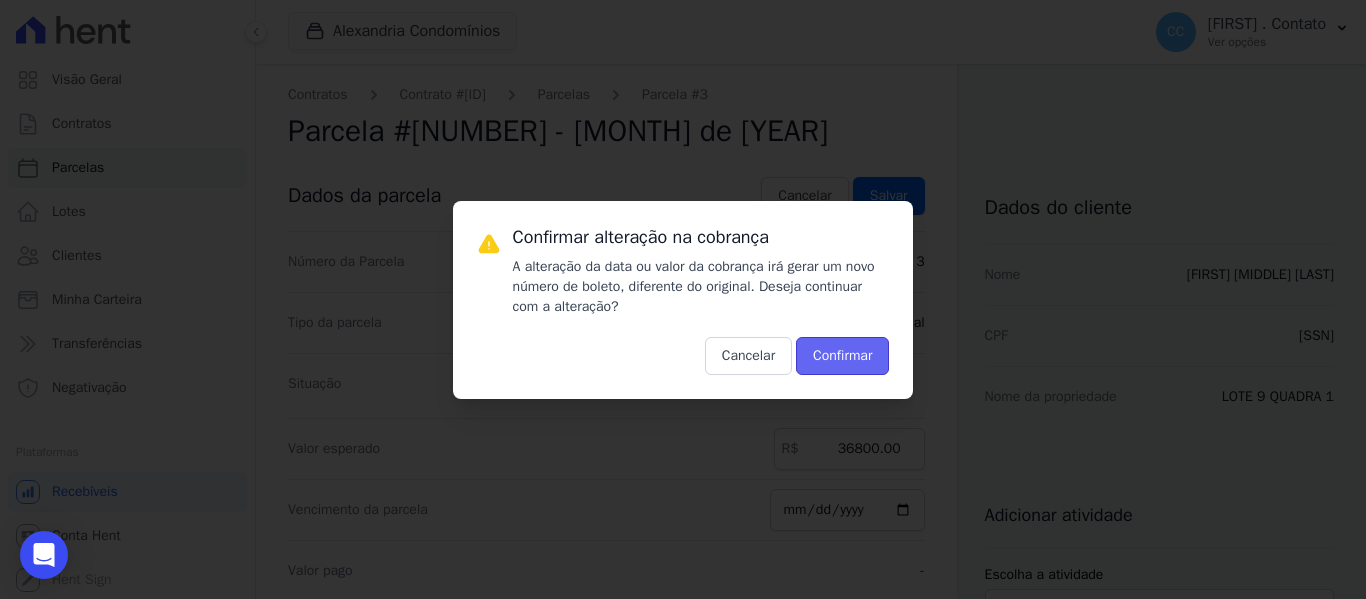 click on "Confirmar" at bounding box center [842, 356] 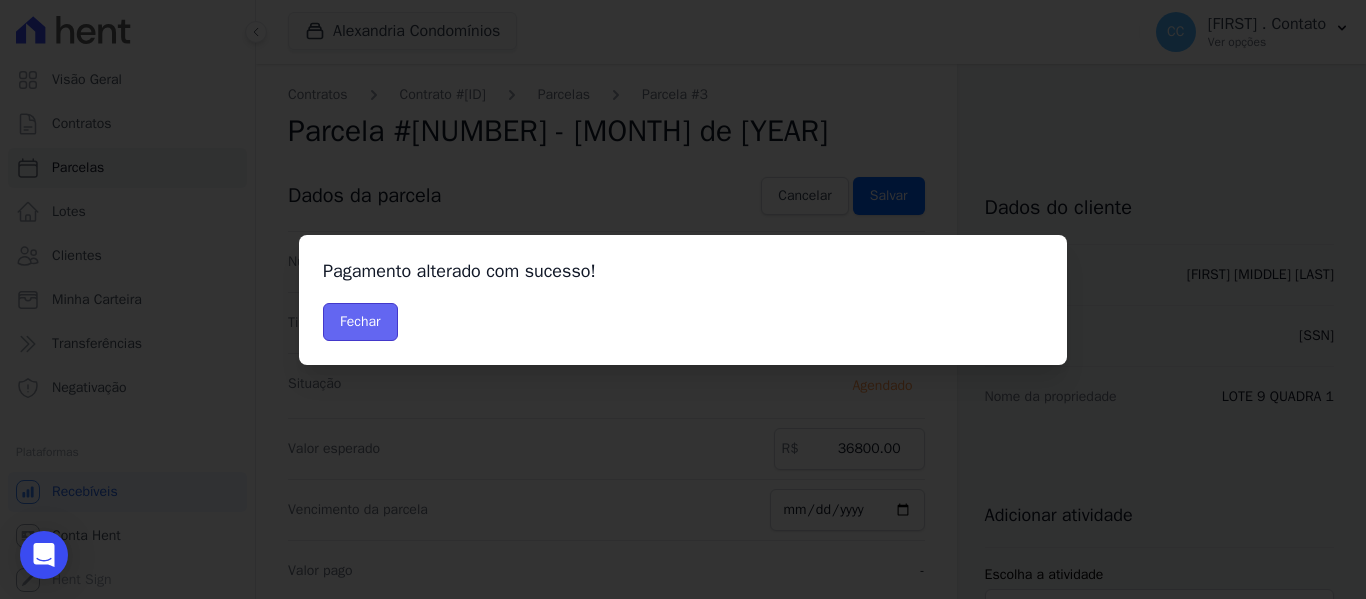 click on "Fechar" at bounding box center (360, 322) 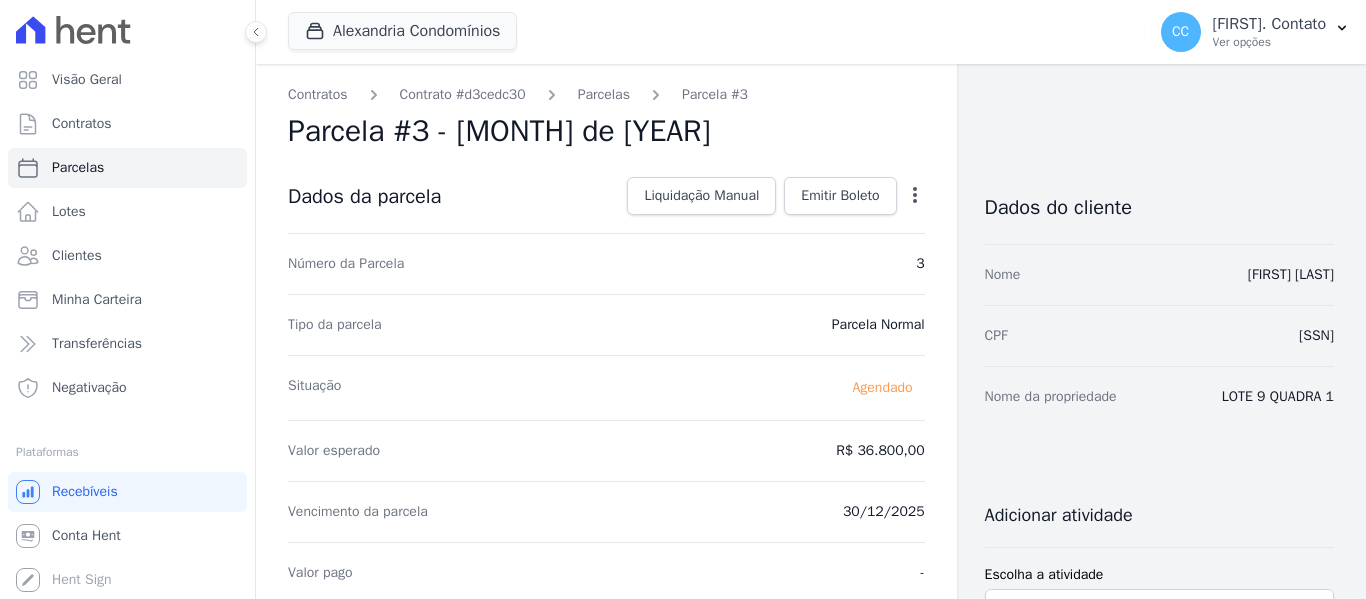 scroll, scrollTop: 0, scrollLeft: 0, axis: both 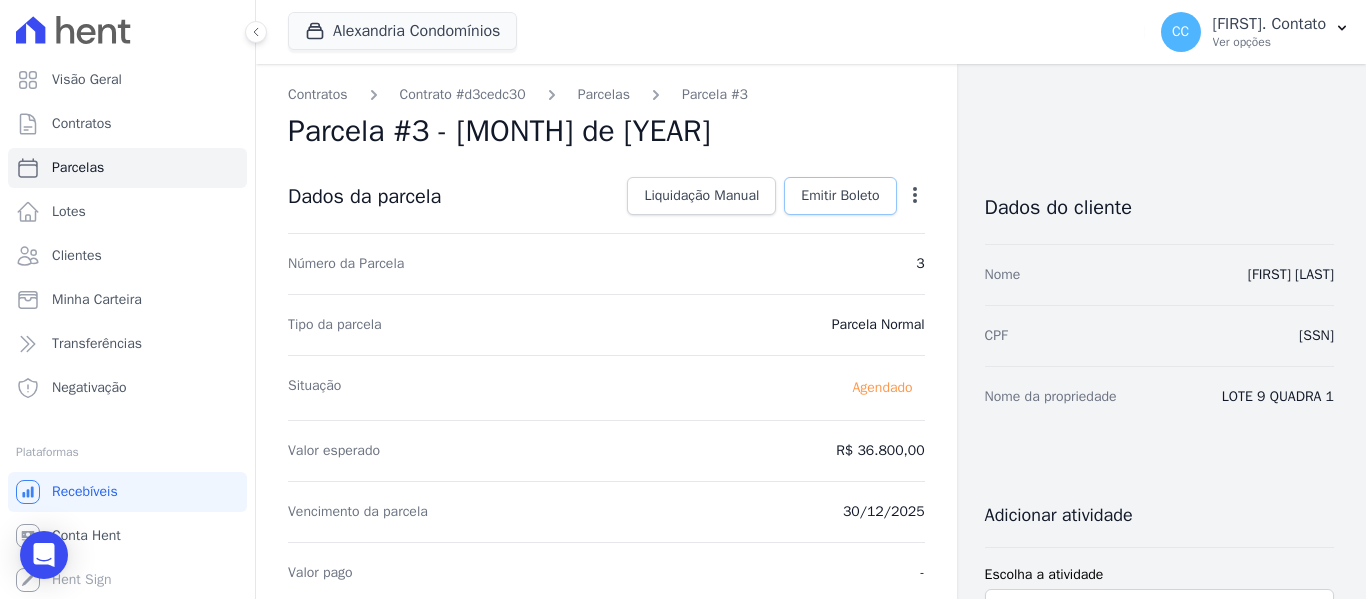 click on "Emitir Boleto" at bounding box center (840, 196) 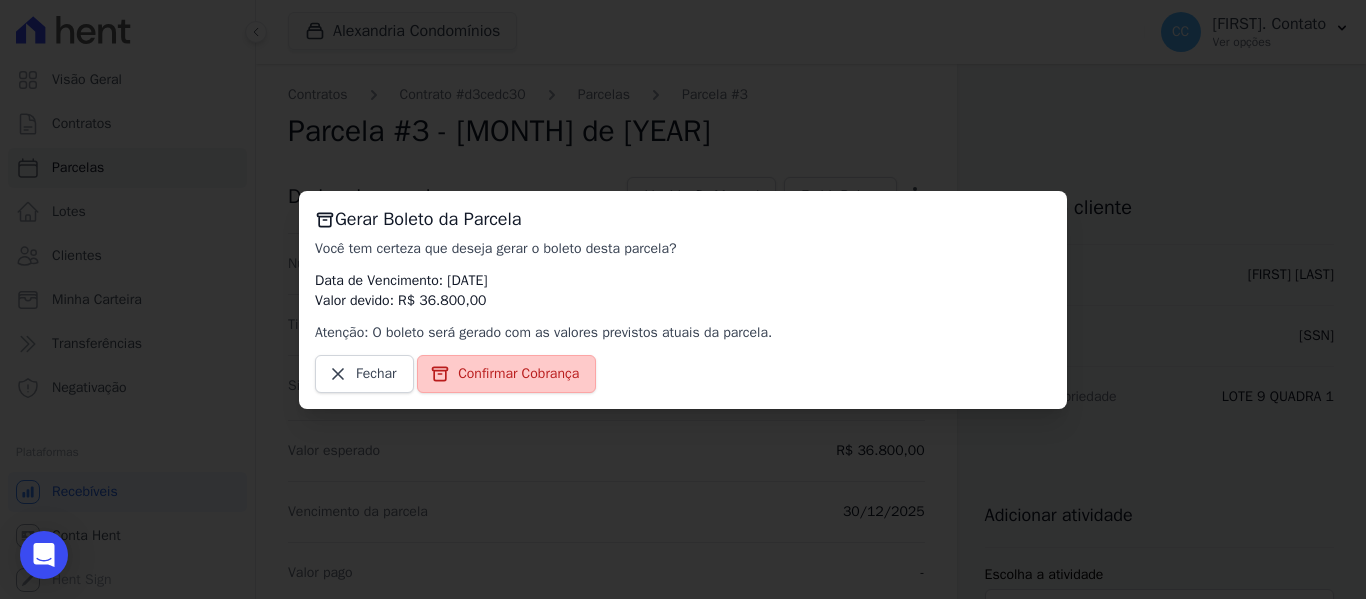 click on "Confirmar Cobrança" at bounding box center (518, 374) 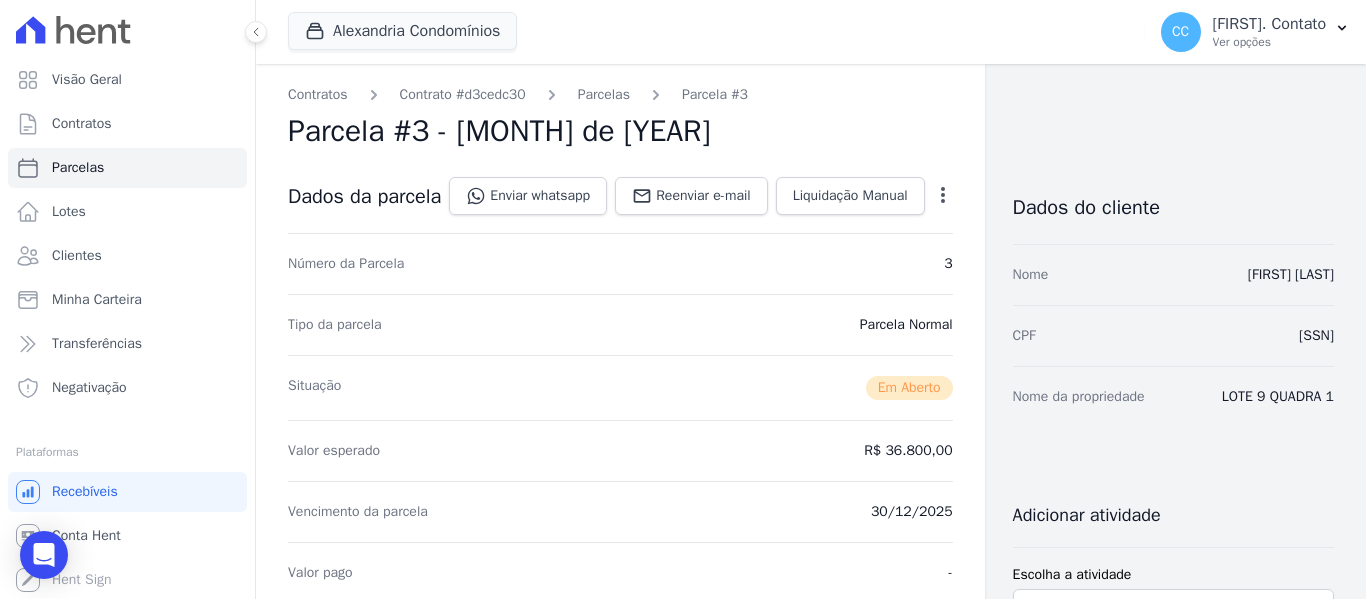 drag, startPoint x: 538, startPoint y: 386, endPoint x: 845, endPoint y: 522, distance: 335.7752 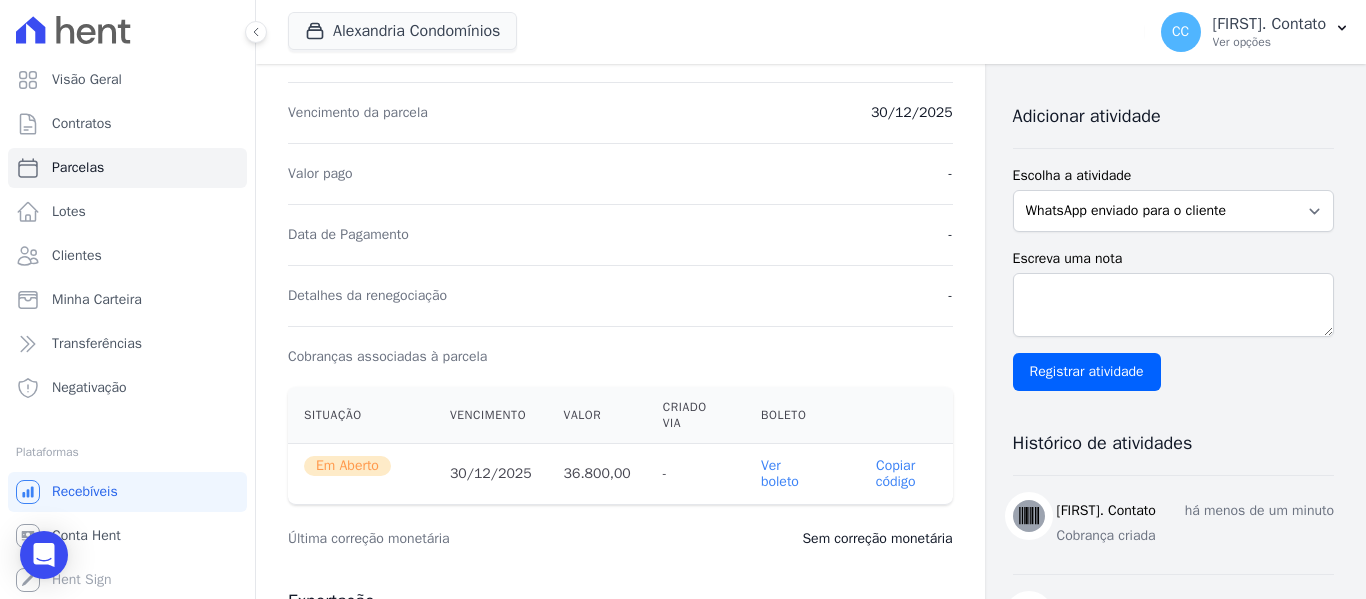 scroll, scrollTop: 400, scrollLeft: 0, axis: vertical 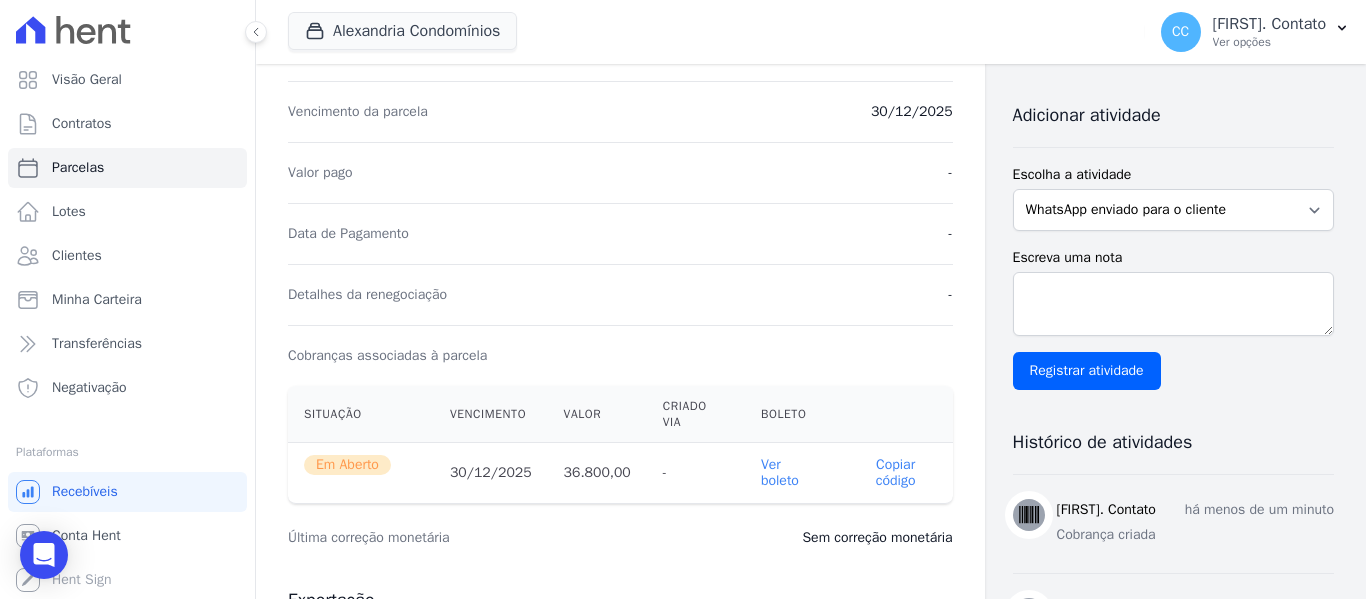 click on "Ver boleto" at bounding box center [792, 473] 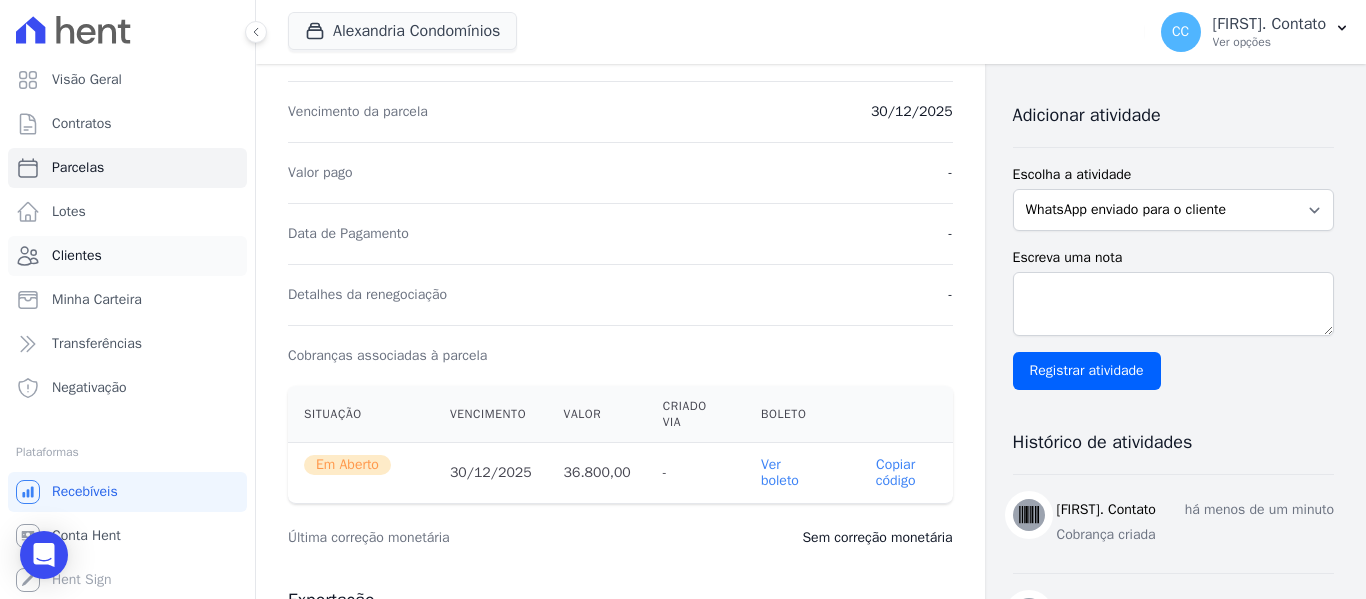 click on "Clientes" at bounding box center [77, 256] 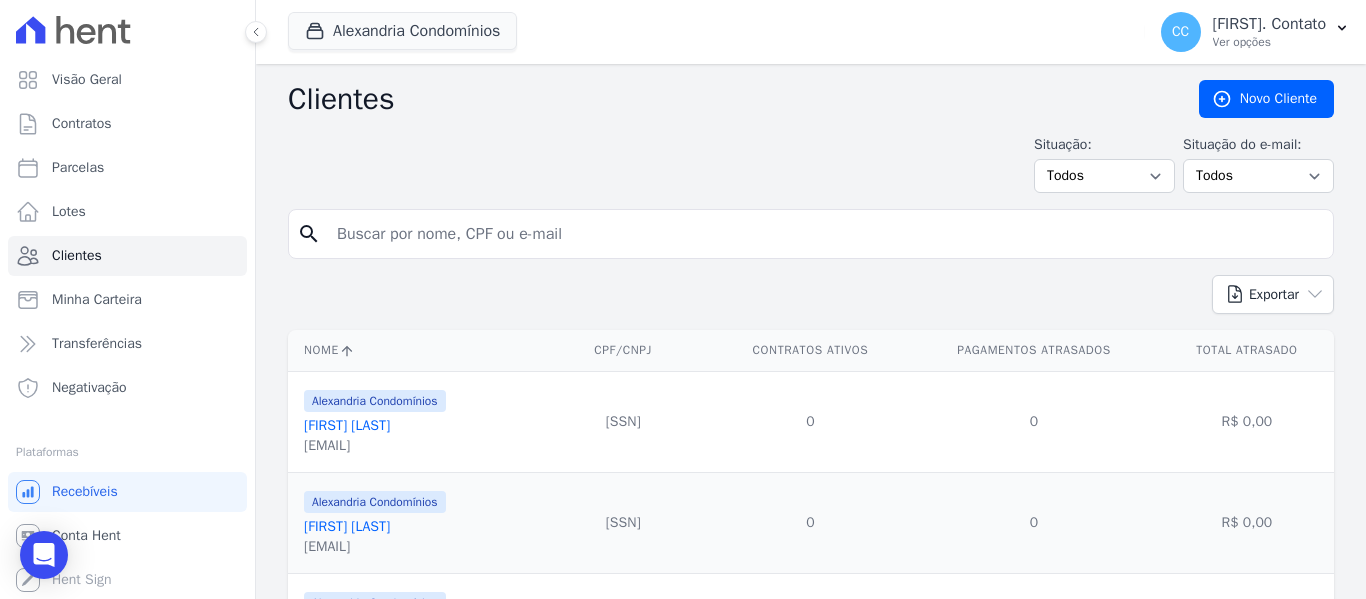 click at bounding box center [825, 234] 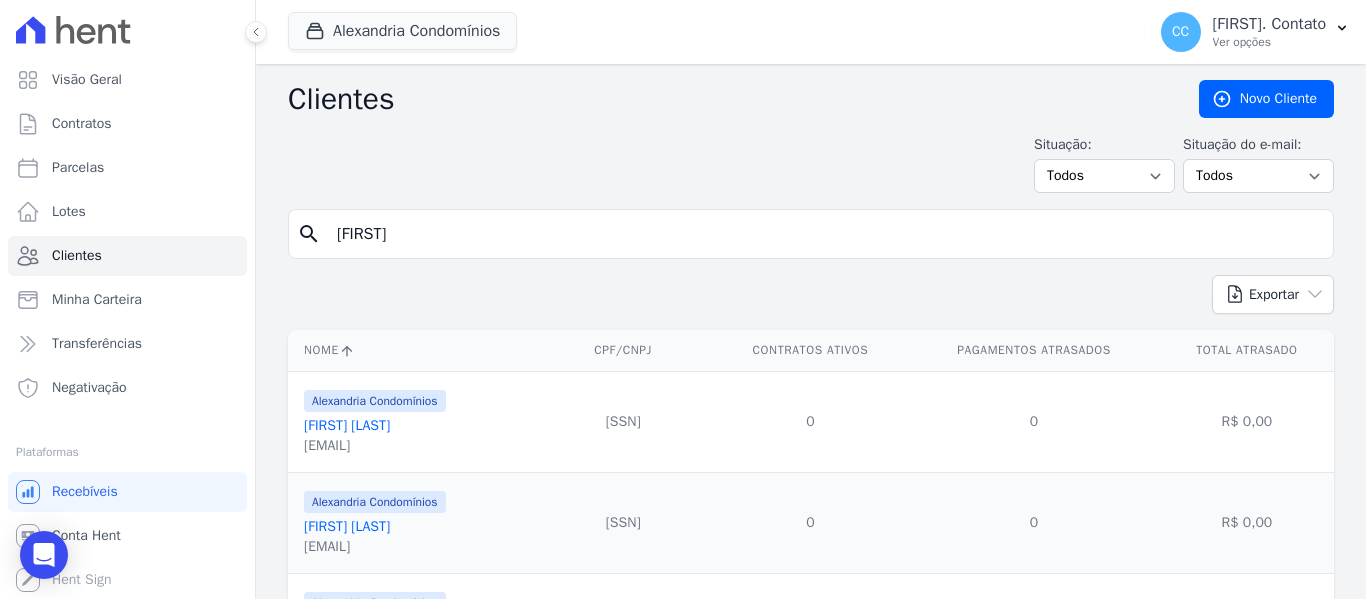 type on "carol" 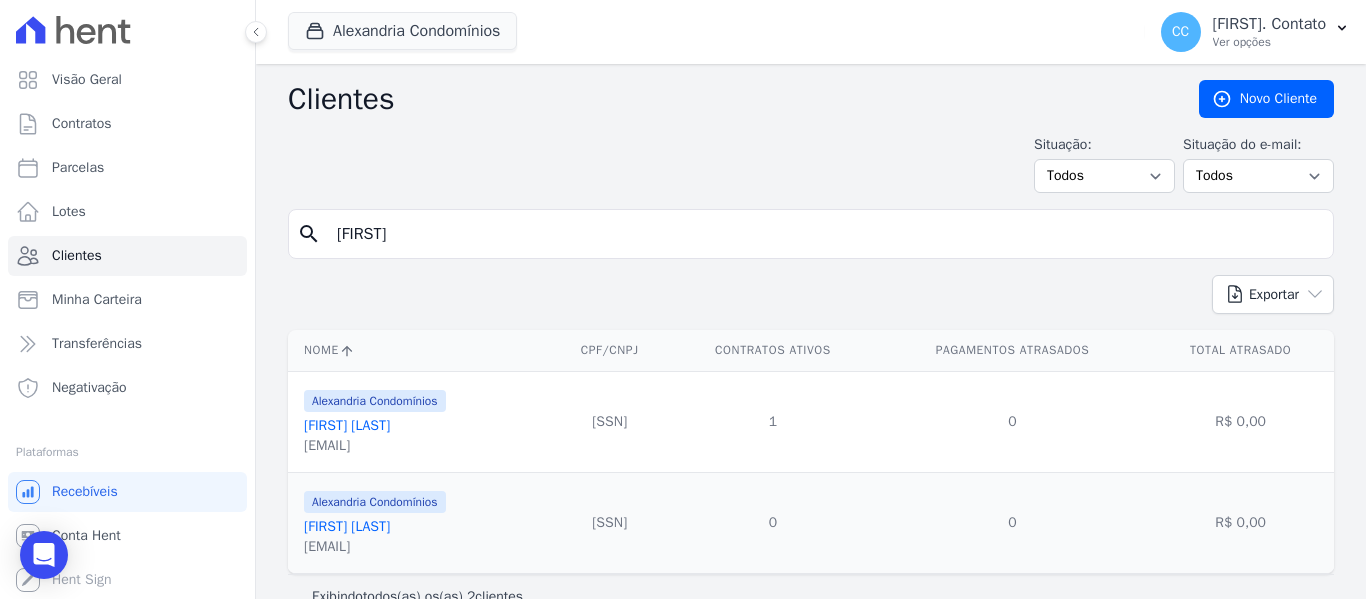 click on "[FIRST] [MIDDLE] [LAST]" at bounding box center (347, 425) 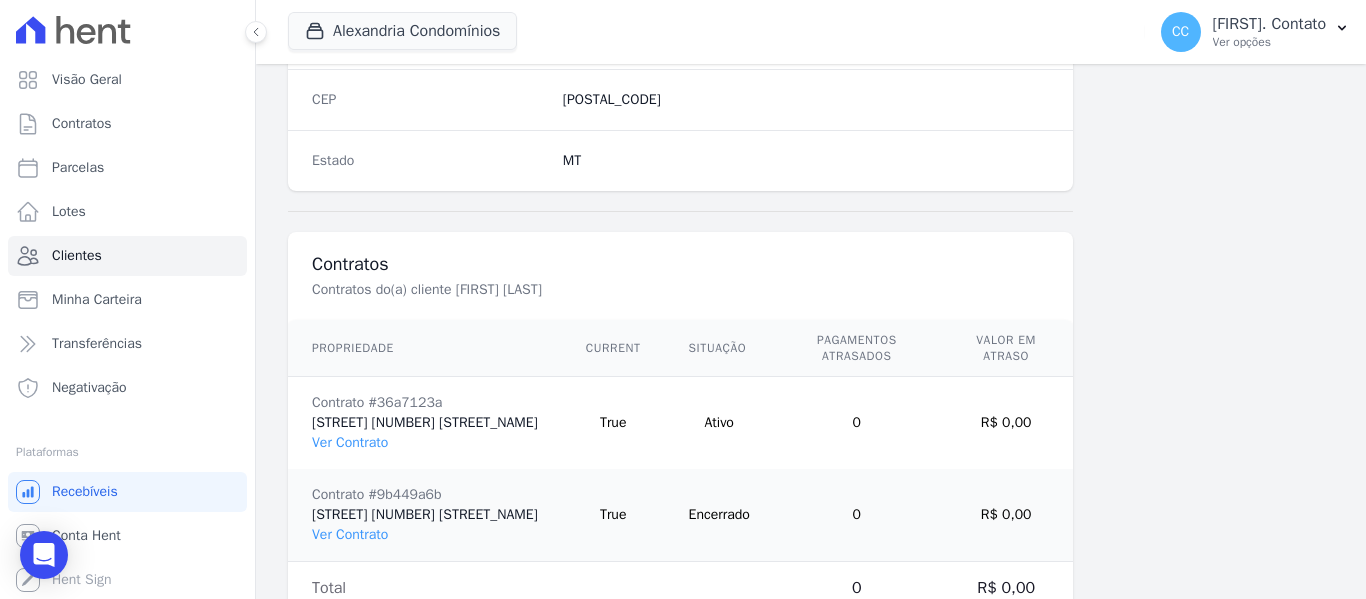 scroll, scrollTop: 1364, scrollLeft: 0, axis: vertical 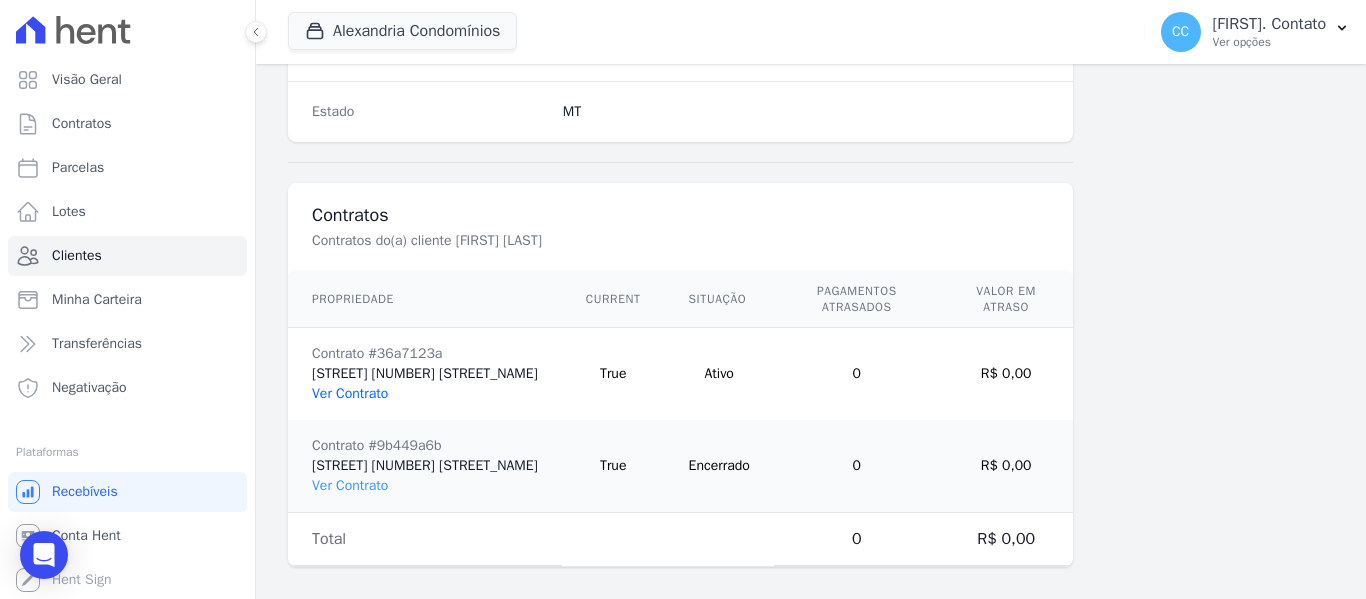 click on "Ver Contrato" at bounding box center (350, 393) 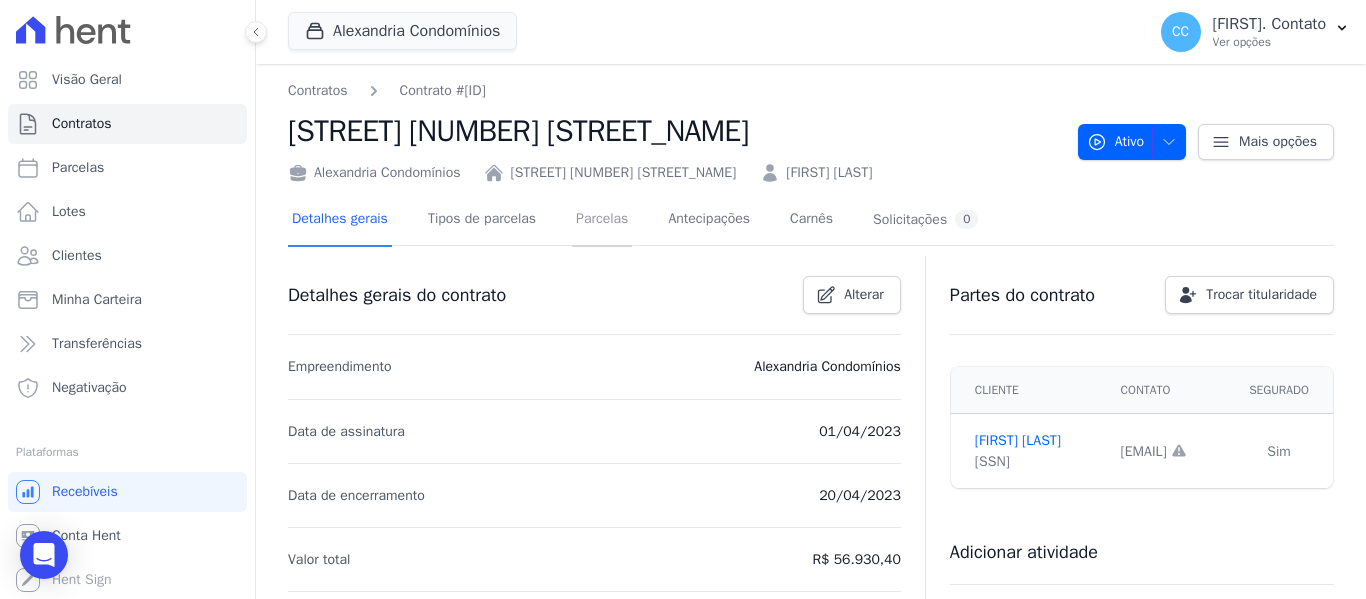 click on "Parcelas" at bounding box center [602, 220] 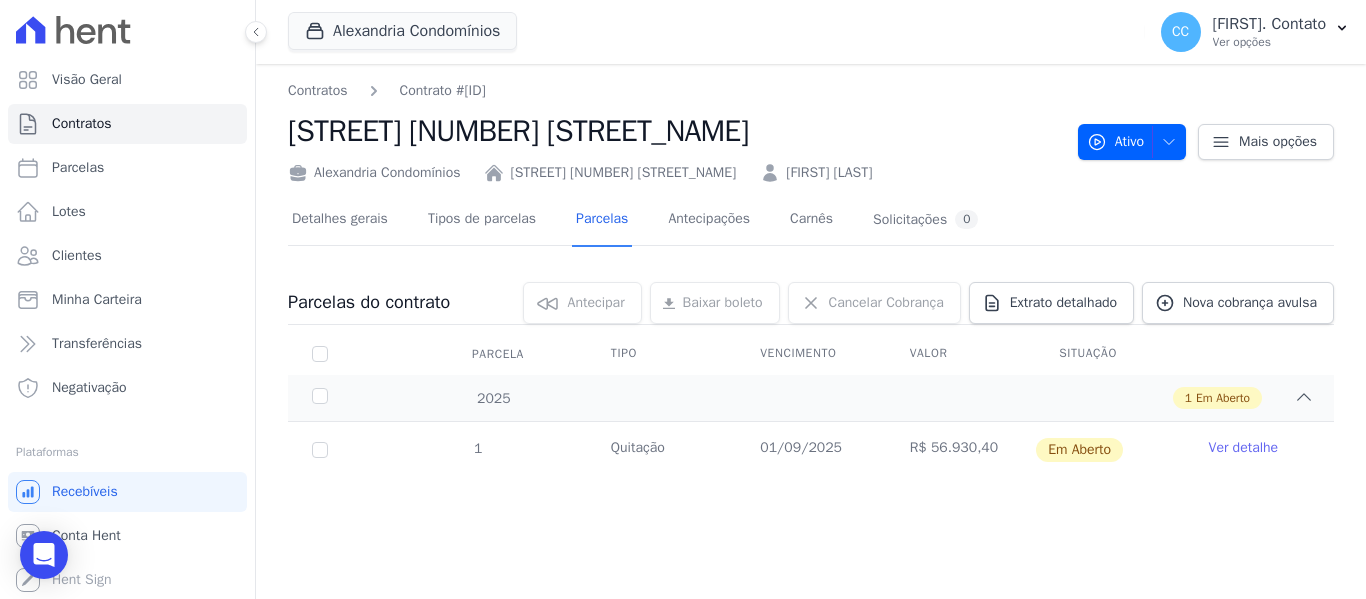 click on "Ver detalhe" at bounding box center (1244, 448) 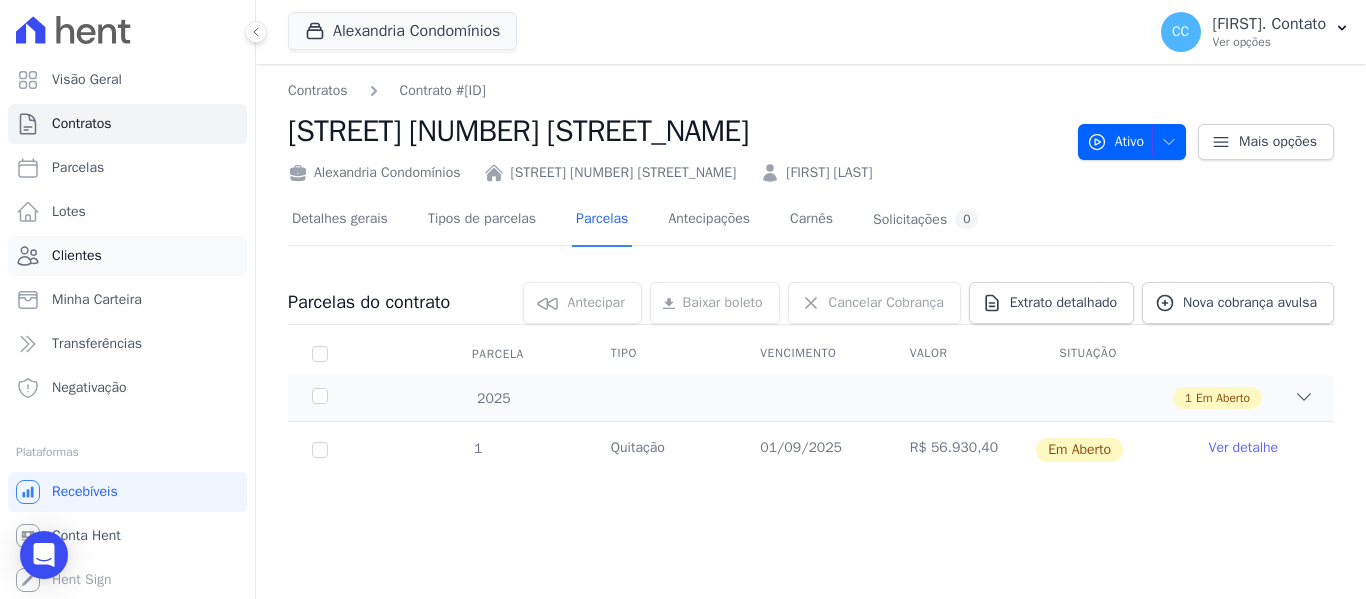 click on "Clientes" at bounding box center (77, 256) 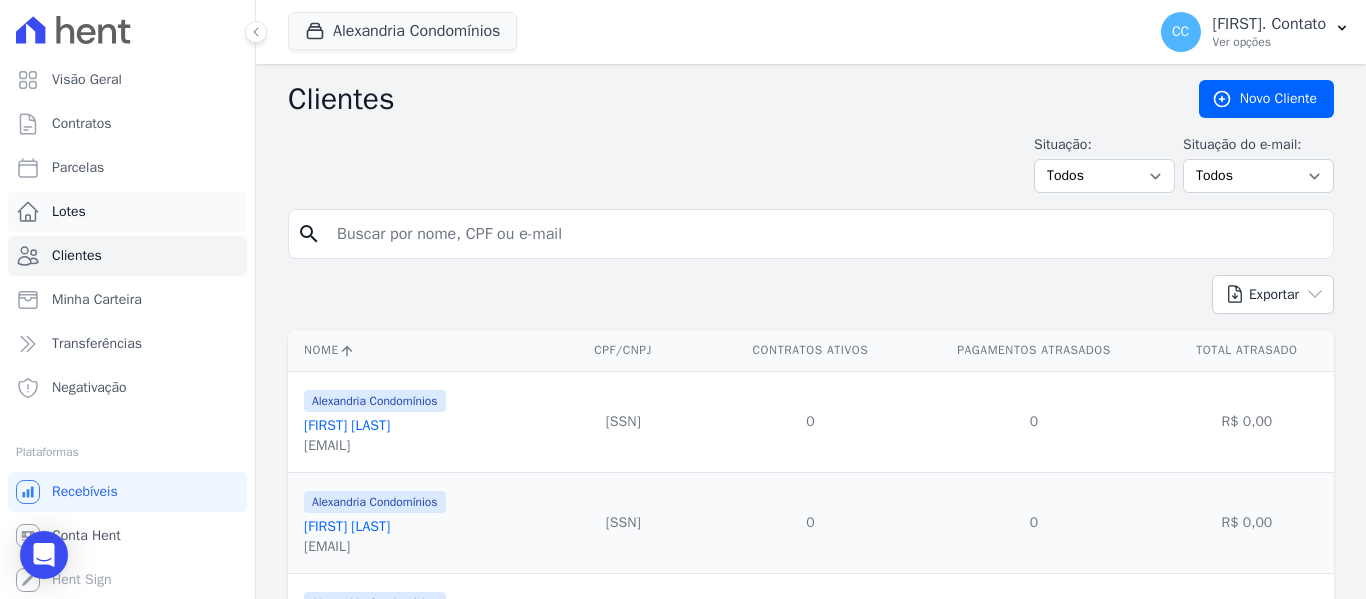 drag, startPoint x: 416, startPoint y: 234, endPoint x: 118, endPoint y: 230, distance: 298.02686 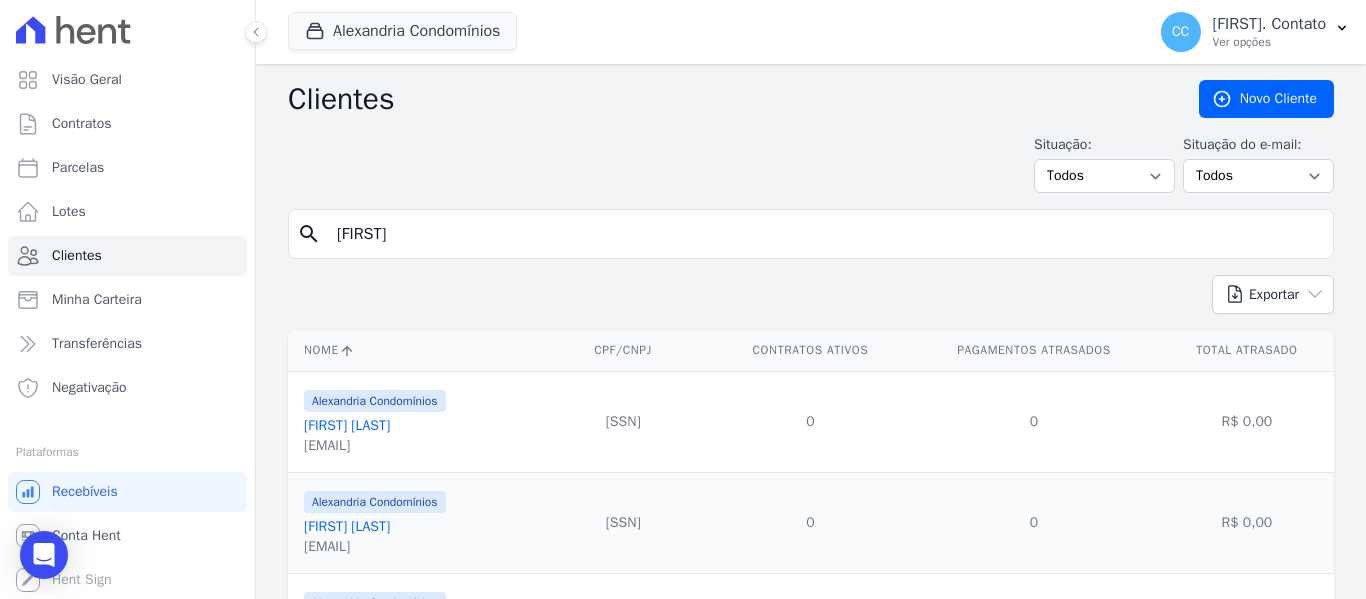 type on "cesar rangel" 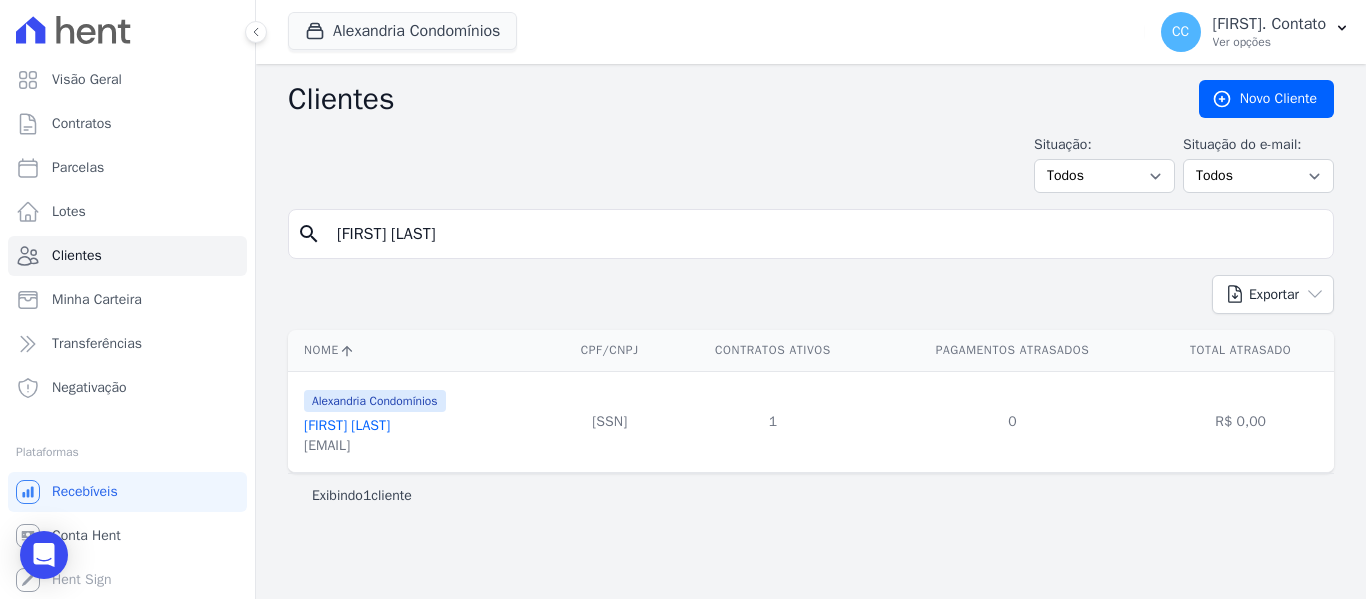 click on "[FIRST] [LAST]" at bounding box center [347, 425] 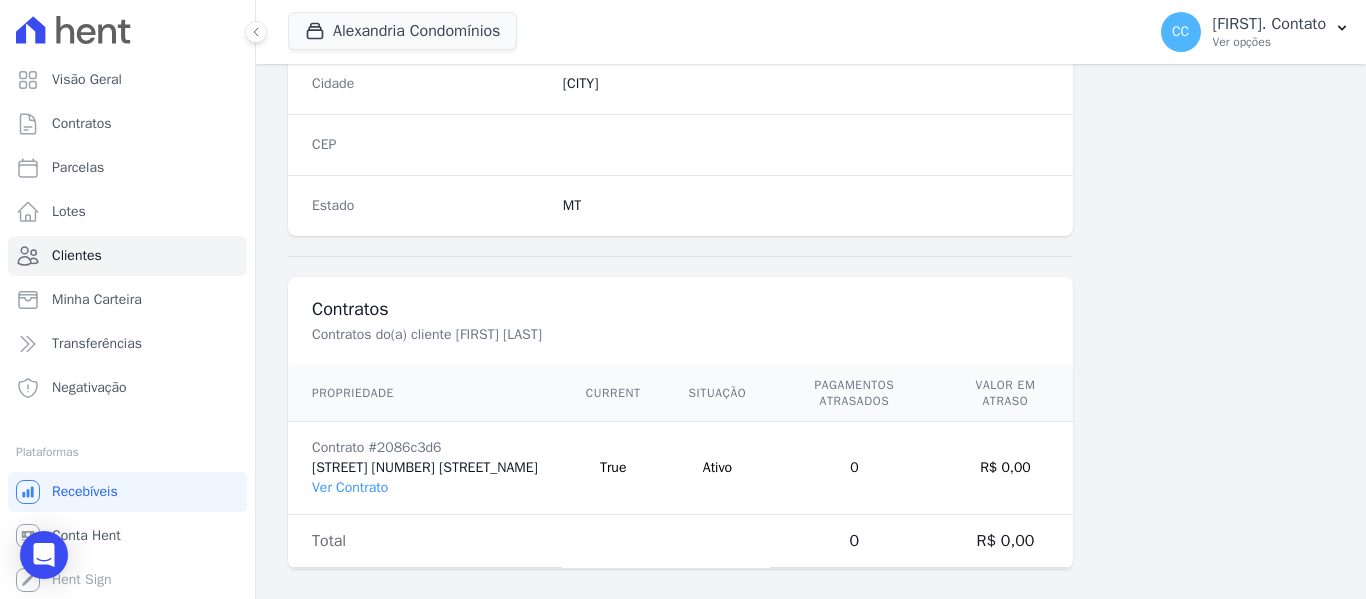 scroll, scrollTop: 1272, scrollLeft: 0, axis: vertical 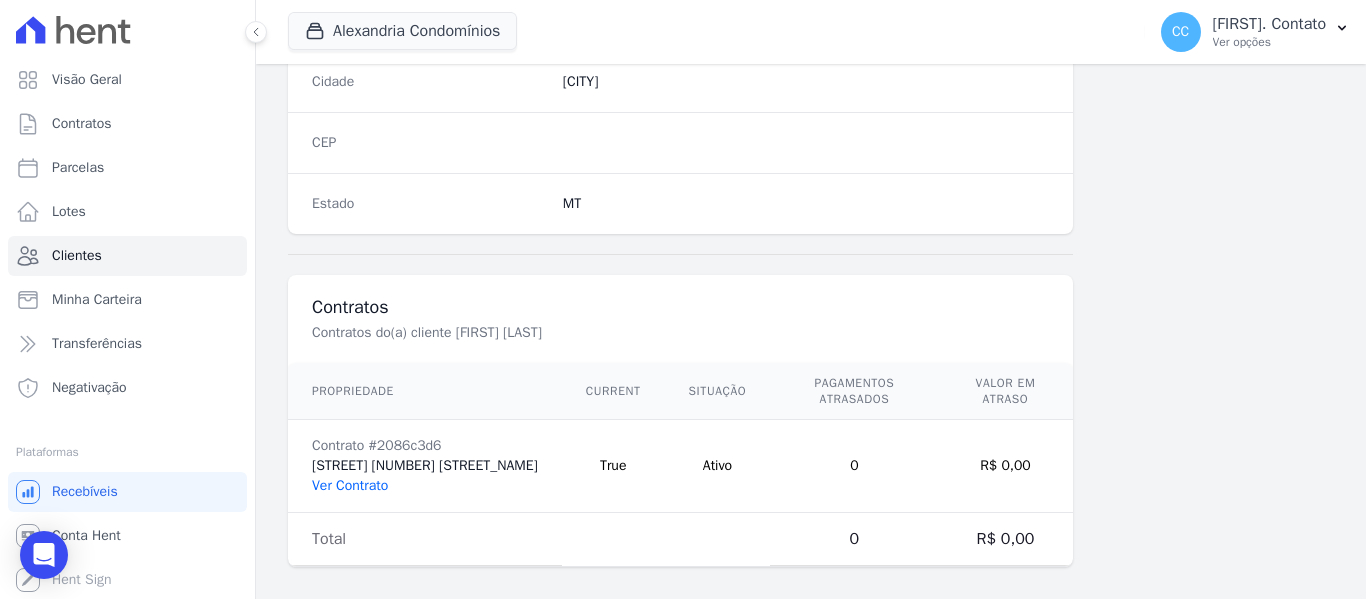 click on "Ver Contrato" at bounding box center (350, 485) 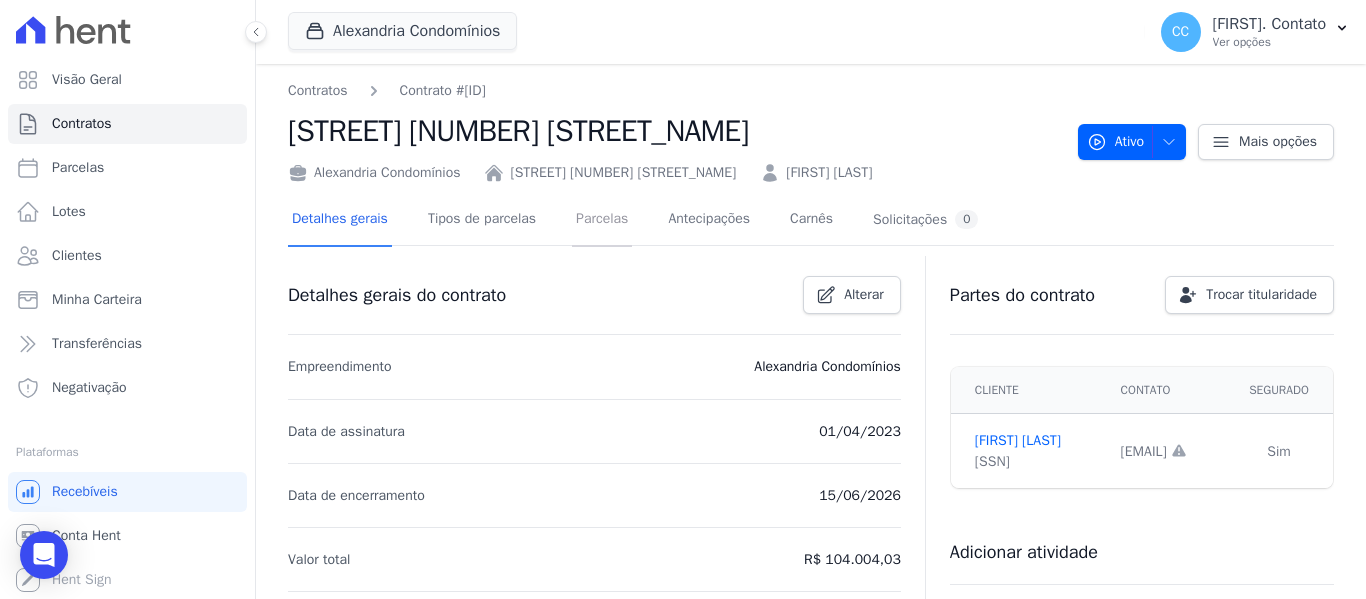 click on "Parcelas" at bounding box center [602, 220] 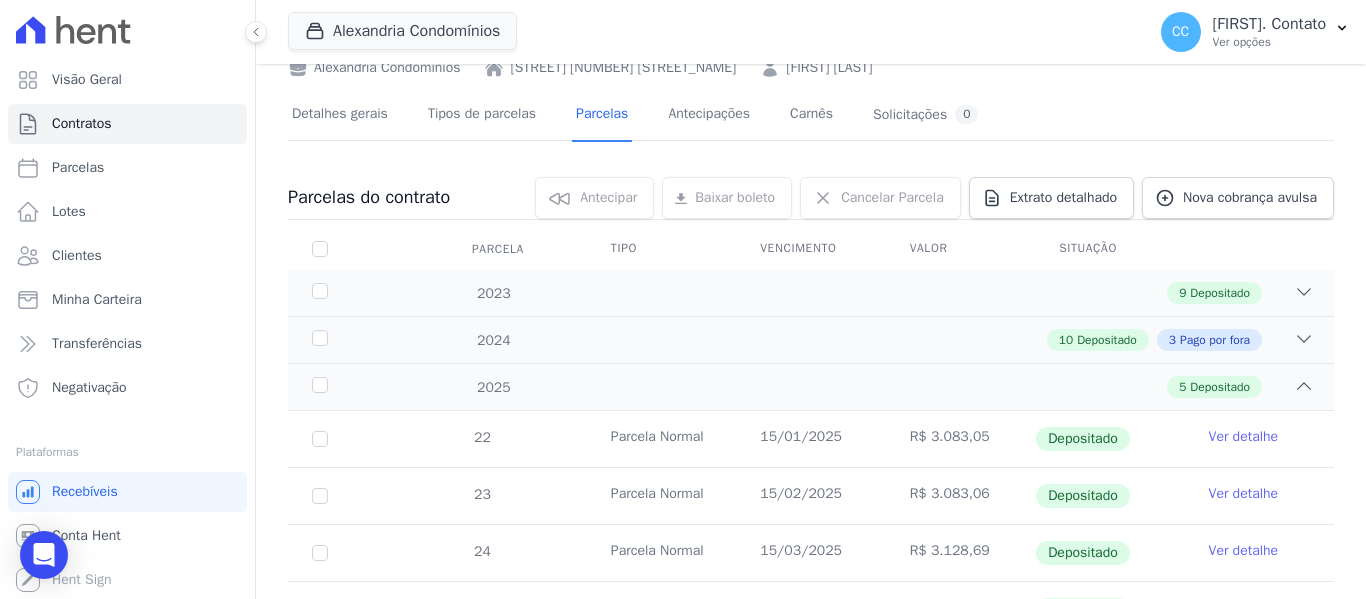 scroll, scrollTop: 0, scrollLeft: 0, axis: both 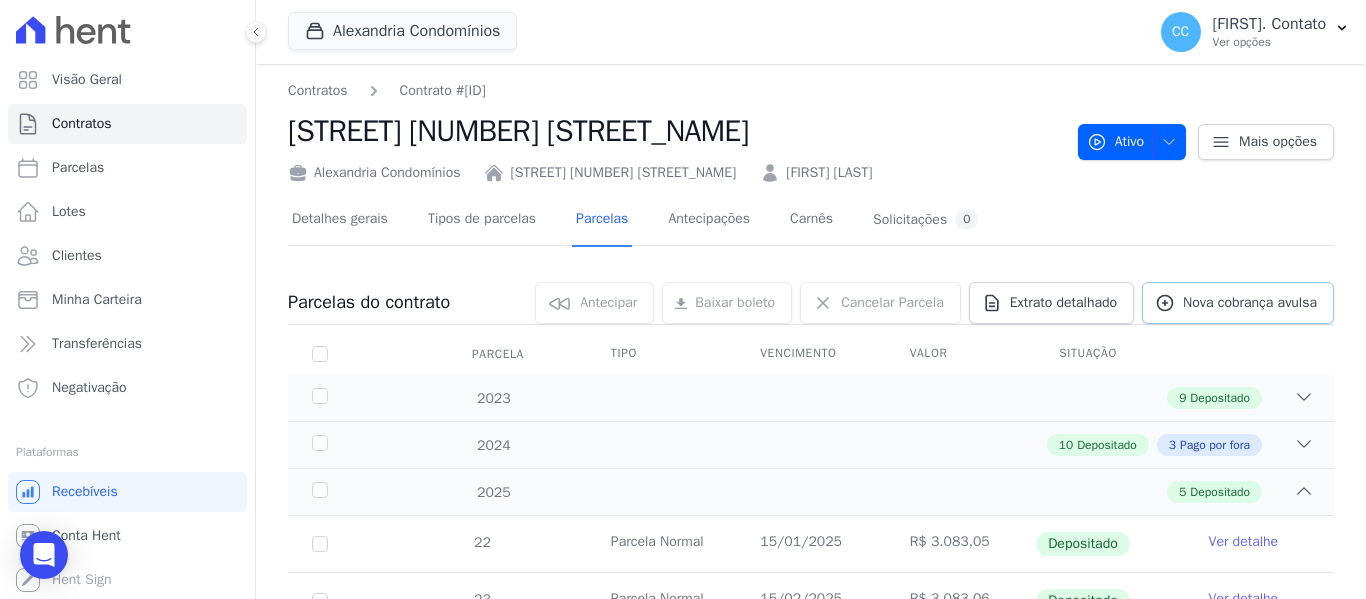 click on "Nova cobrança avulsa" at bounding box center (1250, 303) 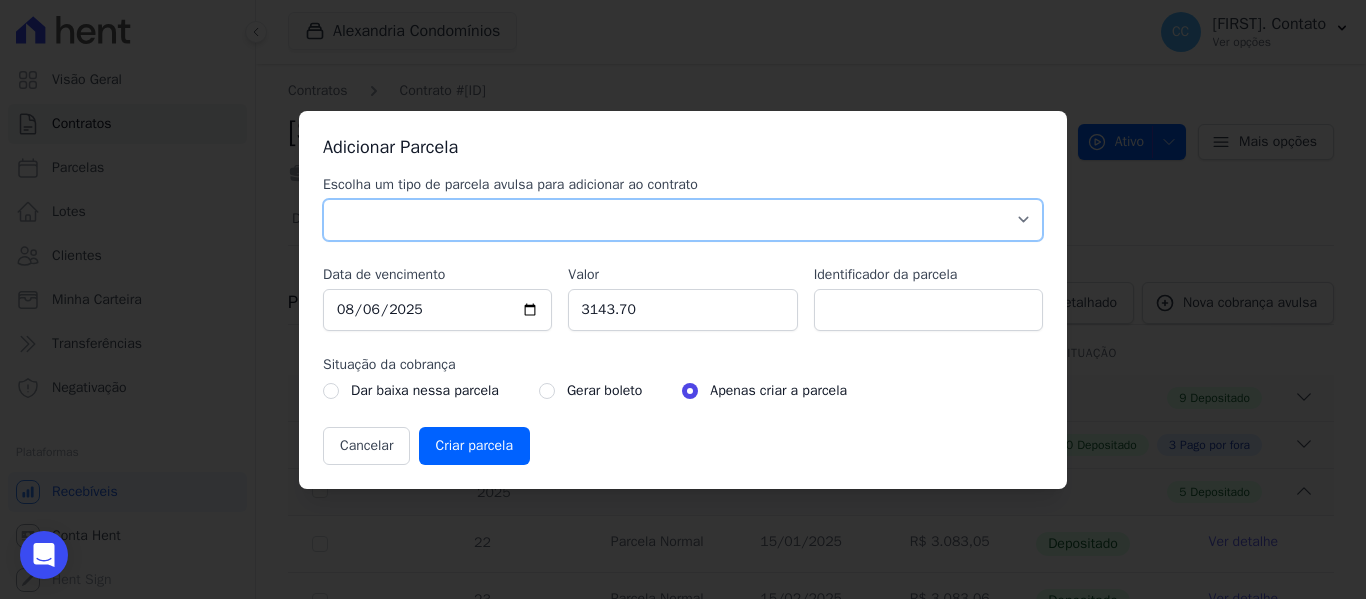 click on "Parcela Normal
Sinal
Caução
Intercalada
Chaves
Pré Chaves
Pós Chaves
Taxas
Quitação
Outros
Parcela do Cliente
Acordo
Financiamento CEF
Comissão
Antecipação" at bounding box center (683, 220) 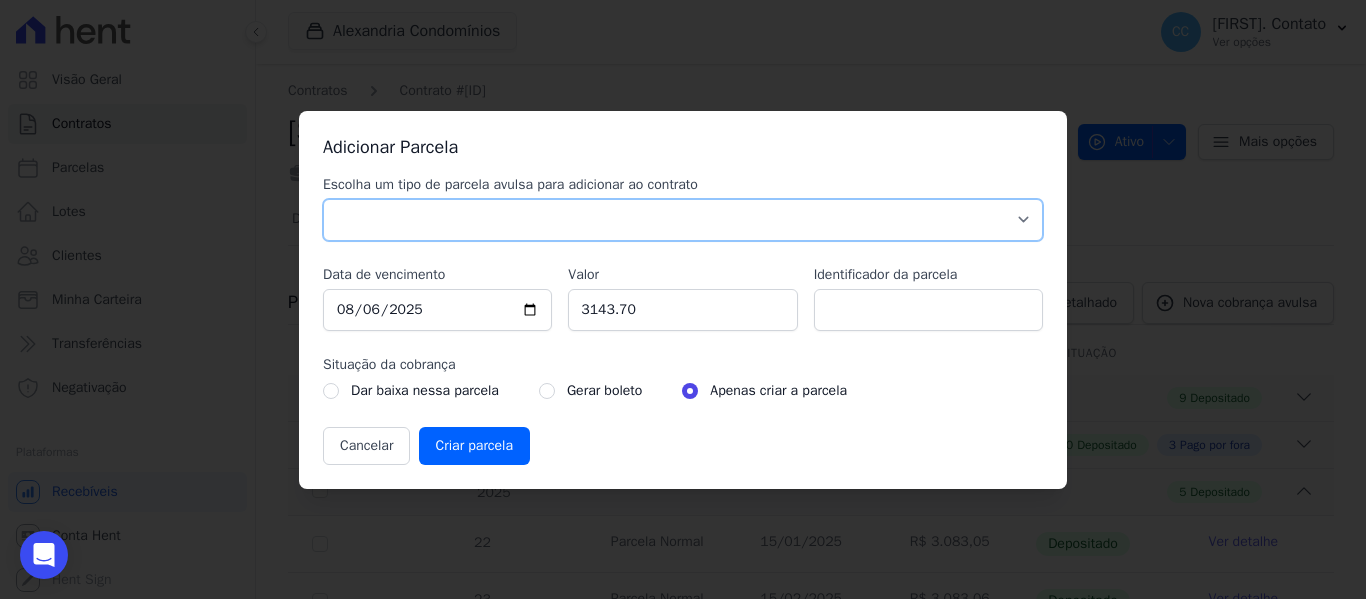 select on "standard" 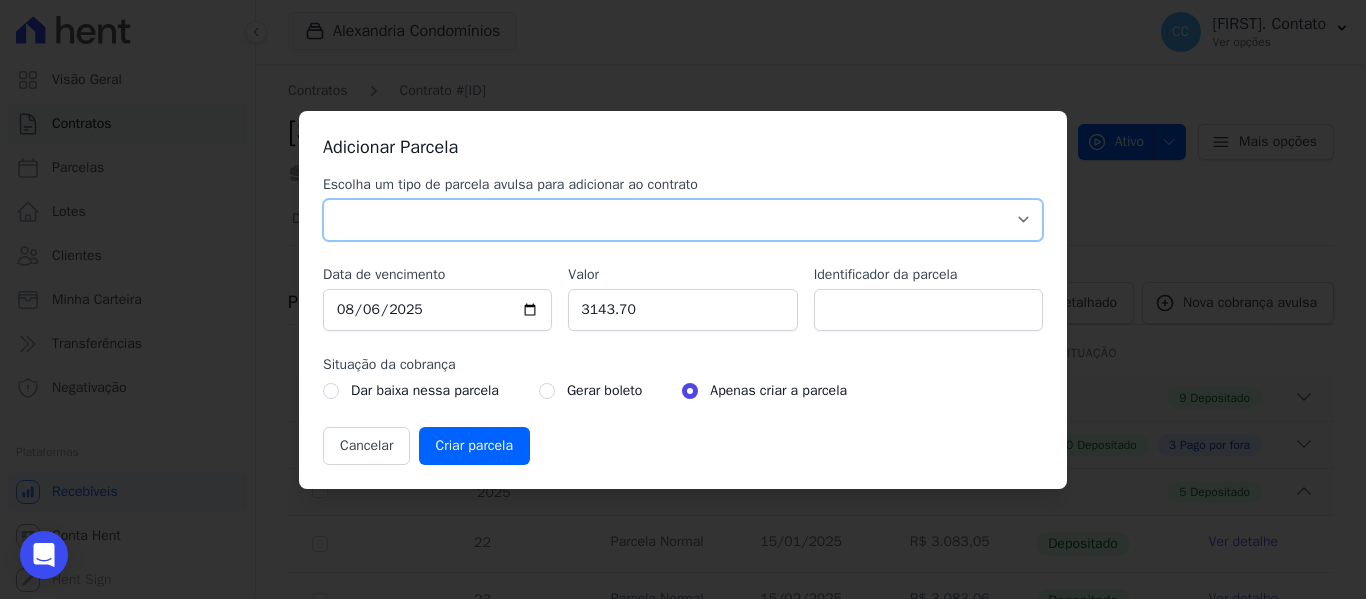 click on "Parcela Normal
Sinal
Caução
Intercalada
Chaves
Pré Chaves
Pós Chaves
Taxas
Quitação
Outros
Parcela do Cliente
Acordo
Financiamento CEF
Comissão
Antecipação" at bounding box center [683, 220] 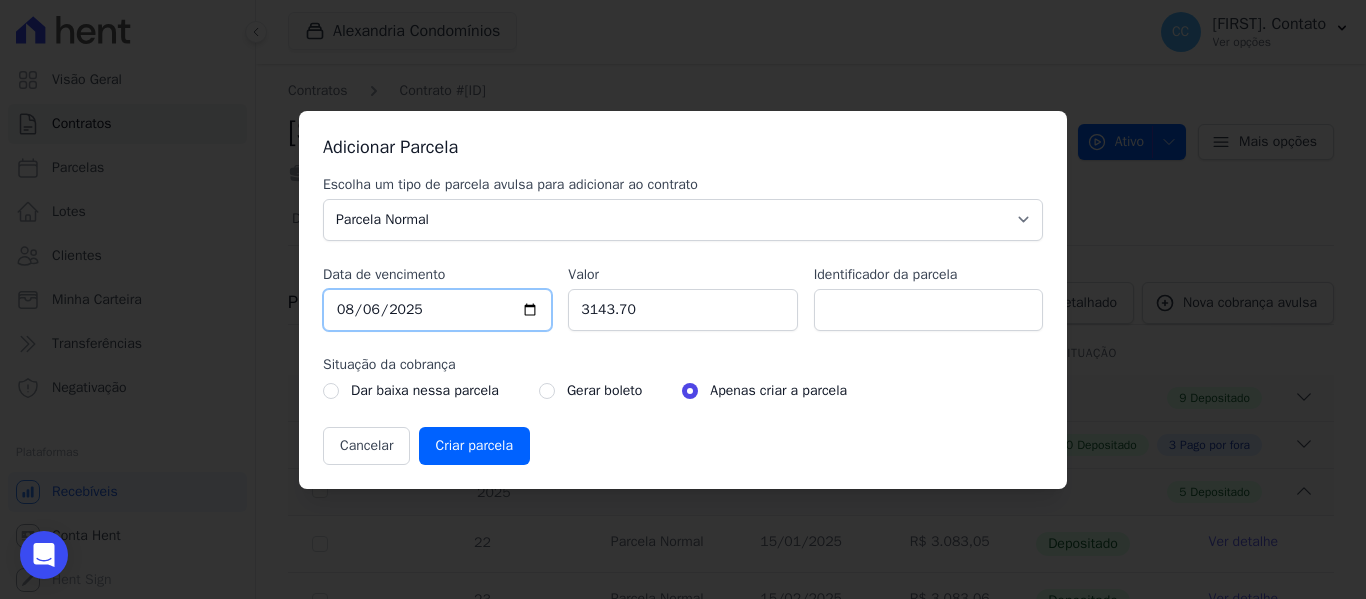 click on "2025-08-06" at bounding box center [437, 310] 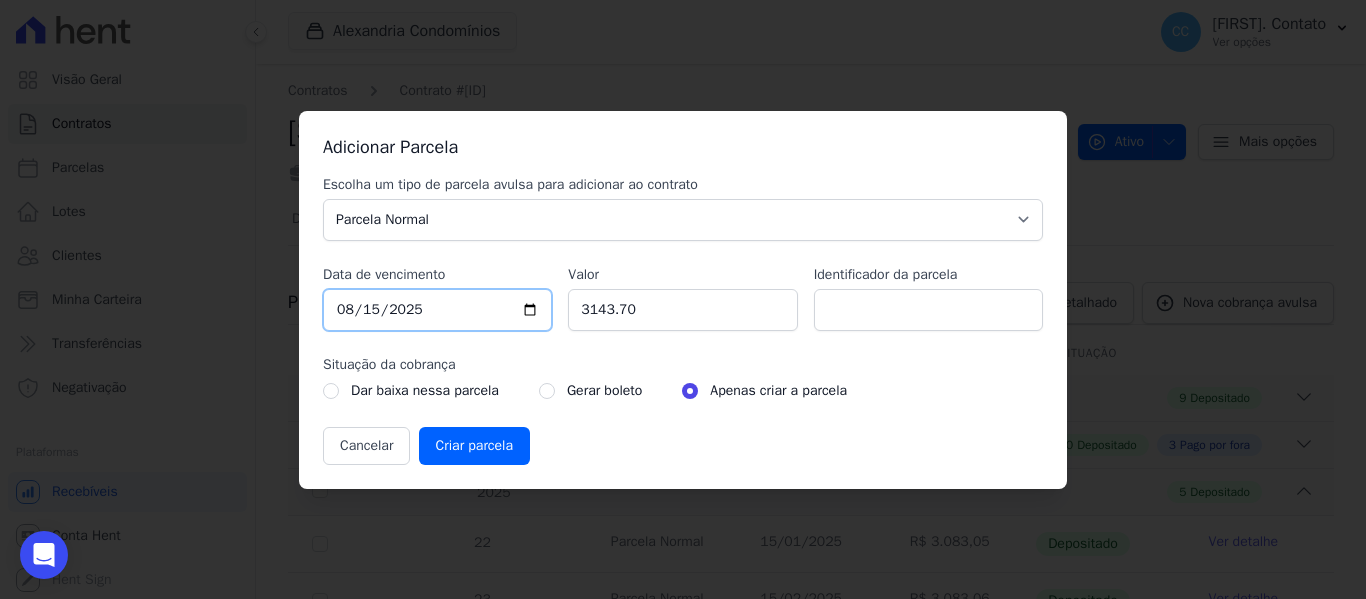 type on "2025-08-15" 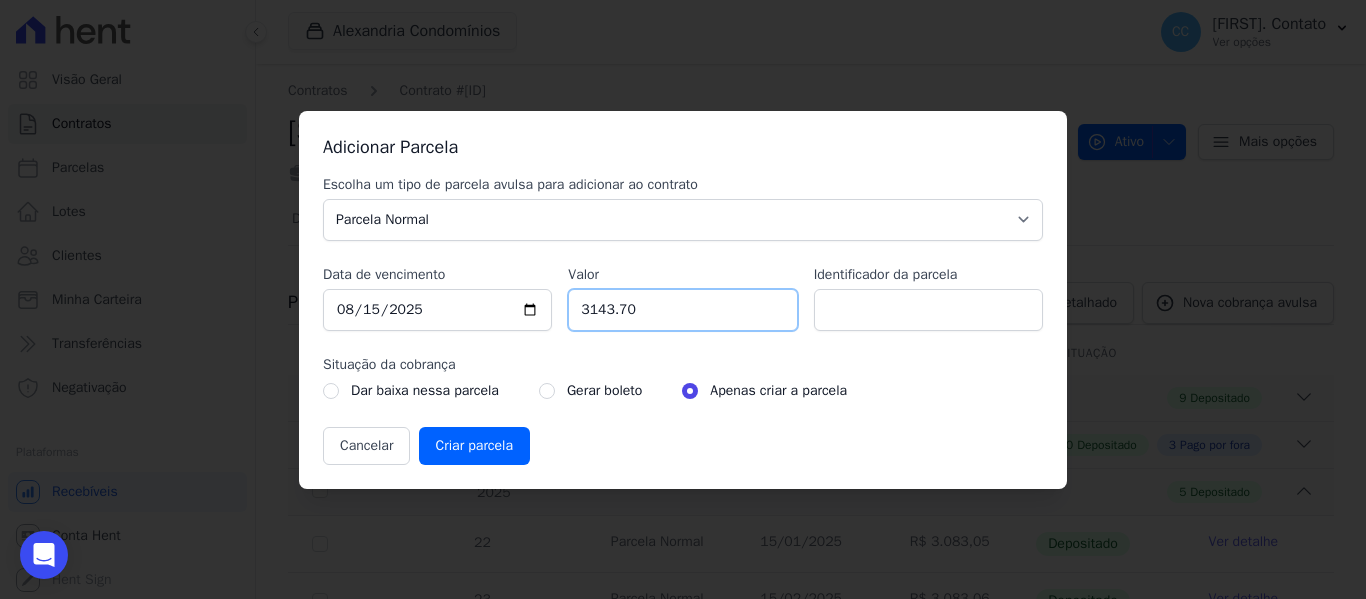 drag, startPoint x: 645, startPoint y: 312, endPoint x: 527, endPoint y: 305, distance: 118.20744 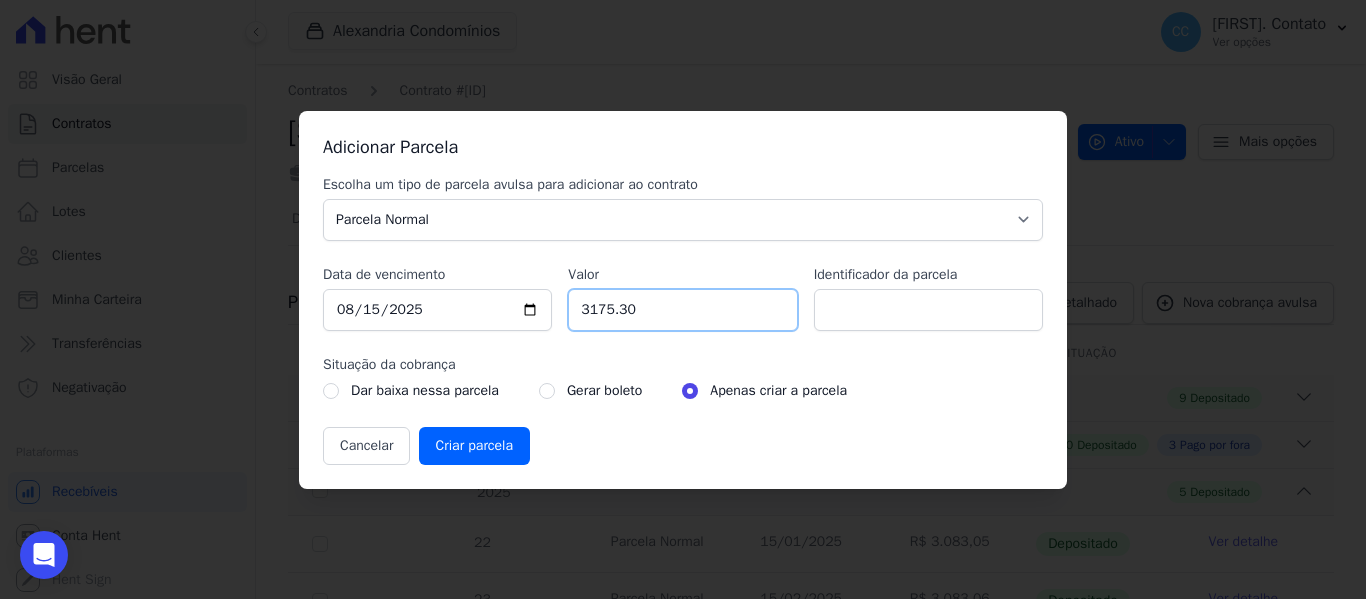 type on "3175.30" 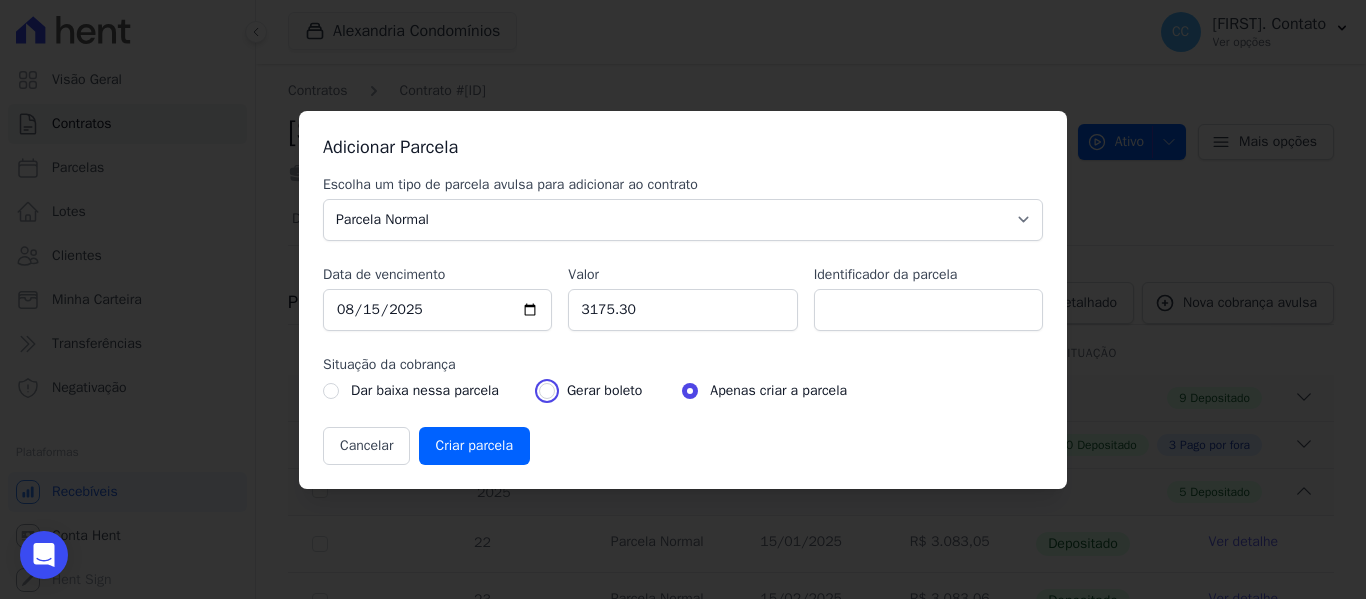 click at bounding box center (547, 391) 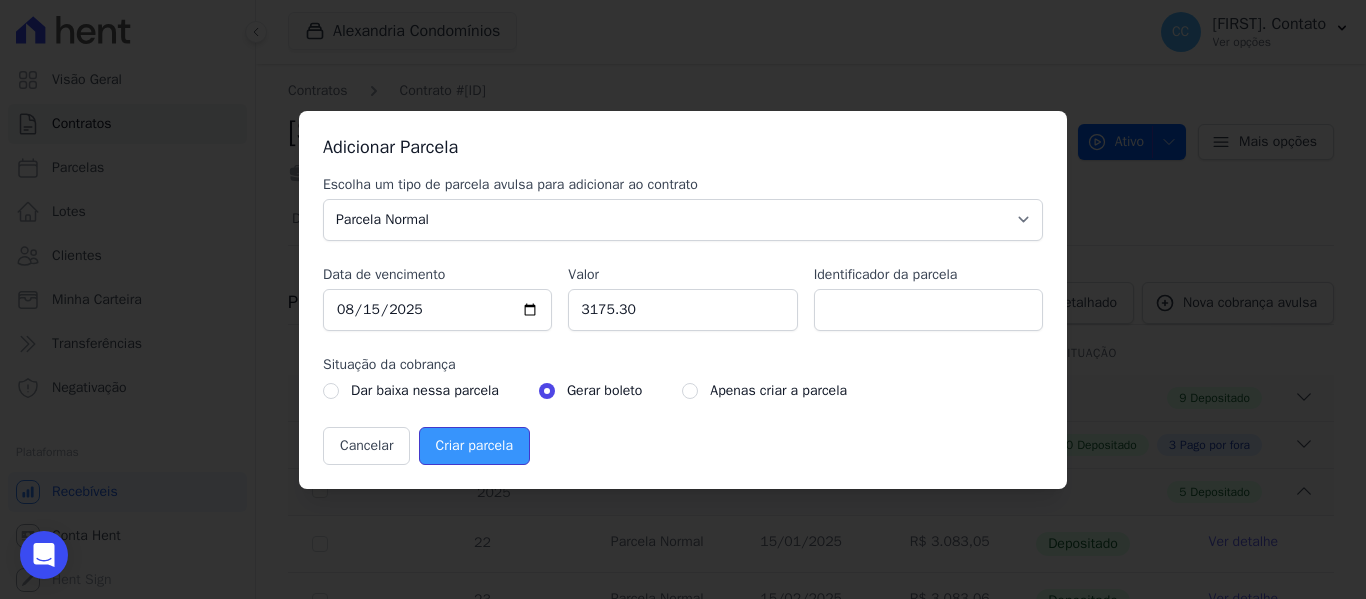 click on "Criar parcela" at bounding box center (474, 446) 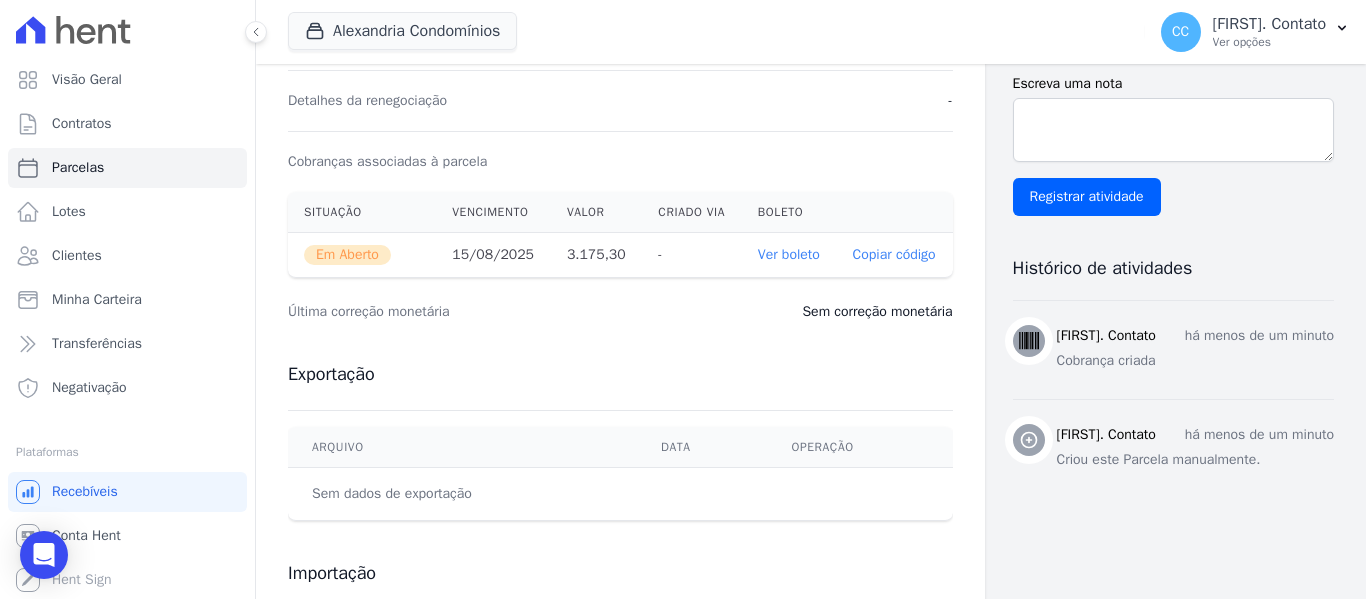 scroll, scrollTop: 571, scrollLeft: 0, axis: vertical 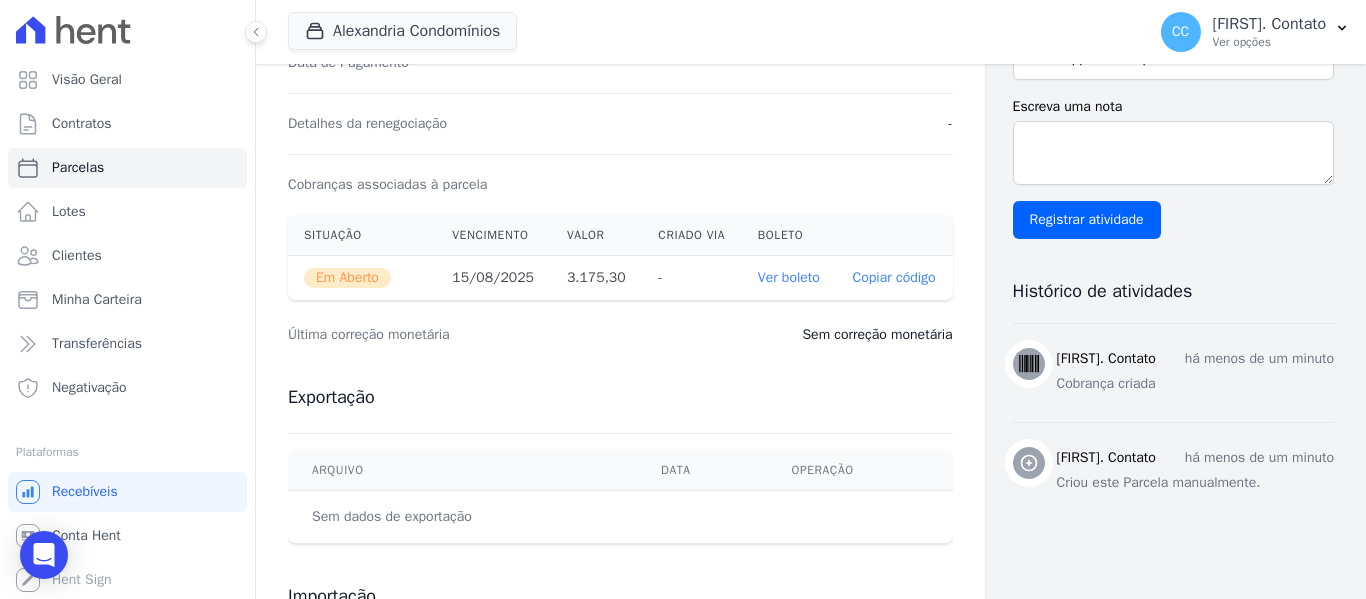 click on "Ver boleto" at bounding box center [789, 277] 